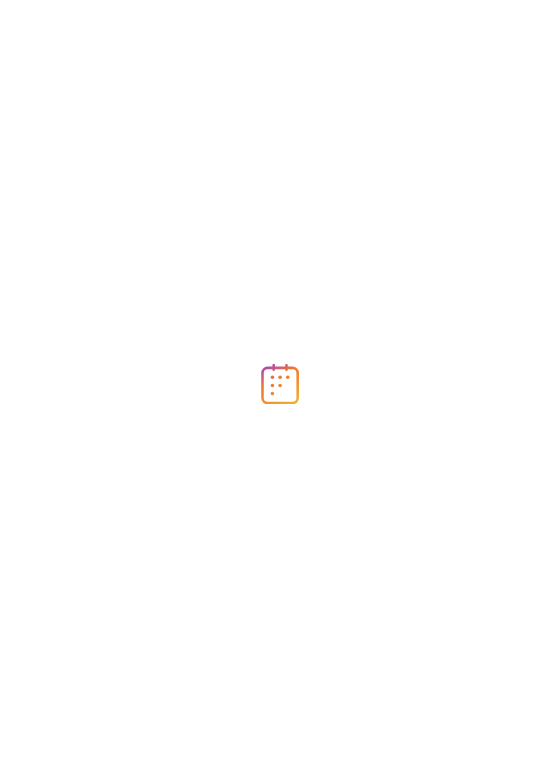 scroll, scrollTop: 0, scrollLeft: 0, axis: both 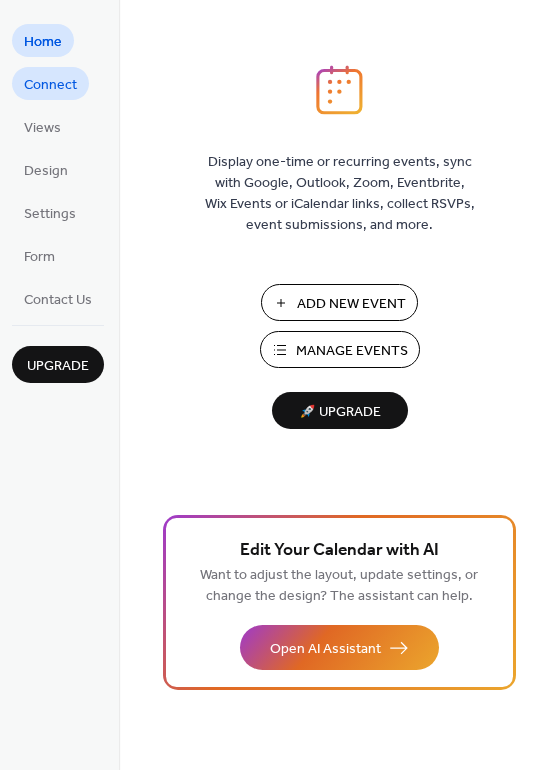 click on "Connect" at bounding box center (50, 85) 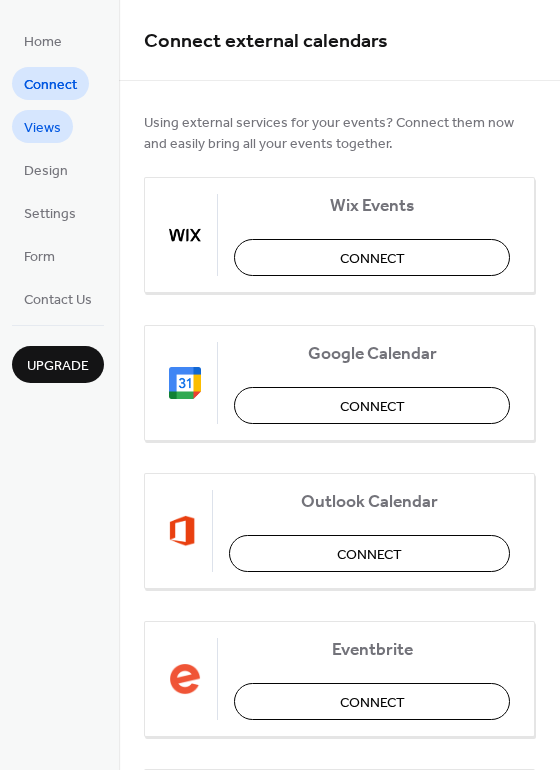 click on "Views" at bounding box center [42, 128] 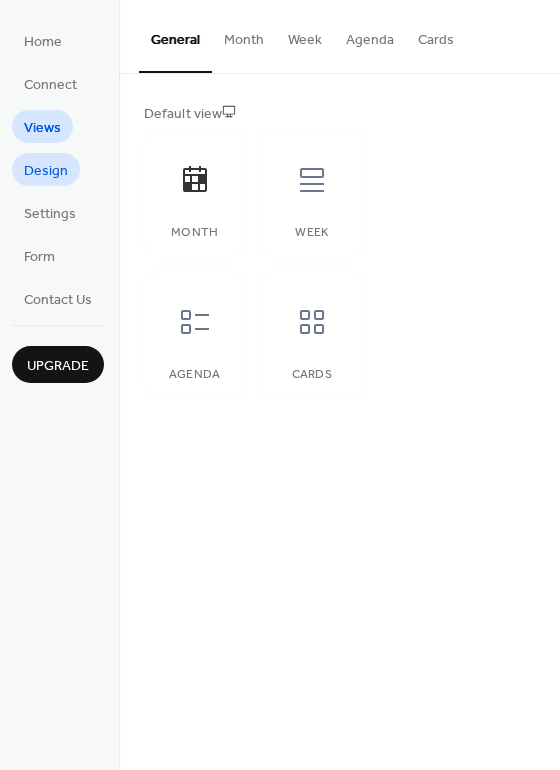 click on "Design" at bounding box center [46, 171] 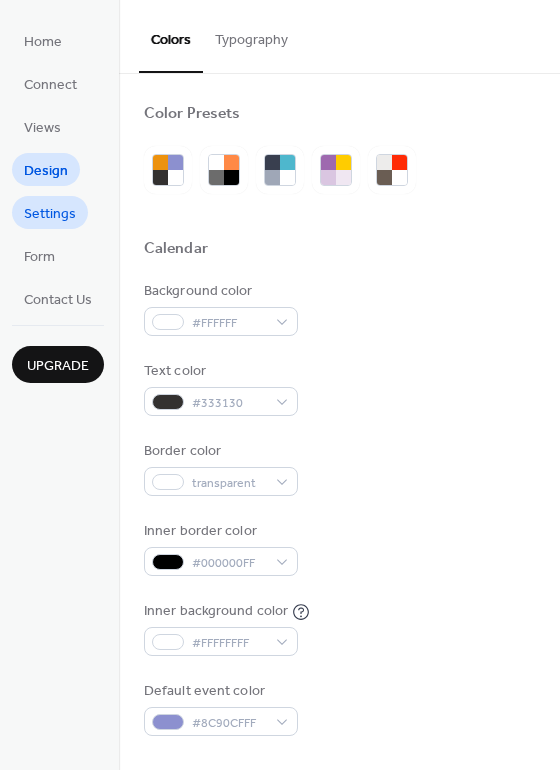 click on "Settings" at bounding box center [50, 214] 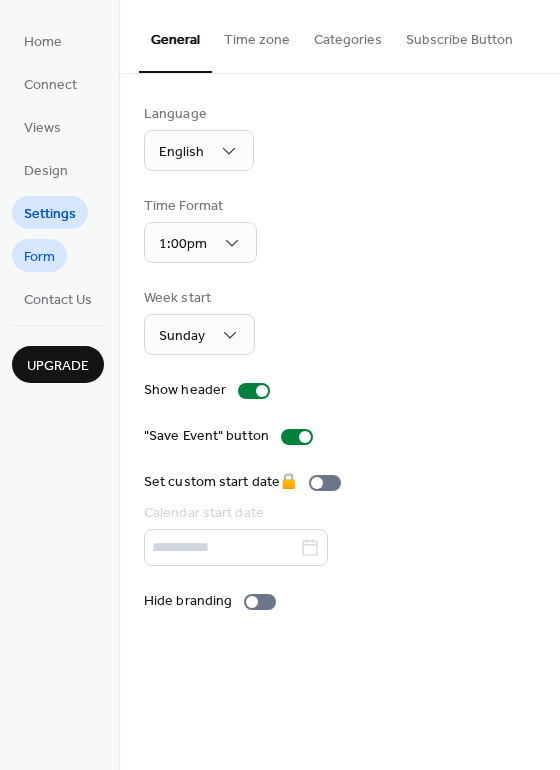 click on "Form" at bounding box center [39, 257] 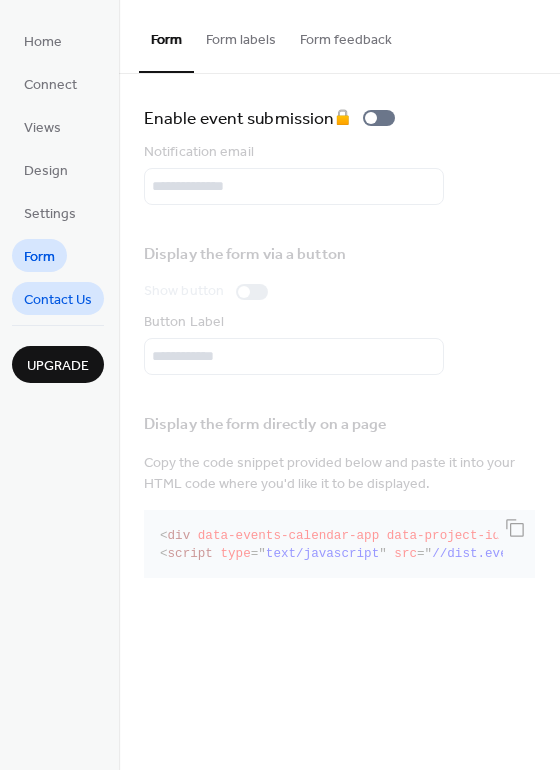 click on "Contact Us" at bounding box center (58, 300) 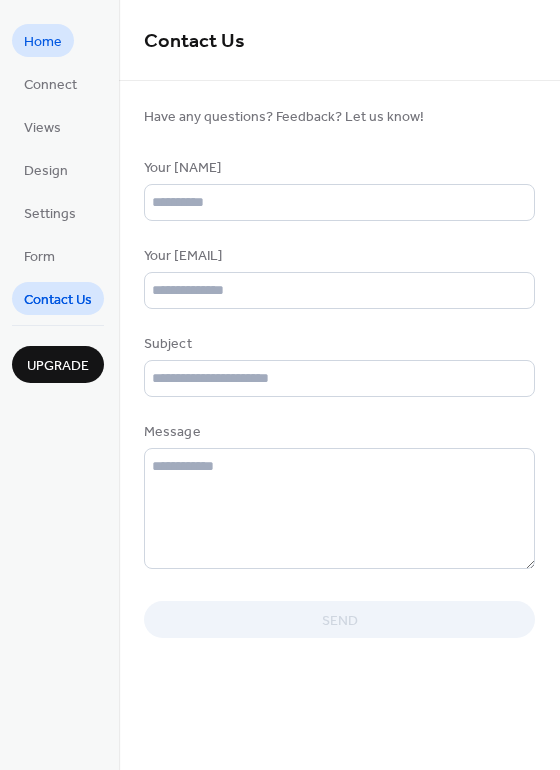 click on "Home" at bounding box center [43, 42] 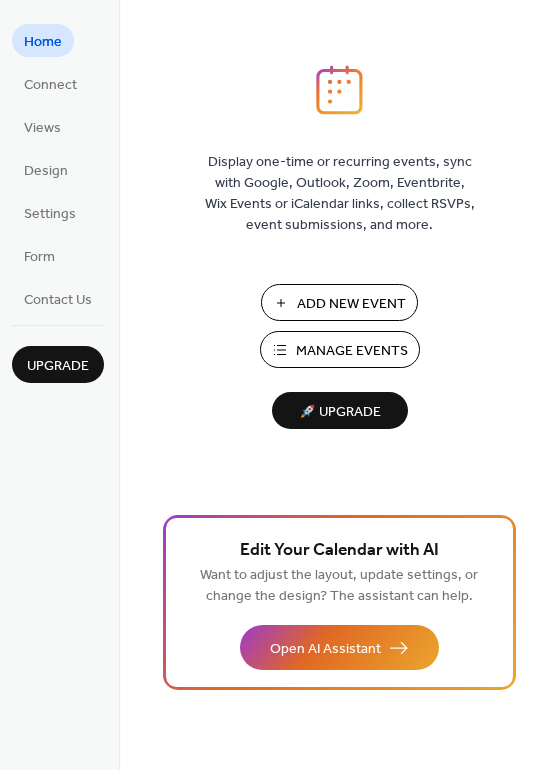 click on "Manage Events" at bounding box center (352, 351) 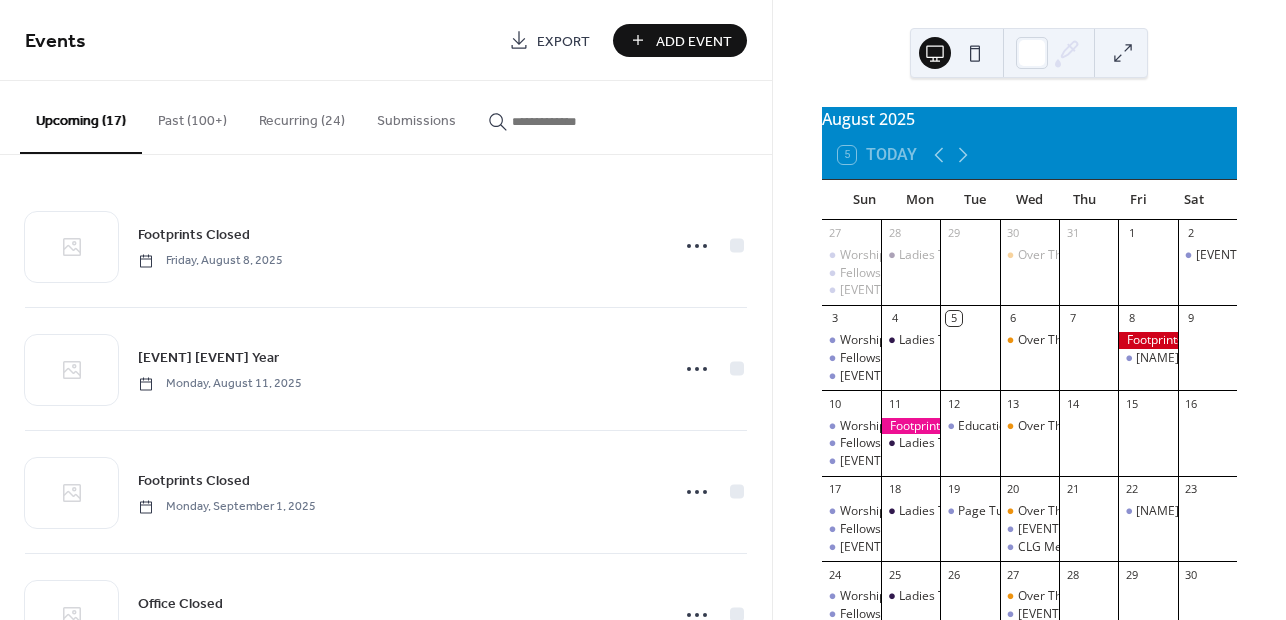 scroll, scrollTop: 0, scrollLeft: 0, axis: both 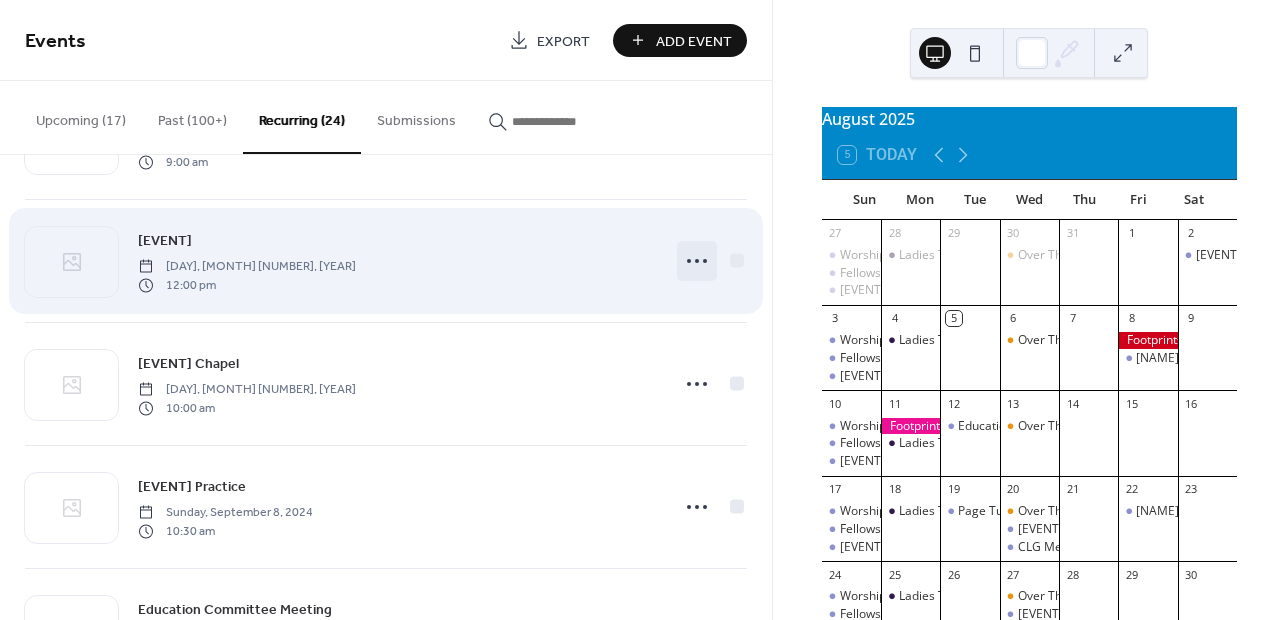 click 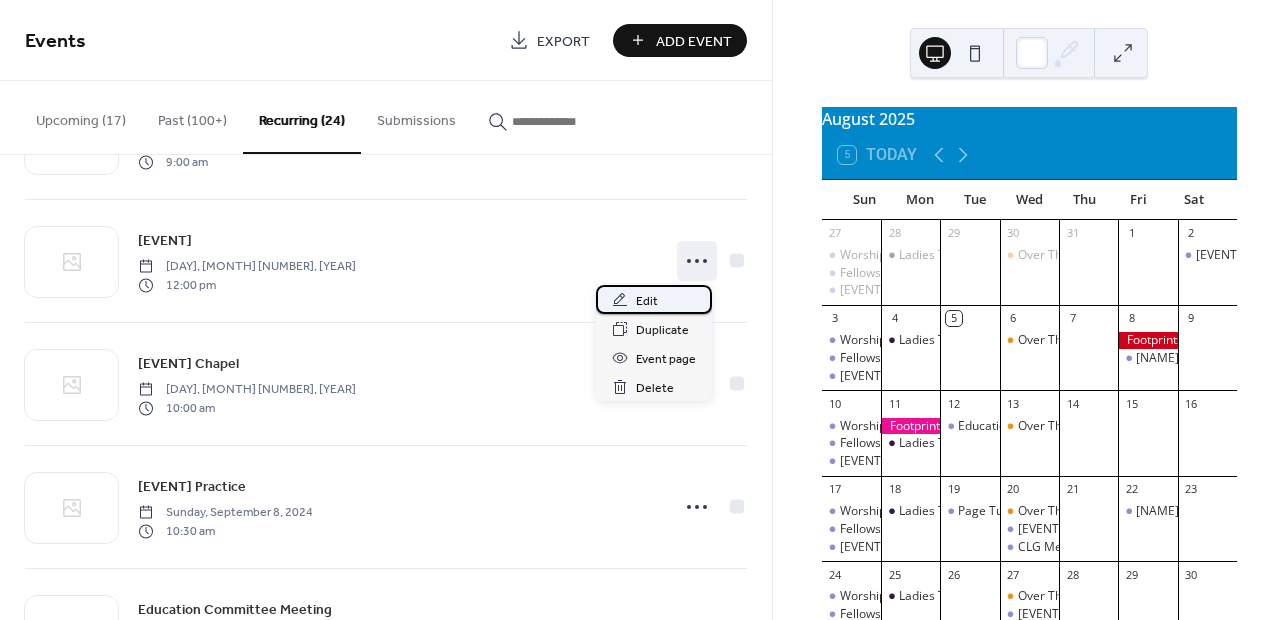 click on "Edit" at bounding box center [647, 301] 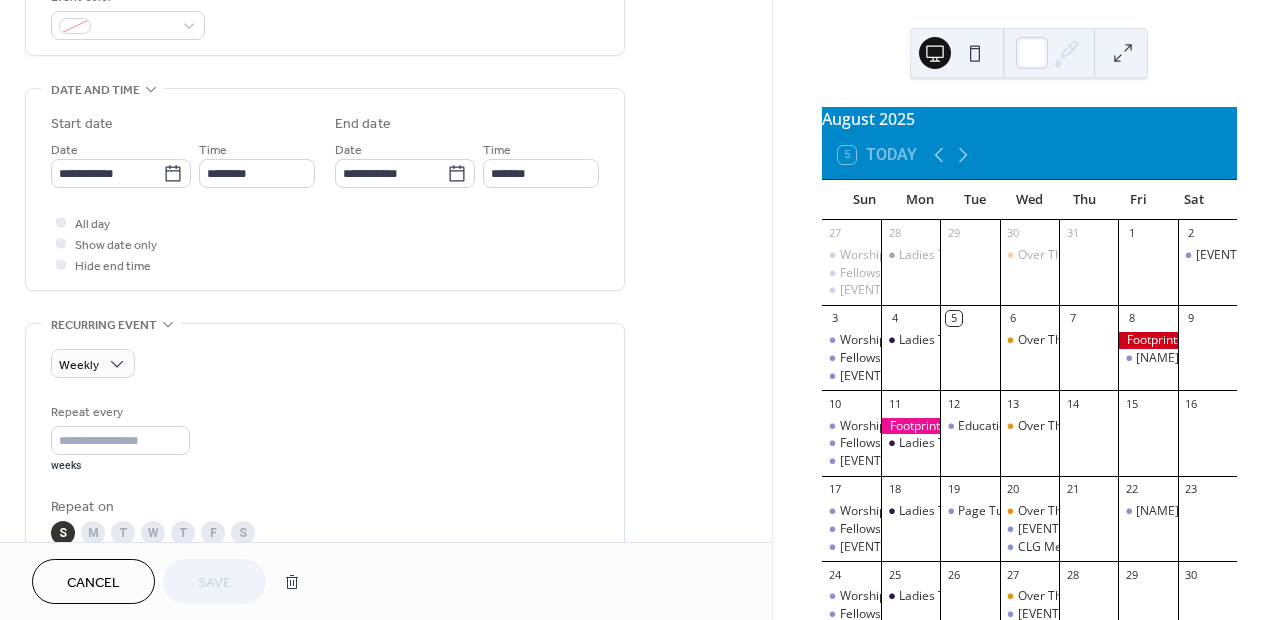 scroll, scrollTop: 600, scrollLeft: 0, axis: vertical 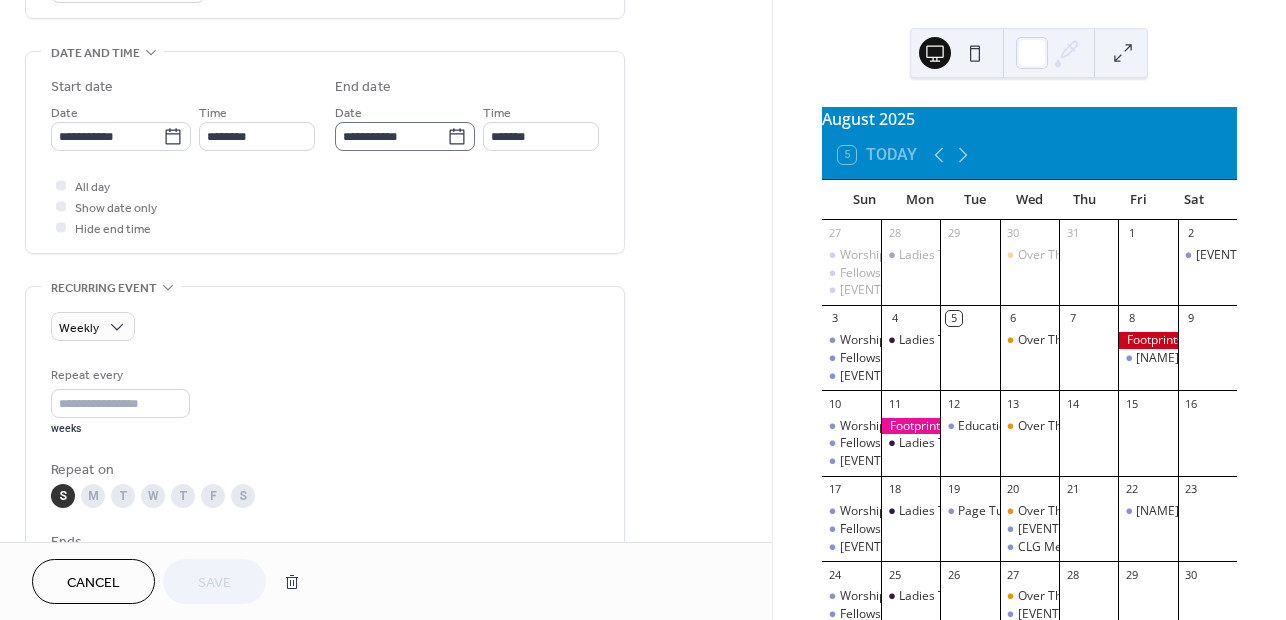 click 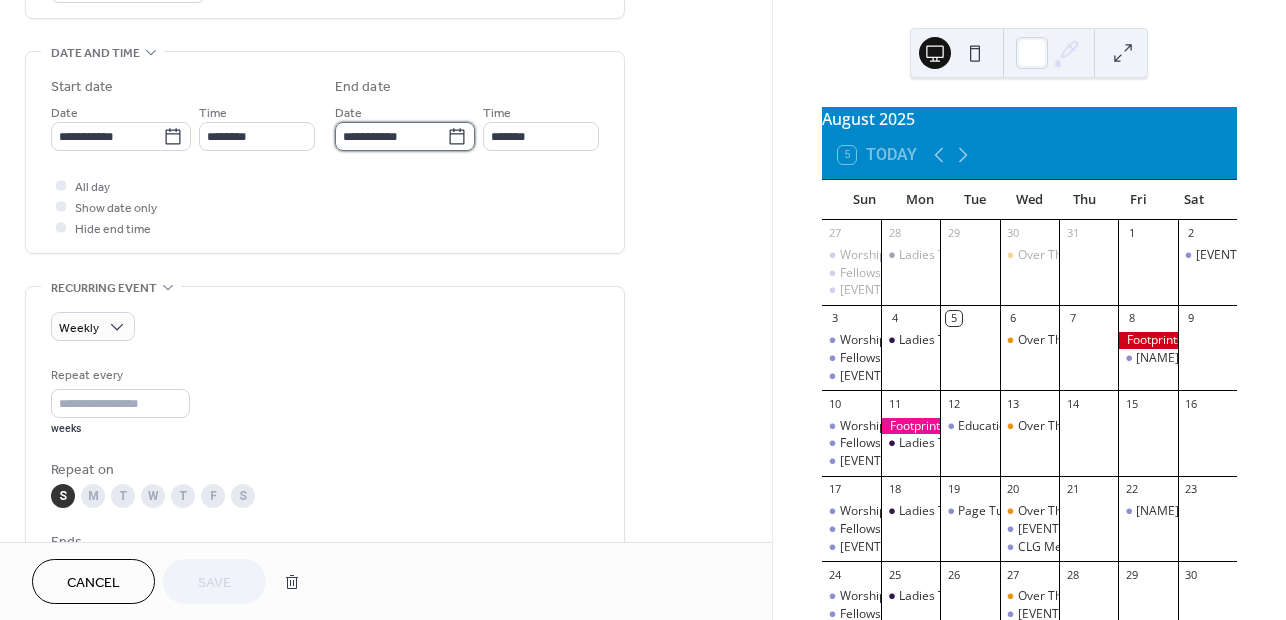 click on "**********" at bounding box center [391, 136] 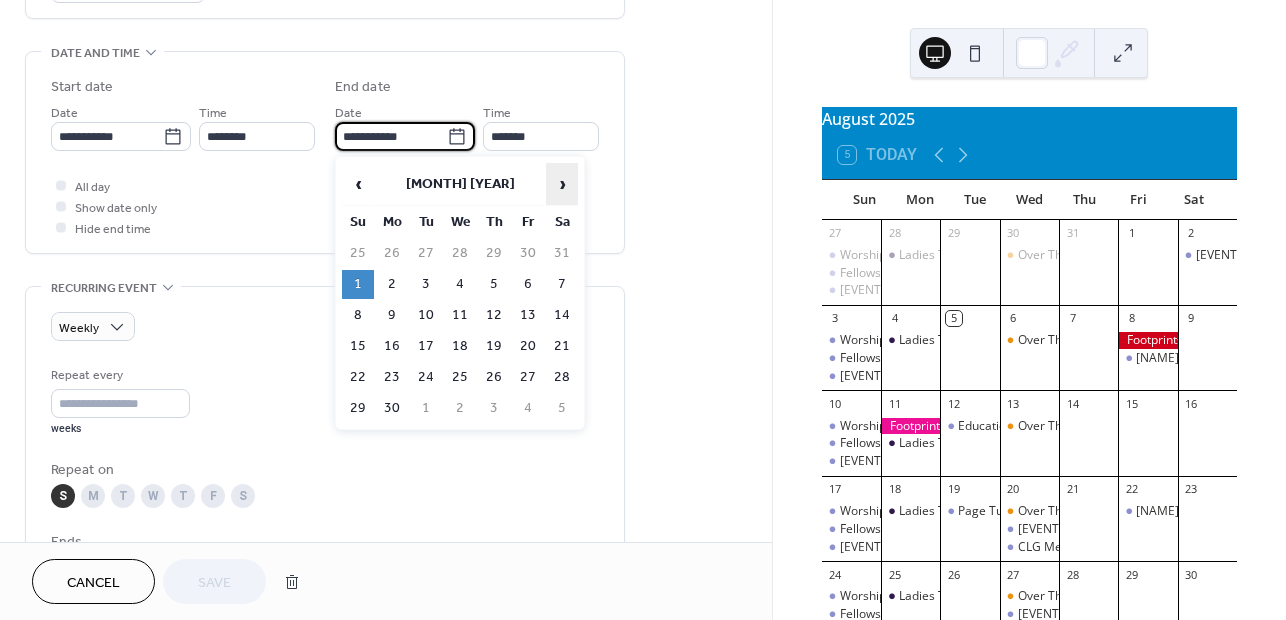 click on "›" at bounding box center [562, 184] 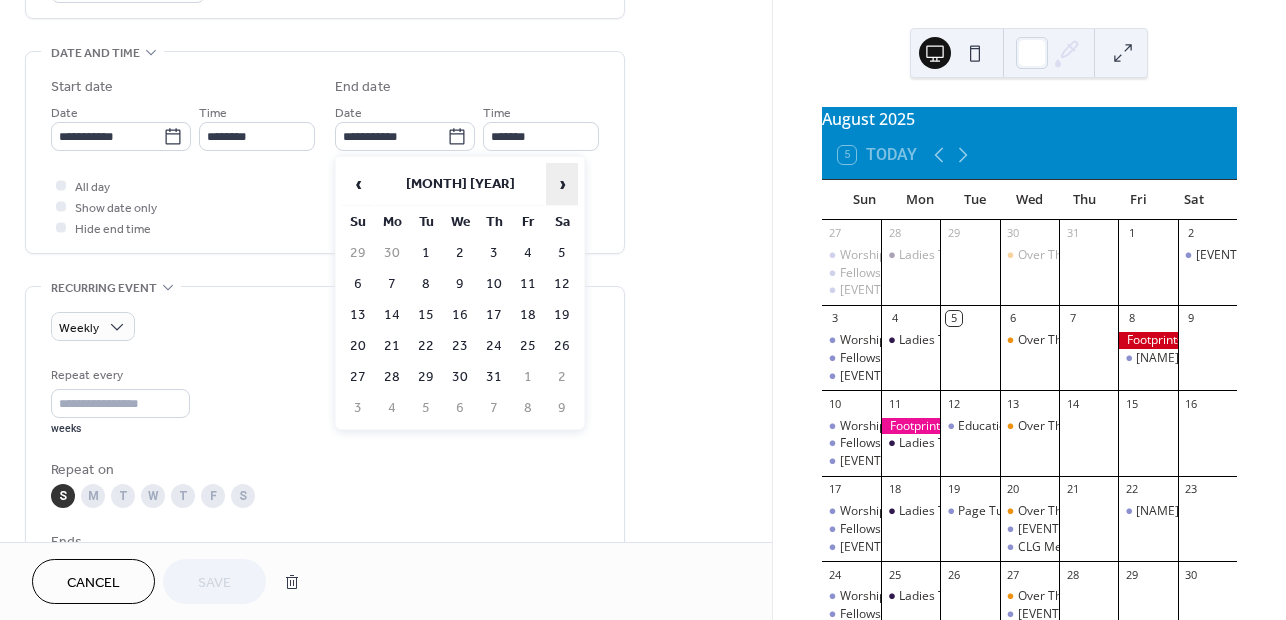 click on "›" at bounding box center (562, 184) 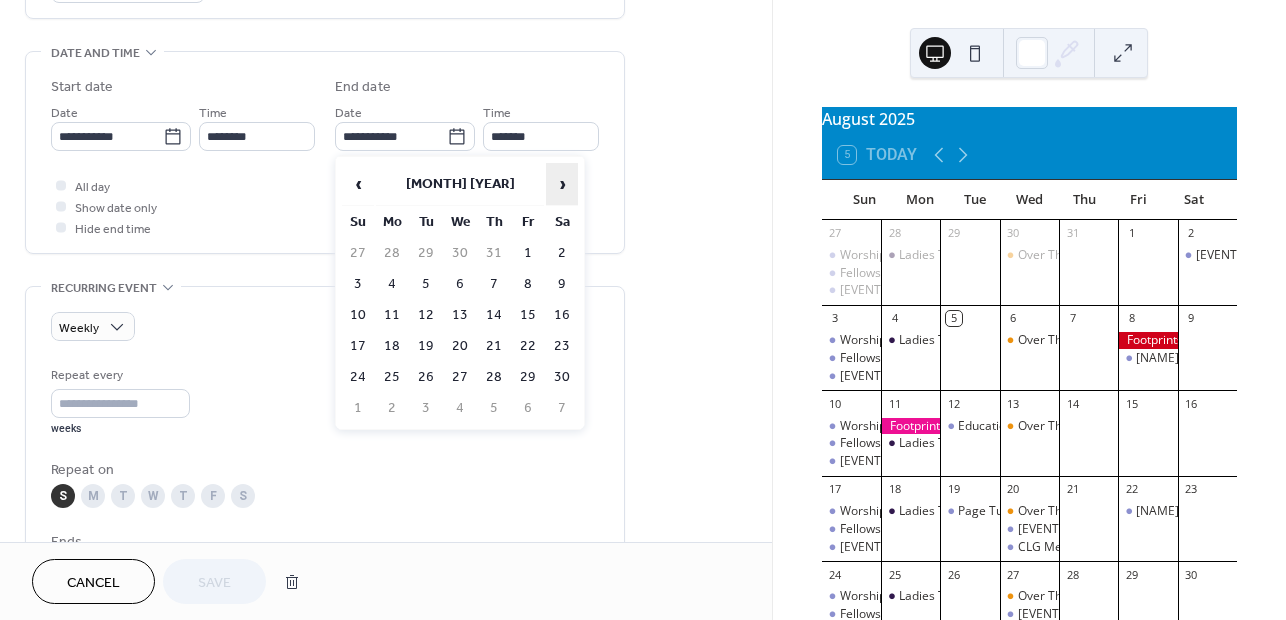 click on "›" at bounding box center (562, 184) 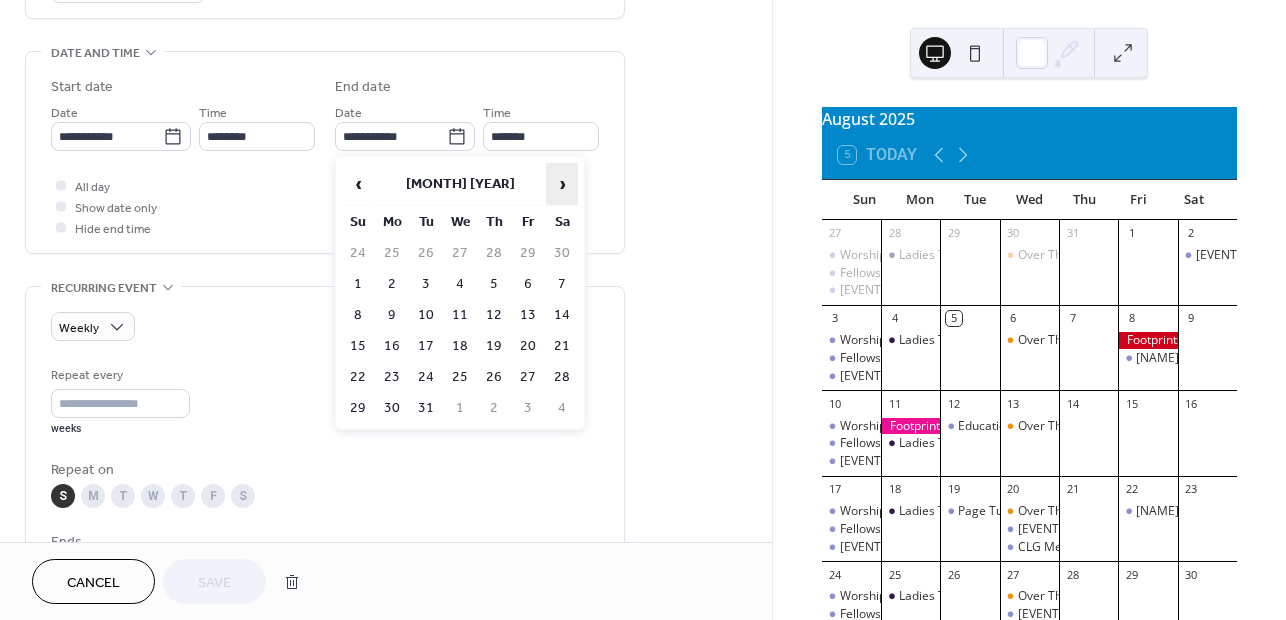 click on "›" at bounding box center [562, 184] 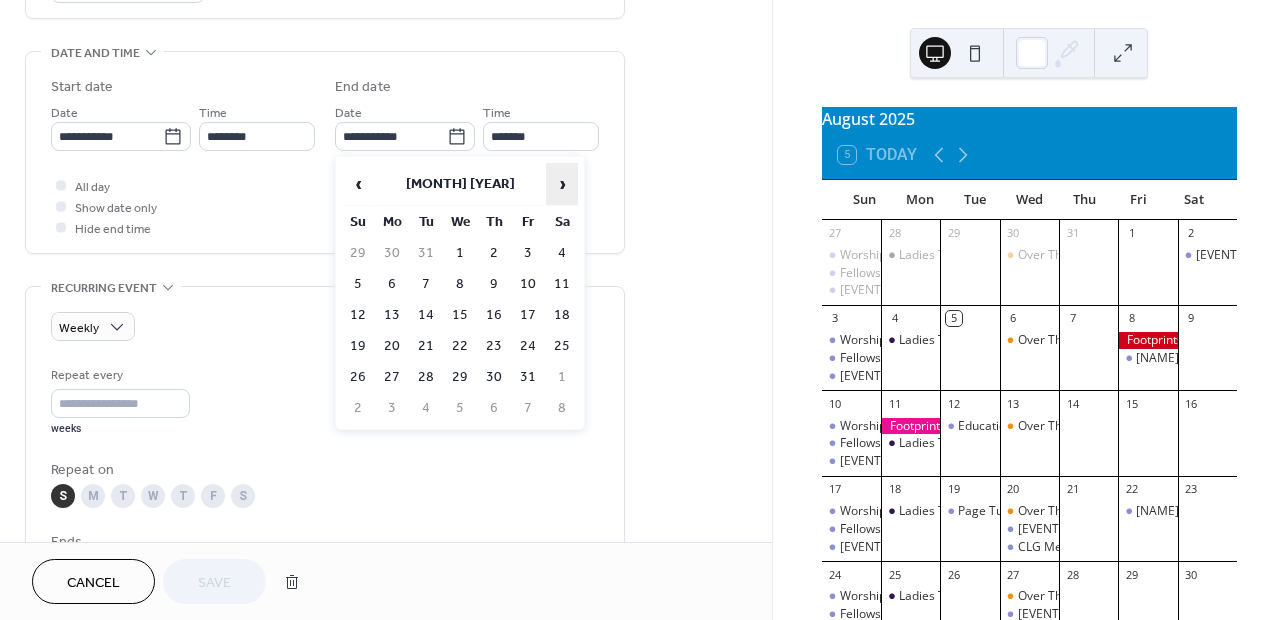 click on "›" at bounding box center (562, 184) 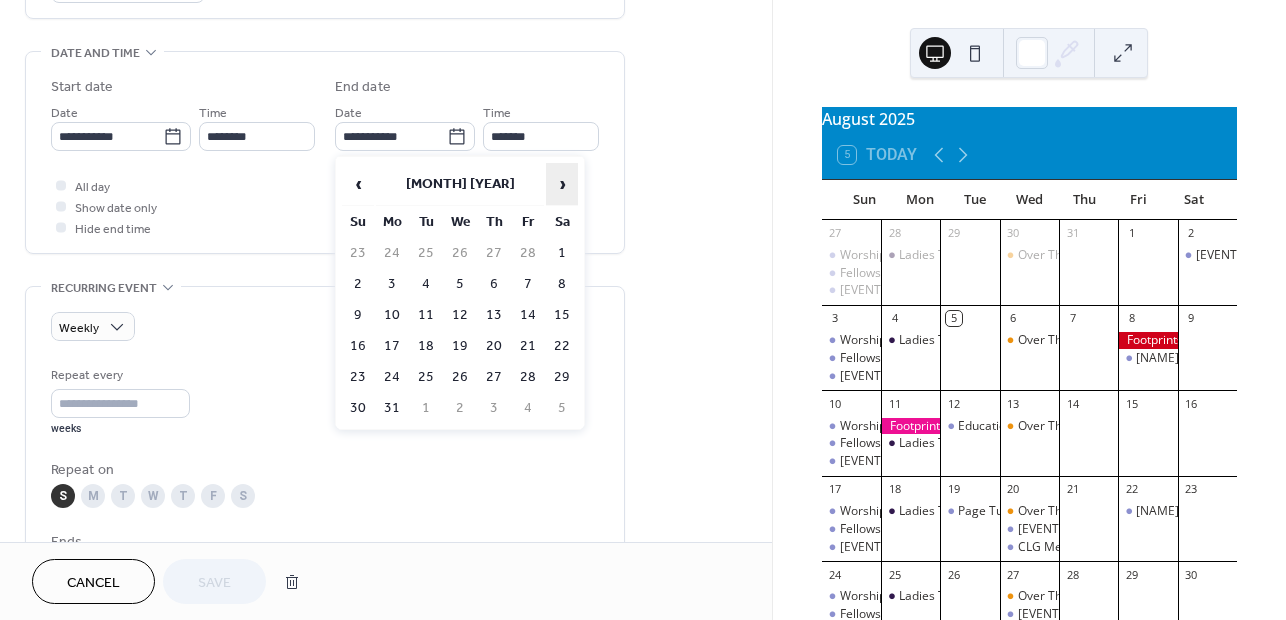 click on "›" at bounding box center (562, 184) 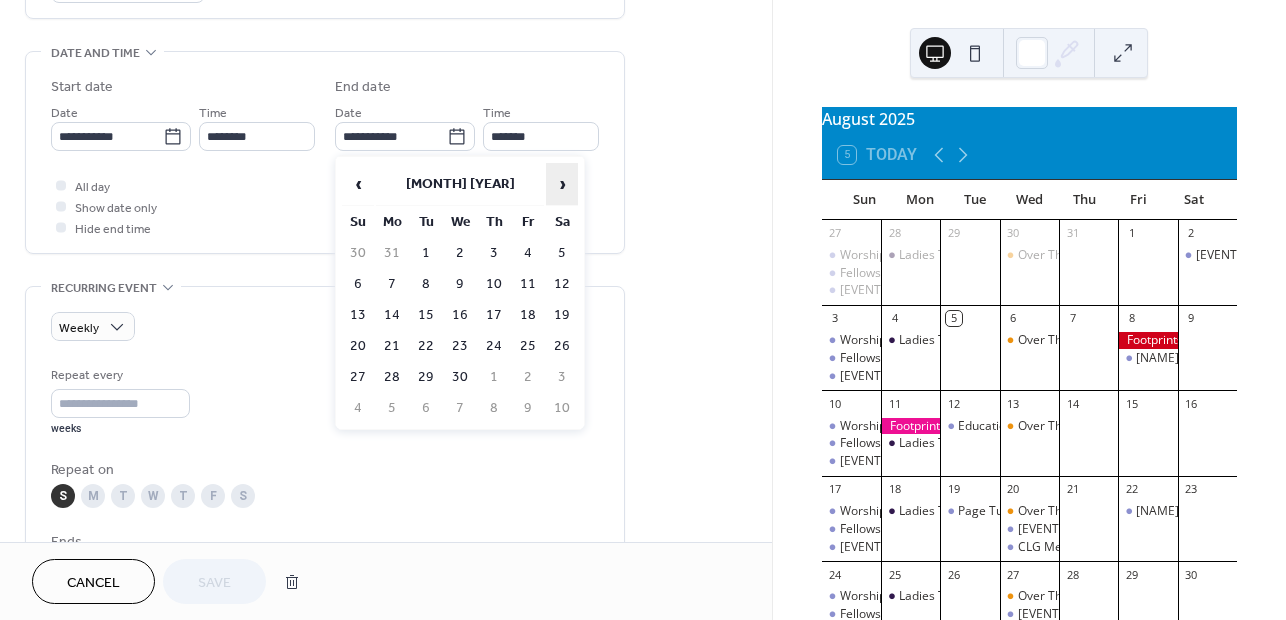 click on "›" at bounding box center (562, 184) 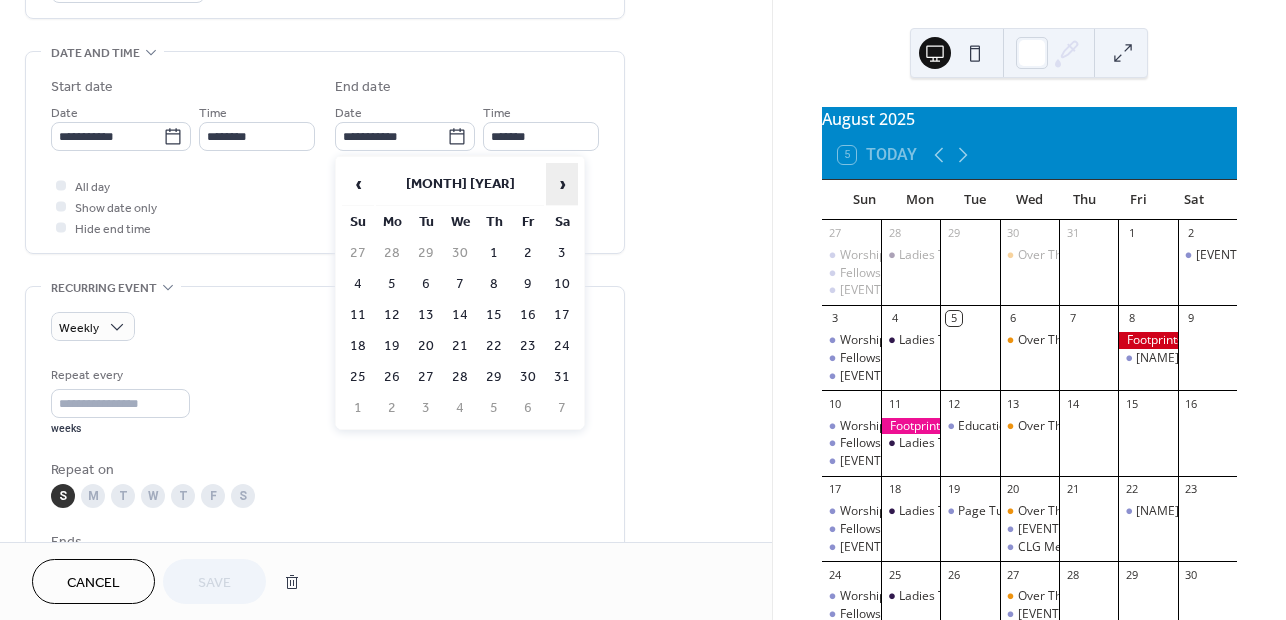 click on "›" at bounding box center (562, 184) 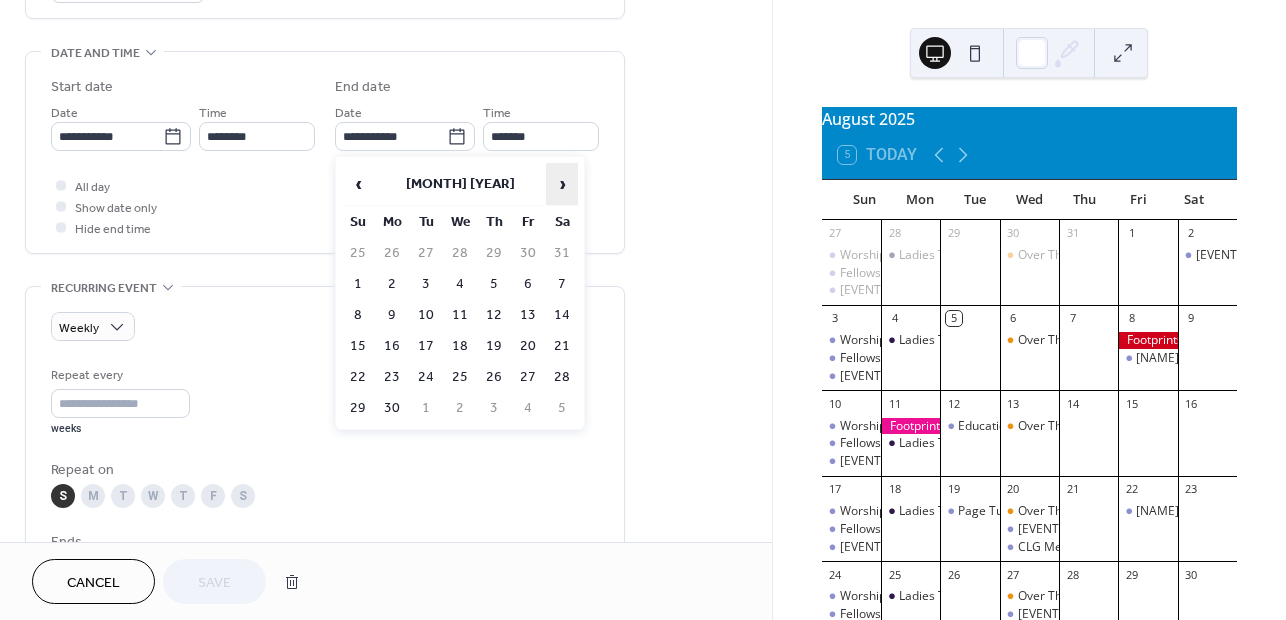 click on "›" at bounding box center (562, 184) 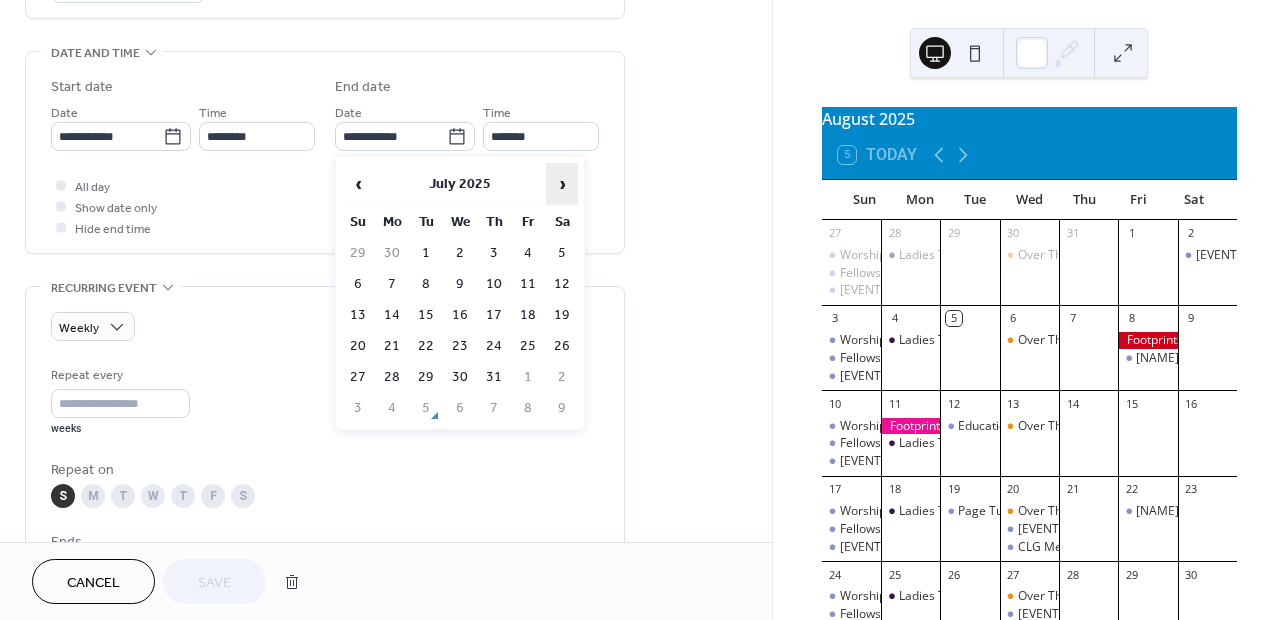 click on "›" at bounding box center [562, 184] 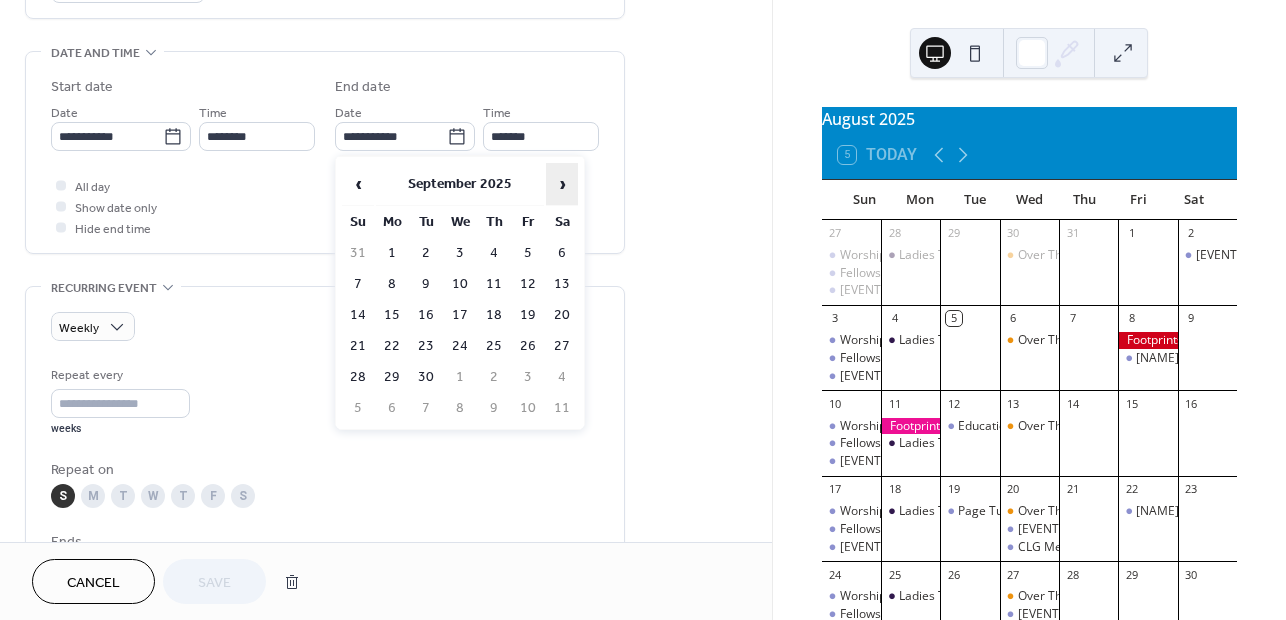 click on "›" at bounding box center (562, 184) 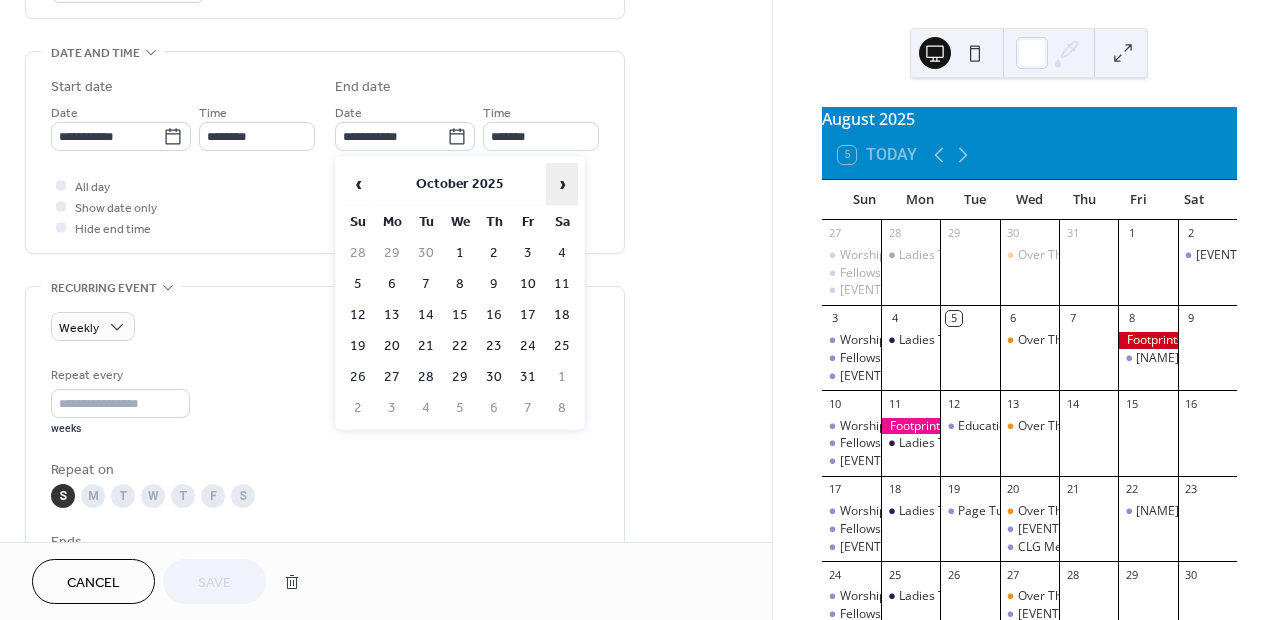 click on "›" at bounding box center [562, 184] 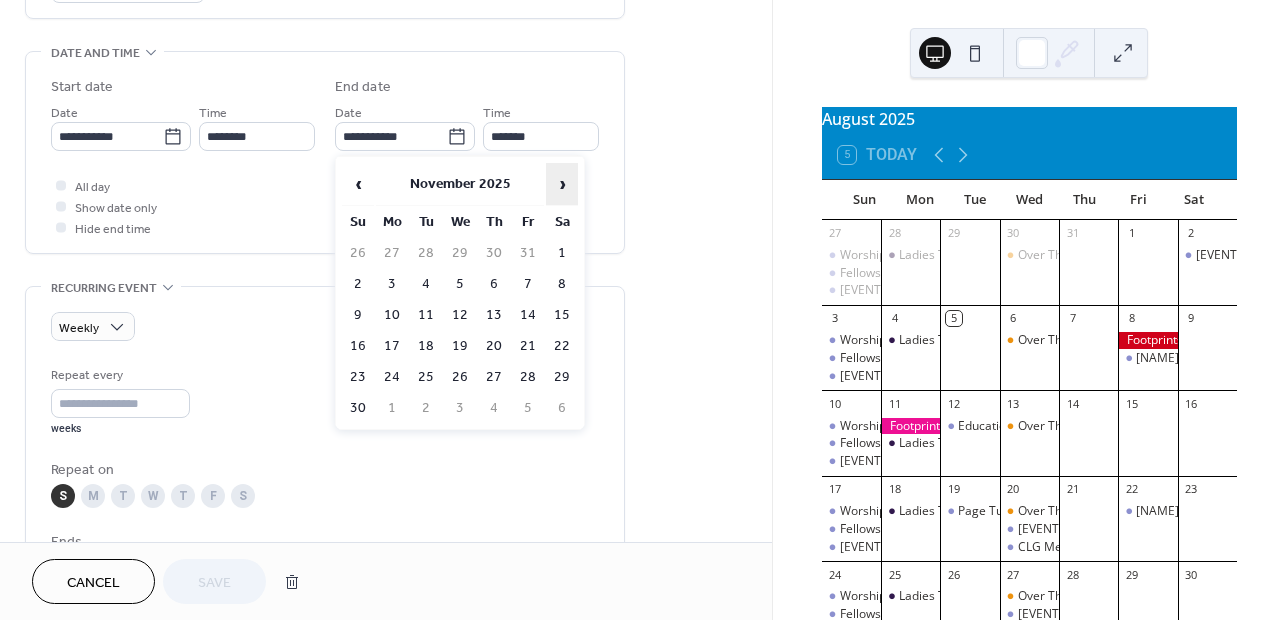 click on "›" at bounding box center [562, 184] 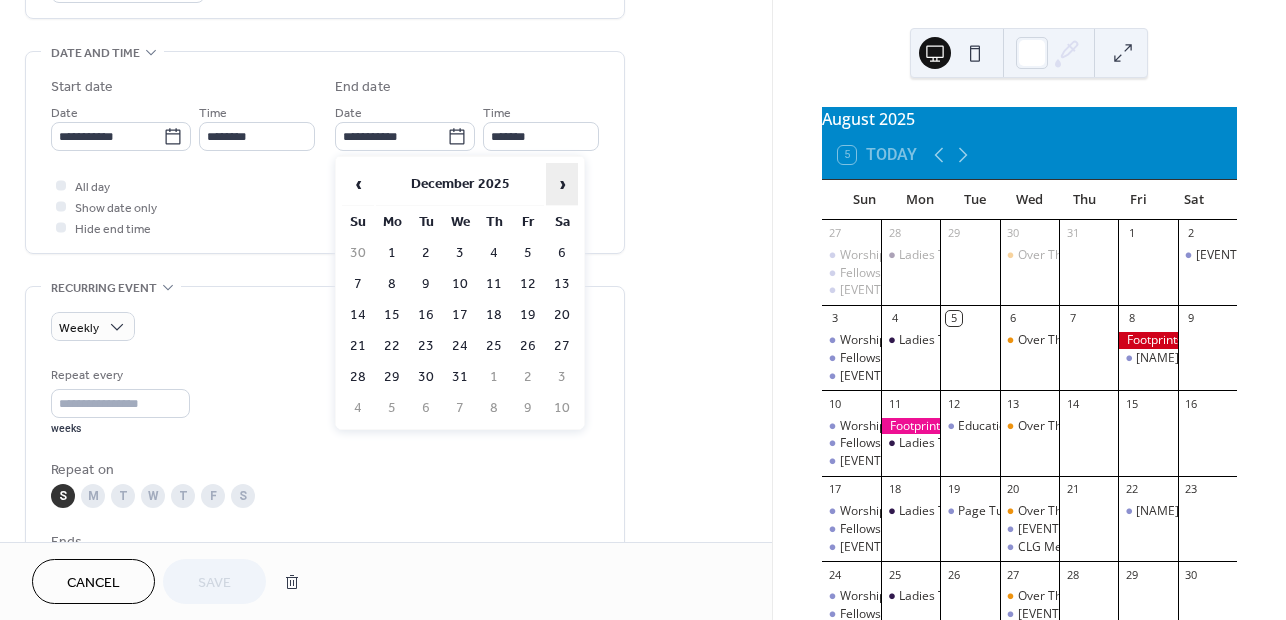 click on "›" at bounding box center [562, 184] 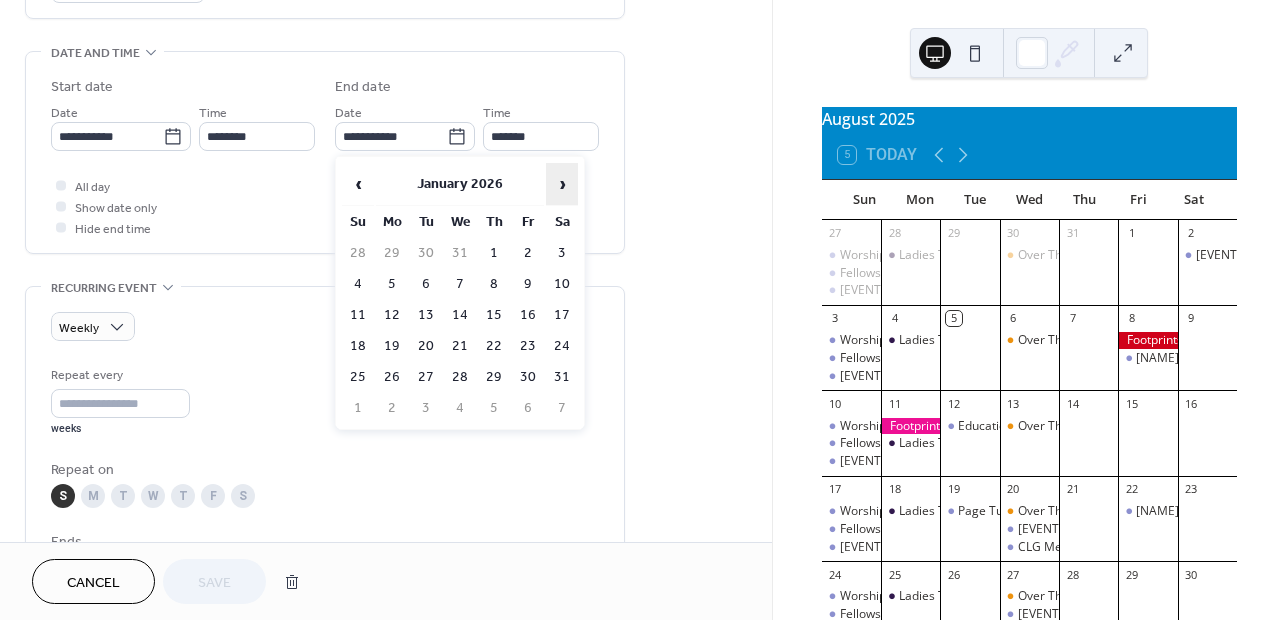 click on "›" at bounding box center [562, 184] 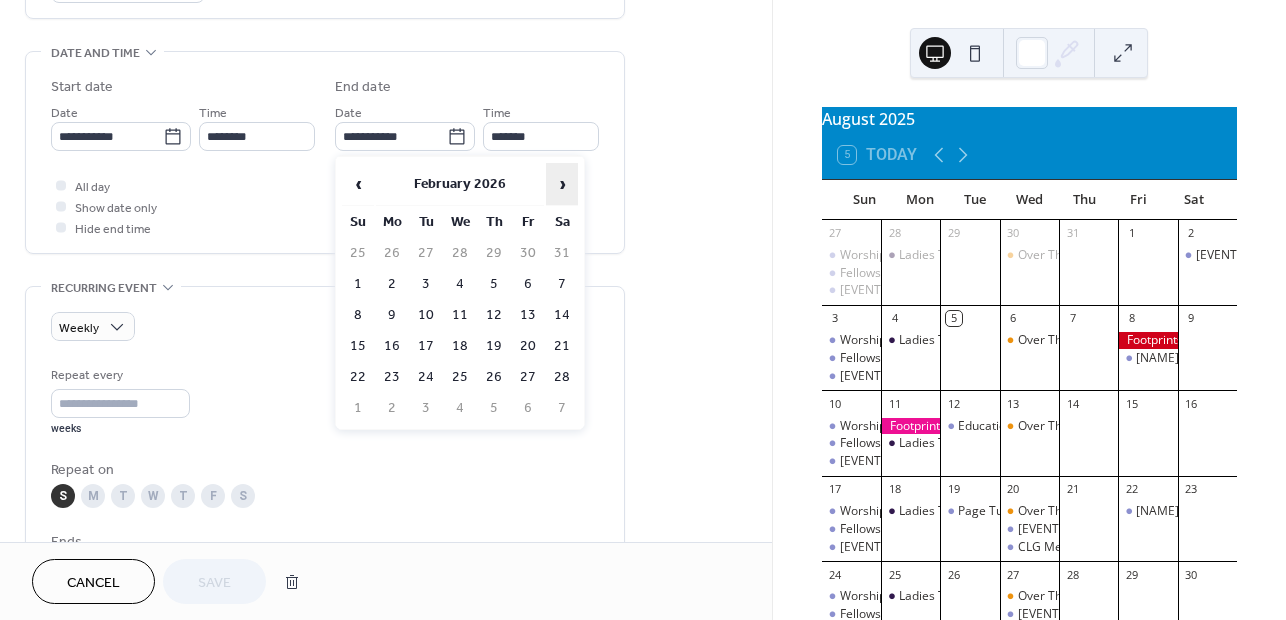 click on "›" at bounding box center (562, 184) 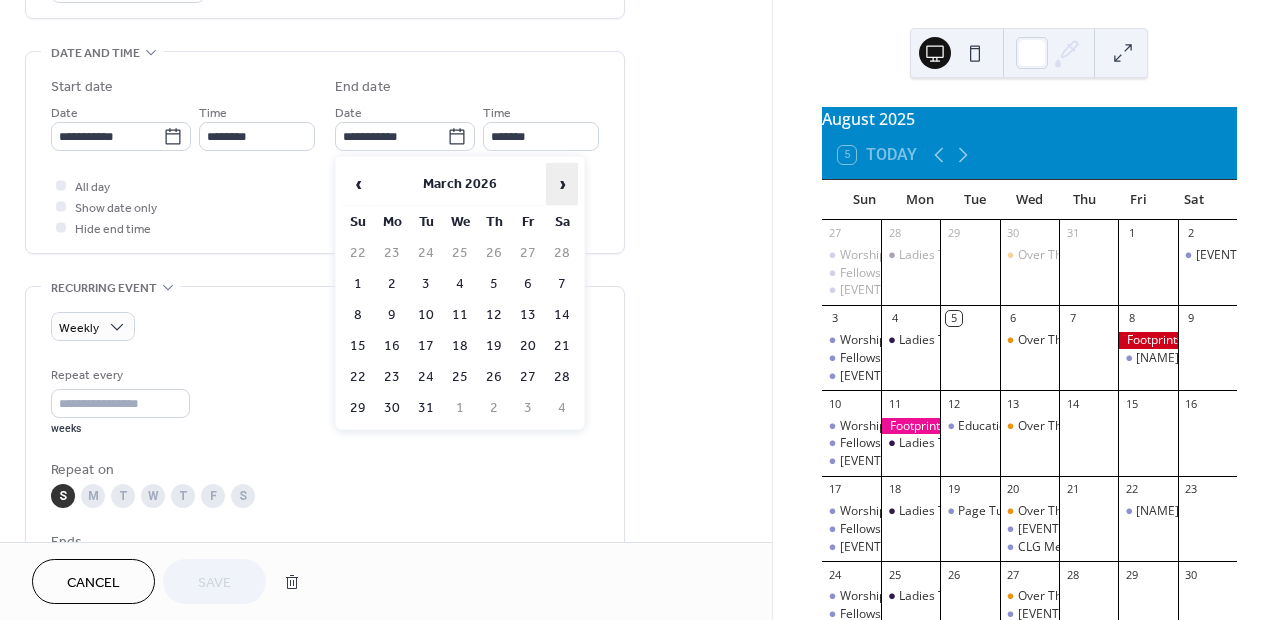 click on "›" at bounding box center (562, 184) 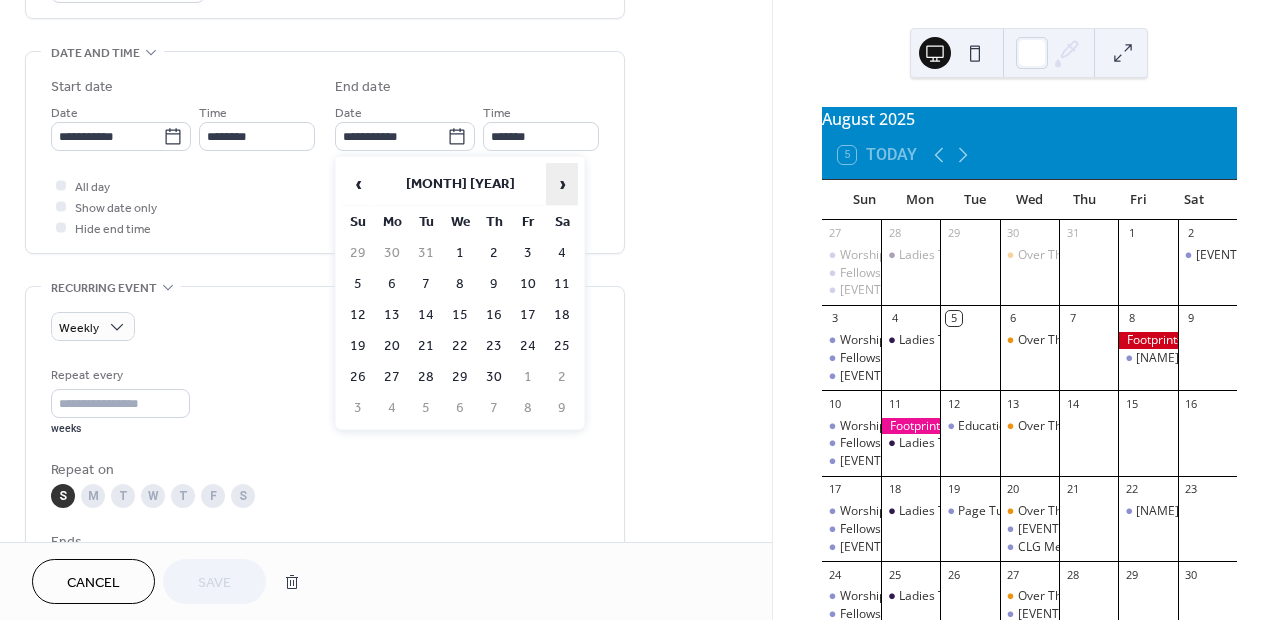 click on "›" at bounding box center [562, 184] 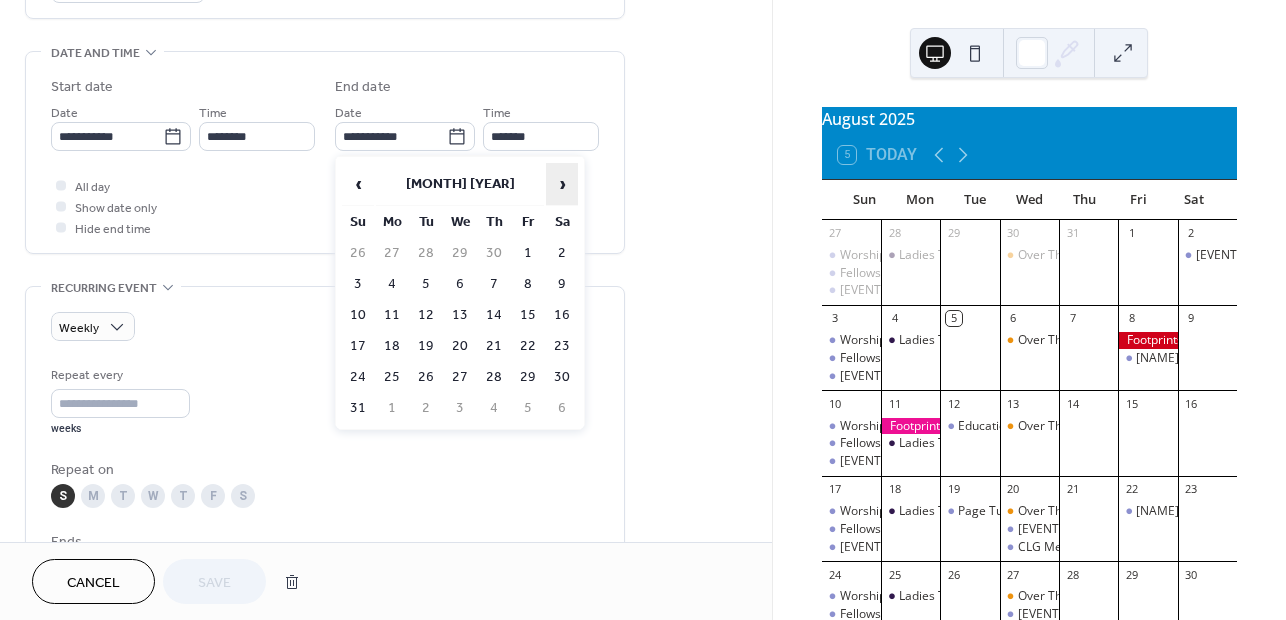 click on "›" at bounding box center (562, 184) 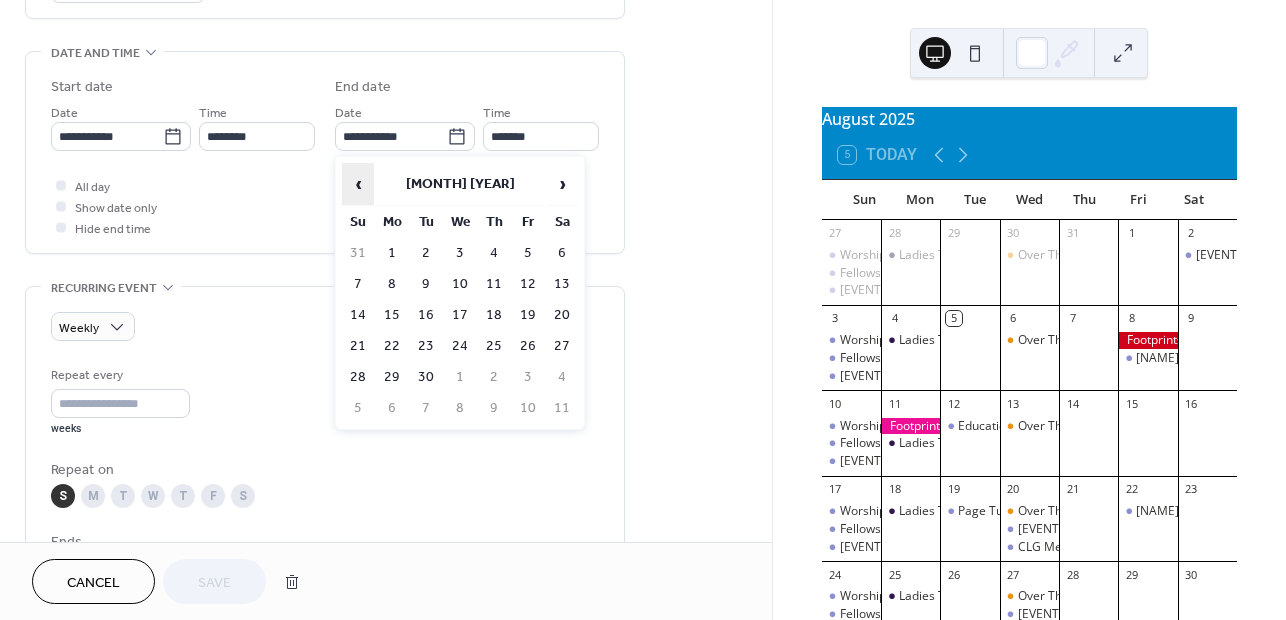 click on "‹" at bounding box center (358, 184) 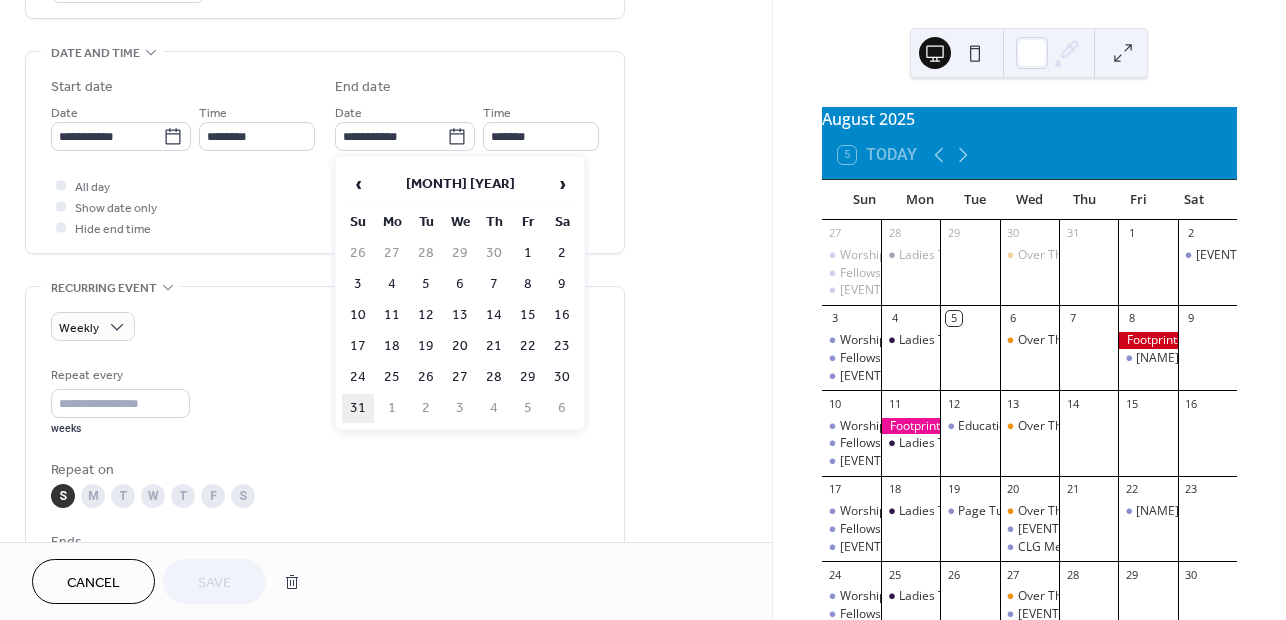 click on "31" at bounding box center (358, 408) 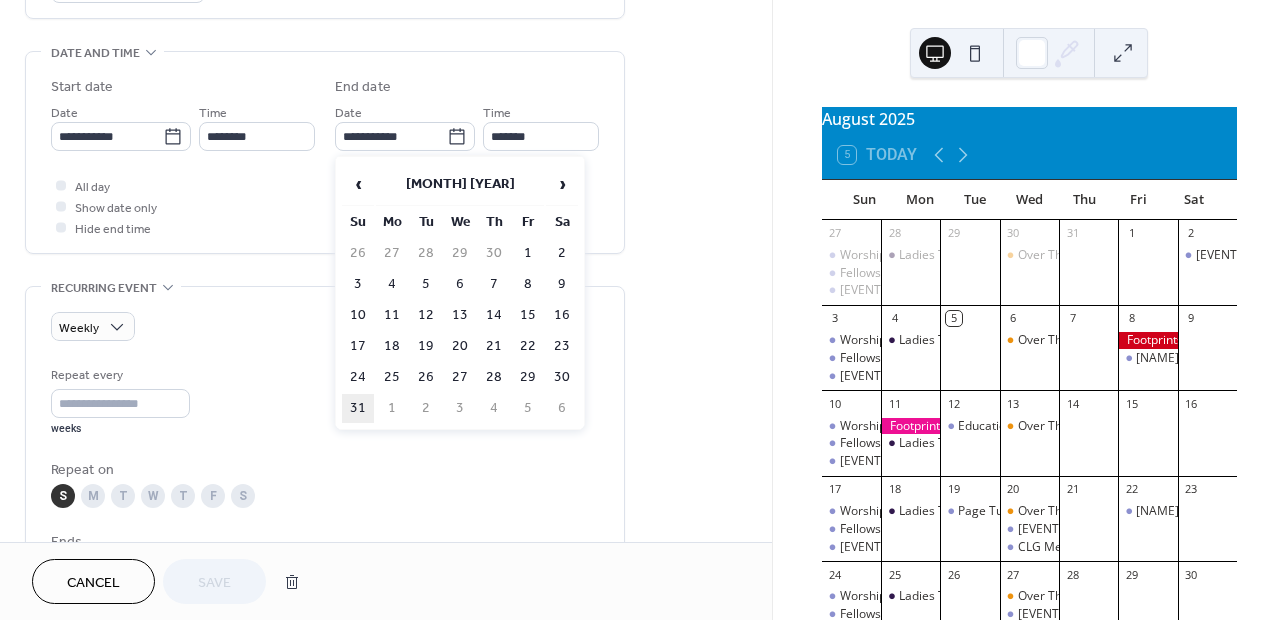 type on "**********" 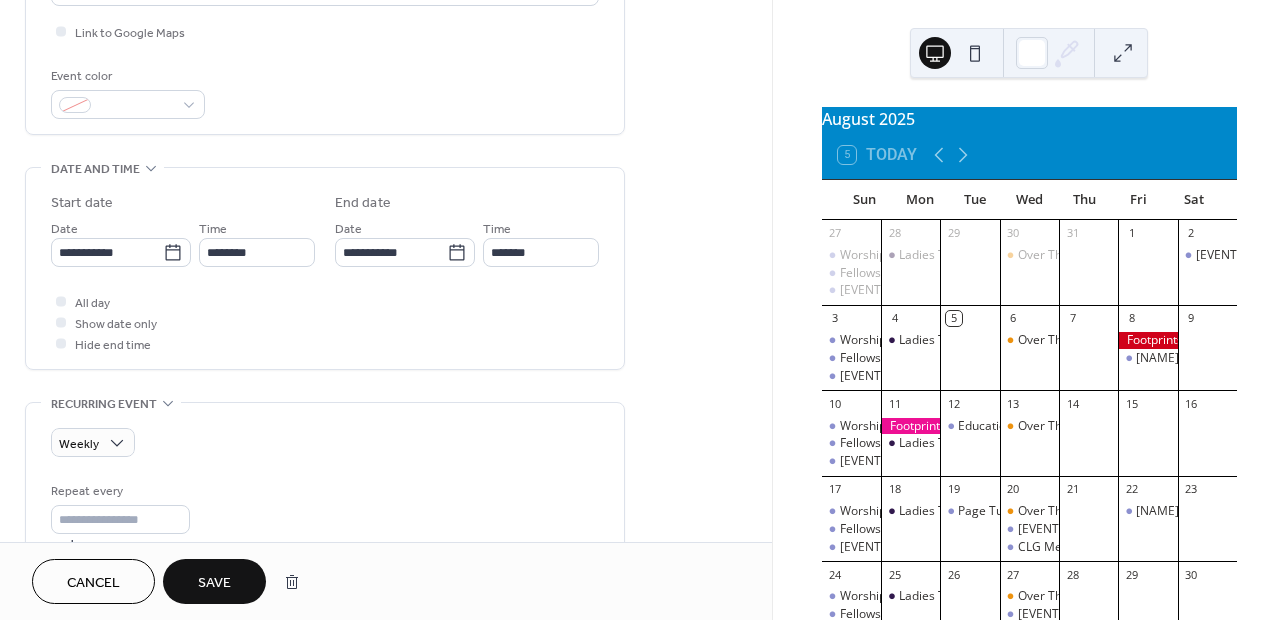scroll, scrollTop: 500, scrollLeft: 0, axis: vertical 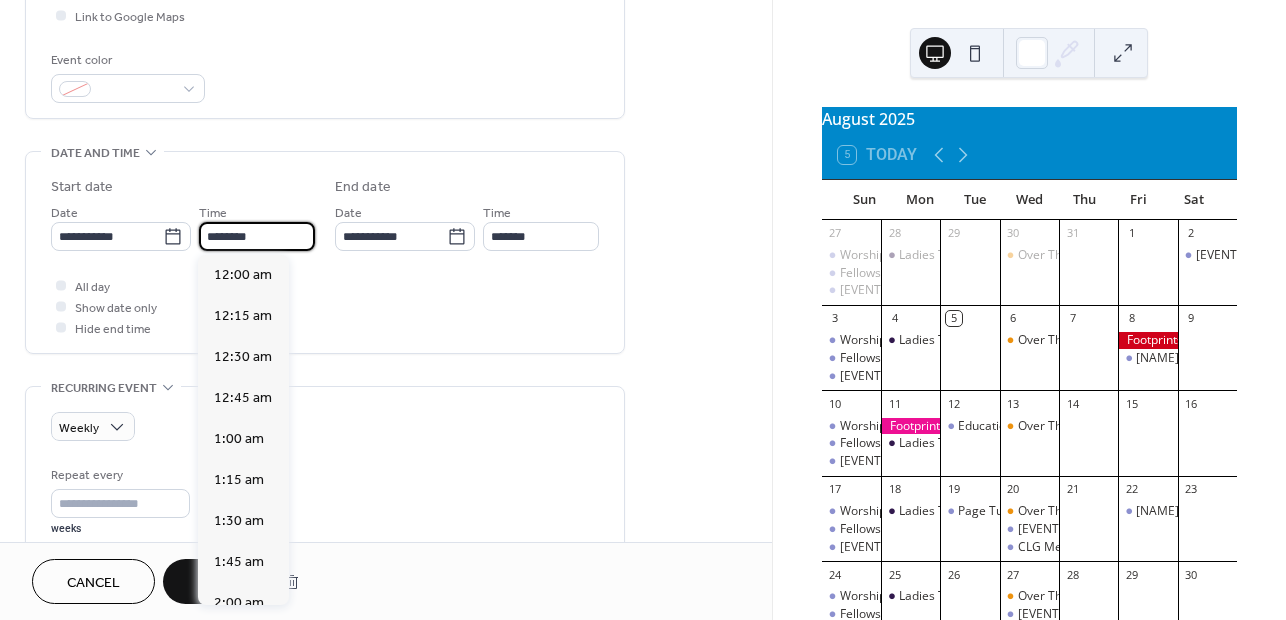click on "********" at bounding box center [257, 236] 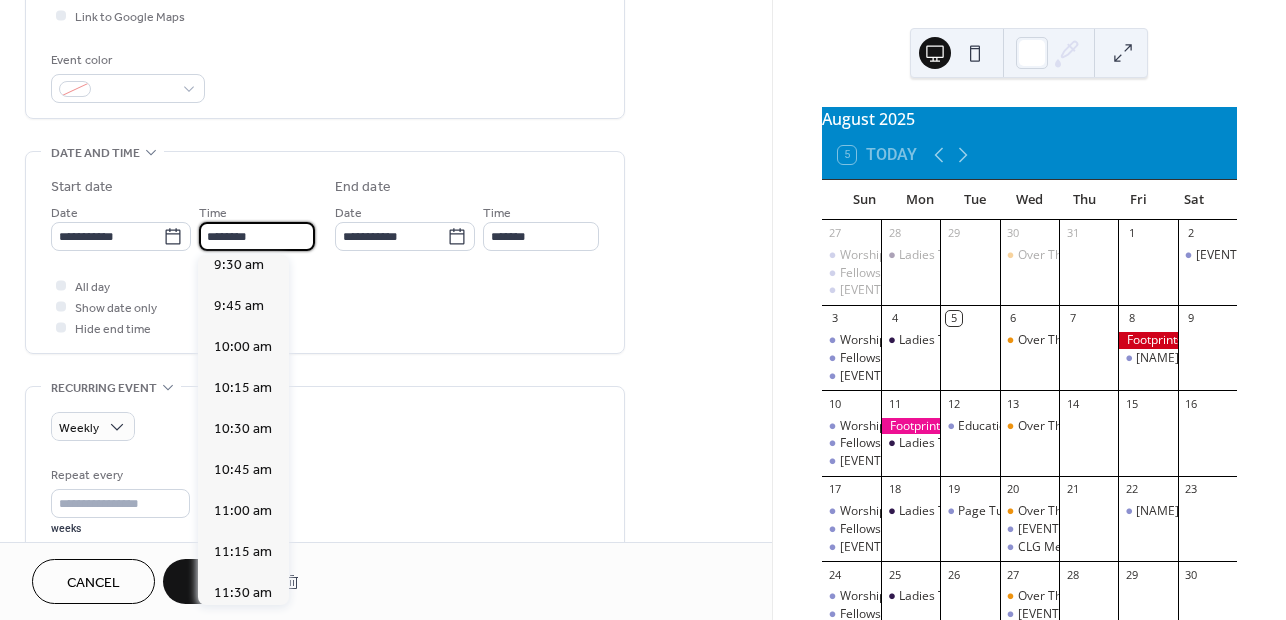 scroll, scrollTop: 1468, scrollLeft: 0, axis: vertical 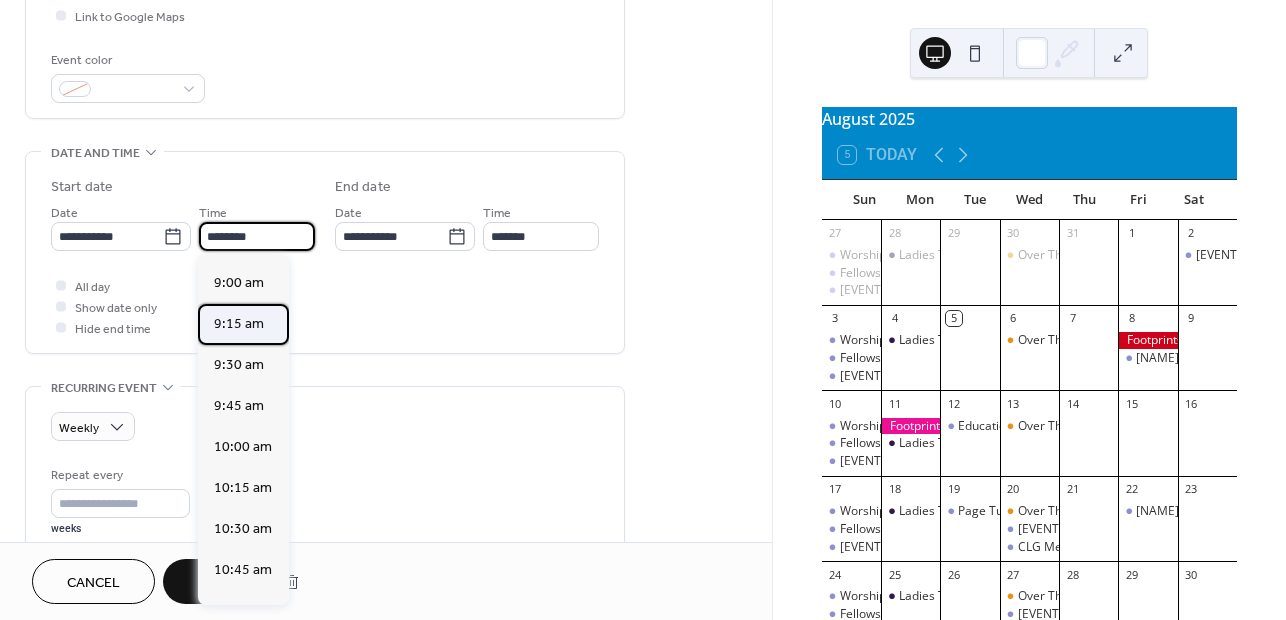 click on "9:15 am" at bounding box center [239, 324] 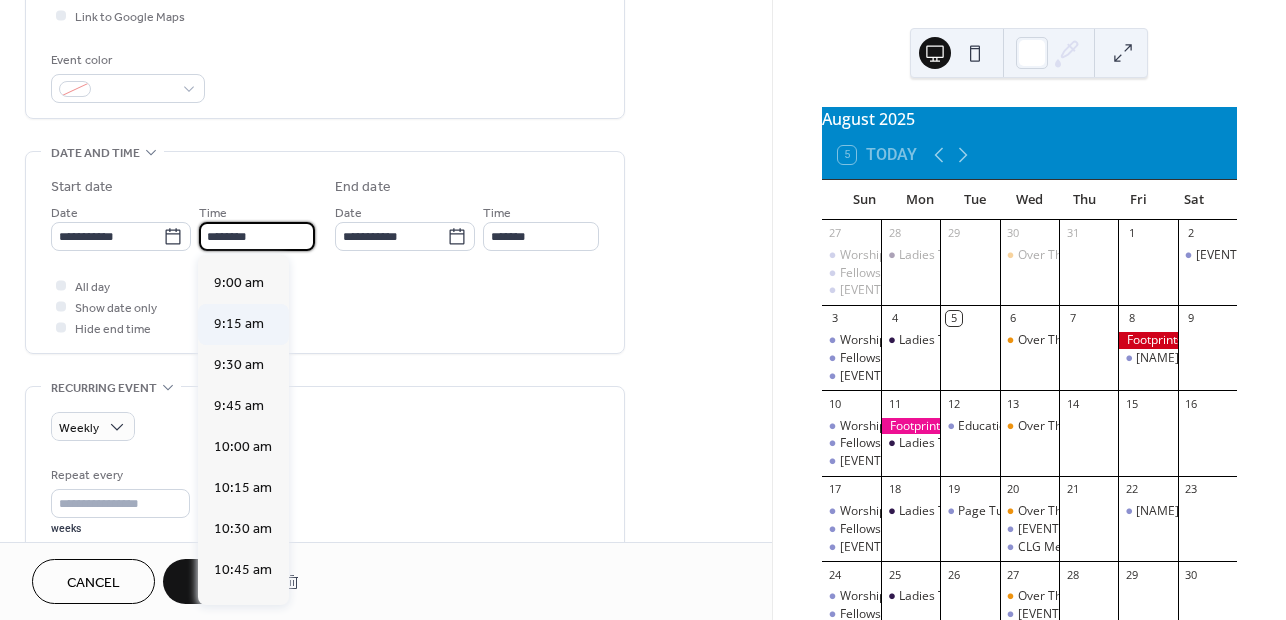 type on "*******" 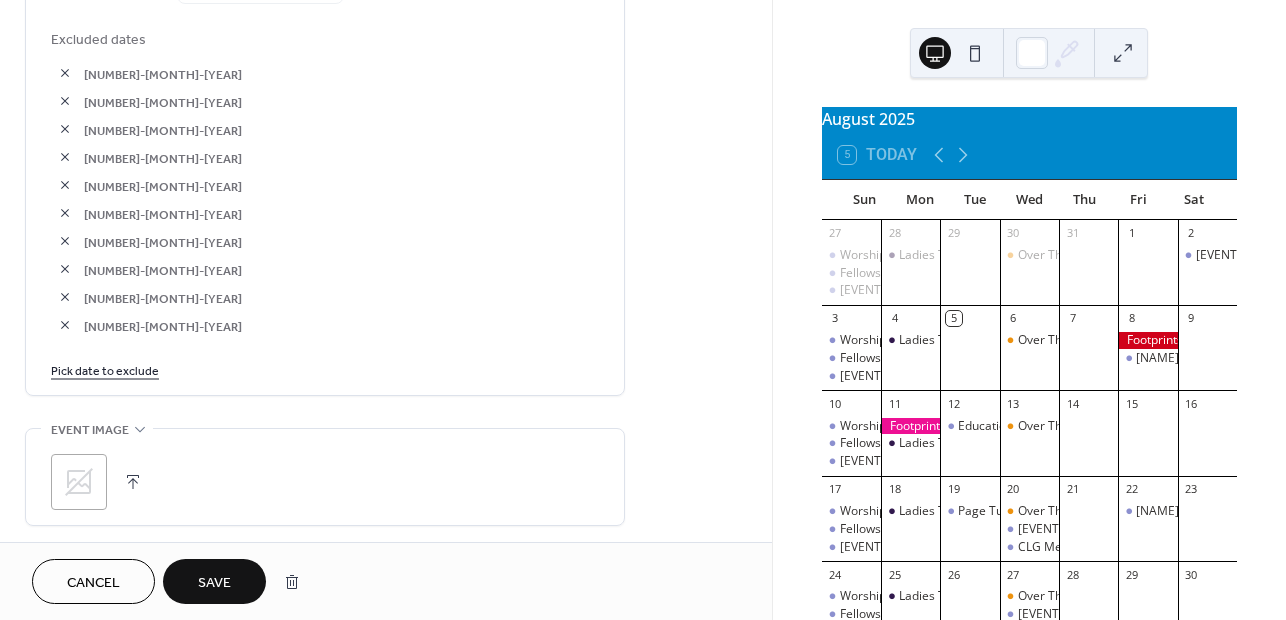 scroll, scrollTop: 1300, scrollLeft: 0, axis: vertical 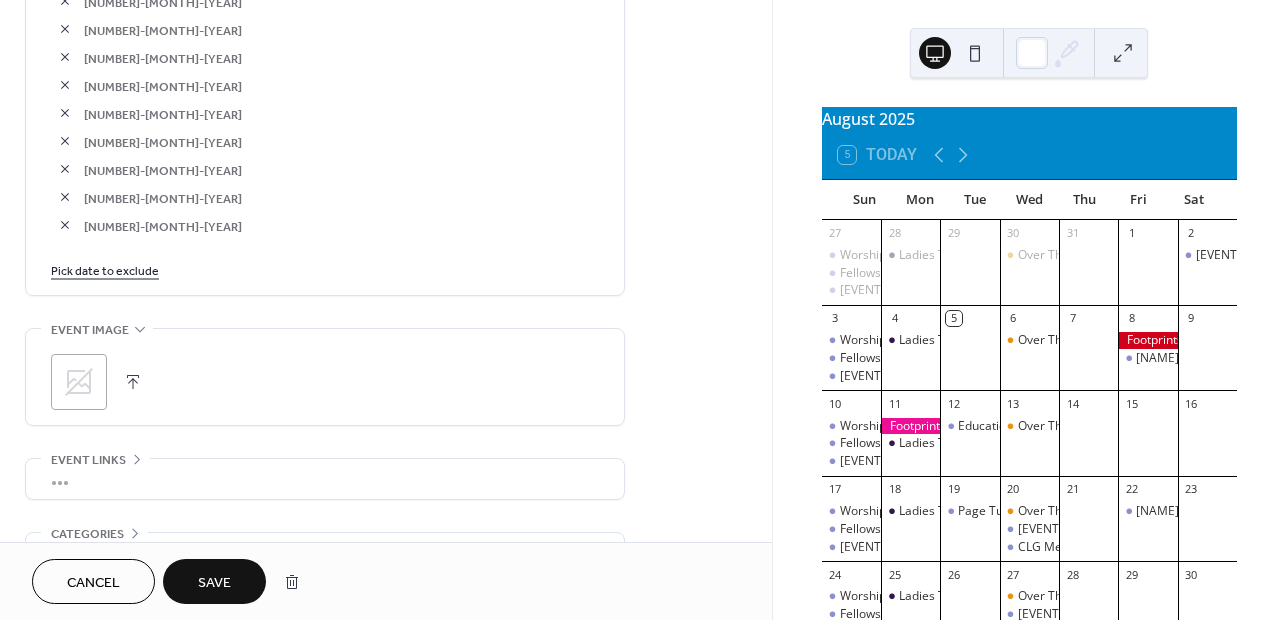 click on "Pick date to exclude" at bounding box center [105, 269] 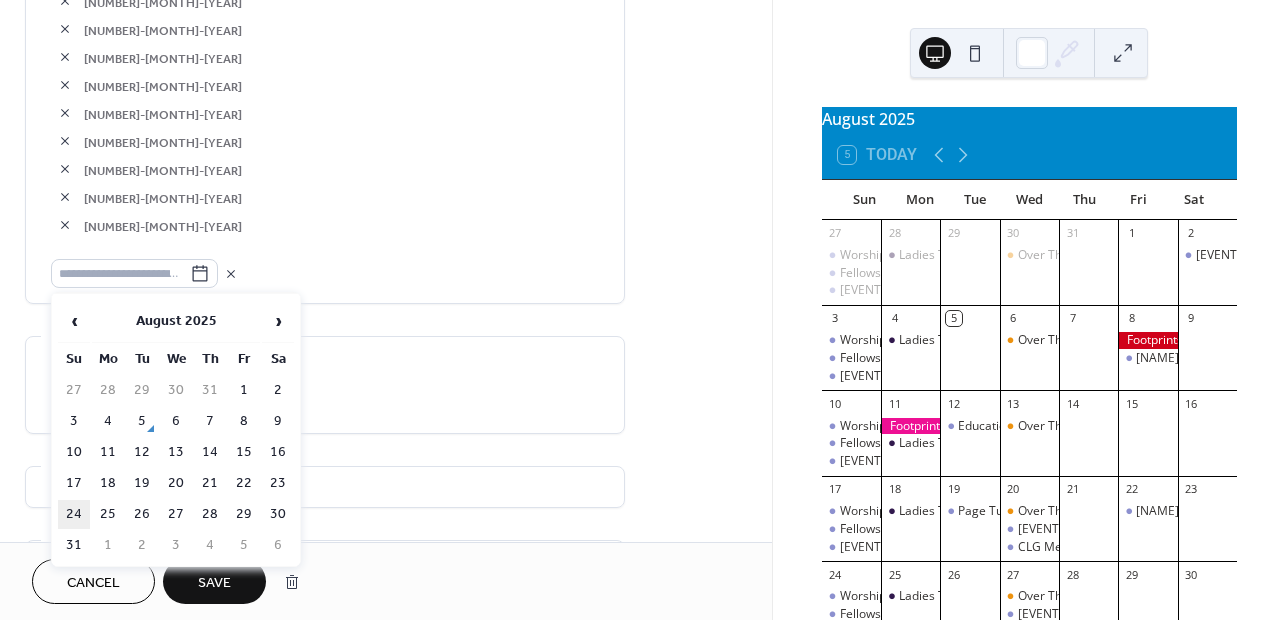 click on "24" at bounding box center [74, 514] 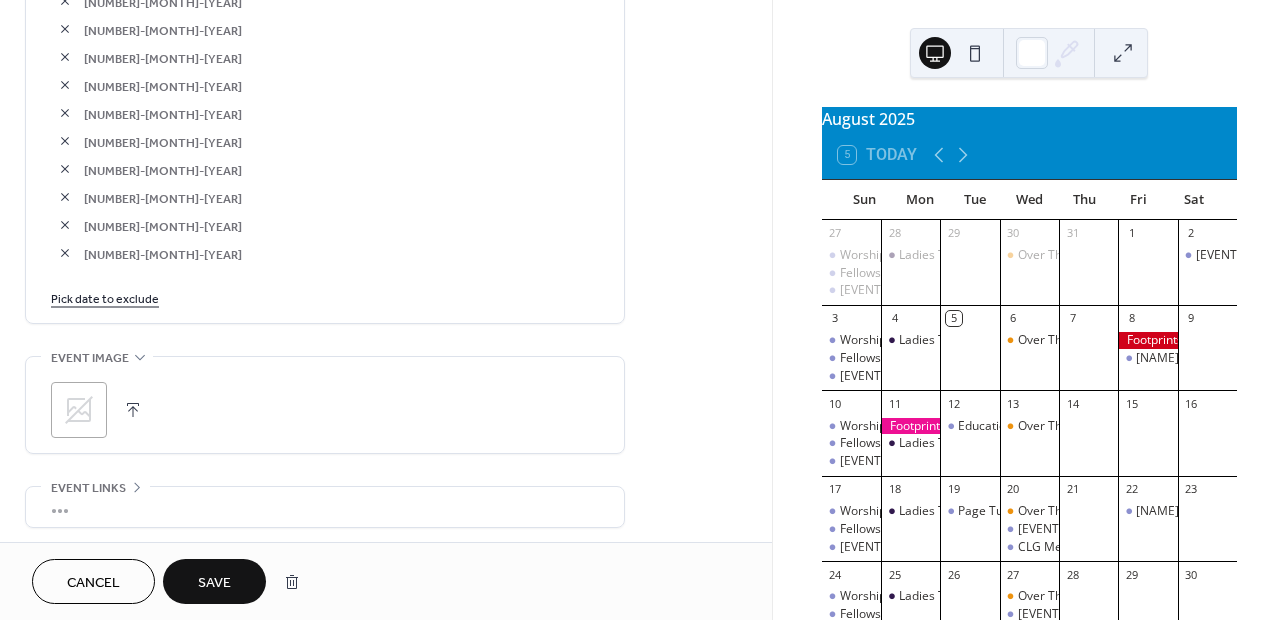 click on "Pick date to exclude" at bounding box center (105, 297) 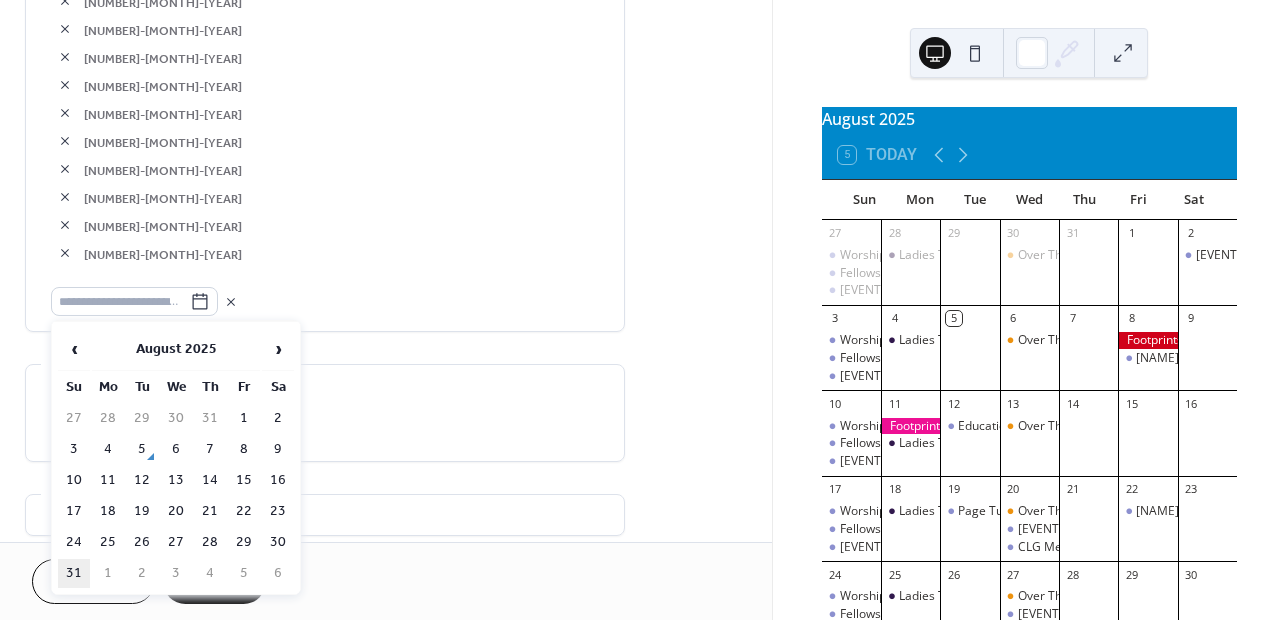 click on "31" at bounding box center [74, 573] 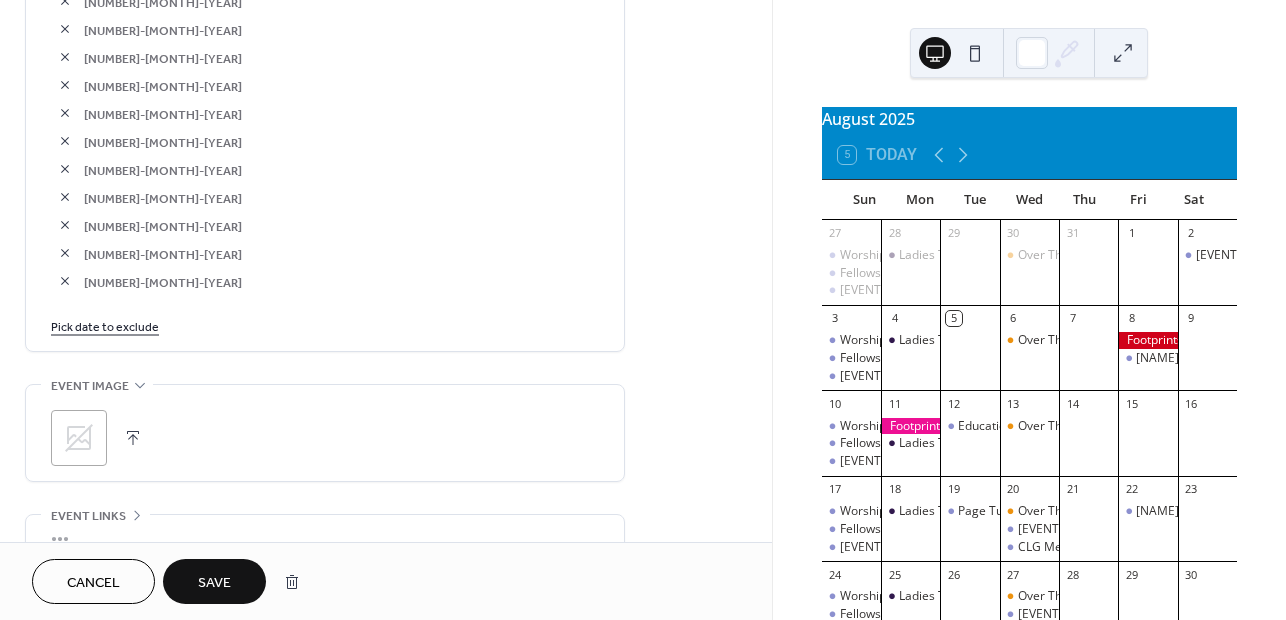 click on "Pick date to exclude" at bounding box center (105, 325) 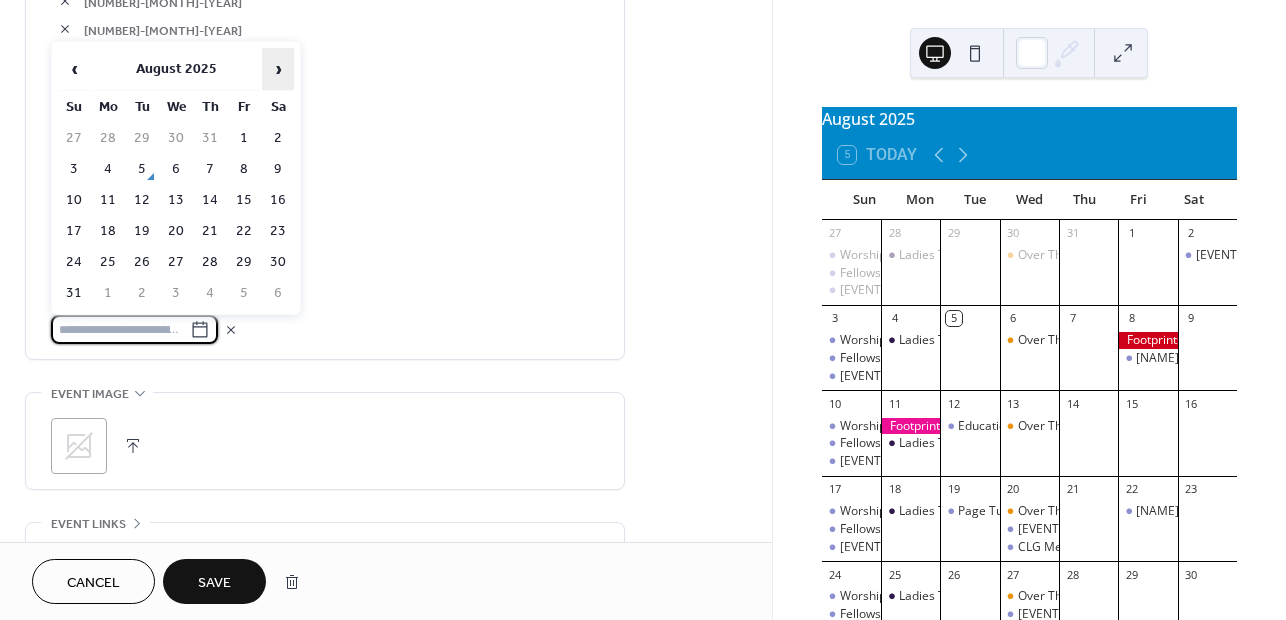 click on "›" at bounding box center [278, 69] 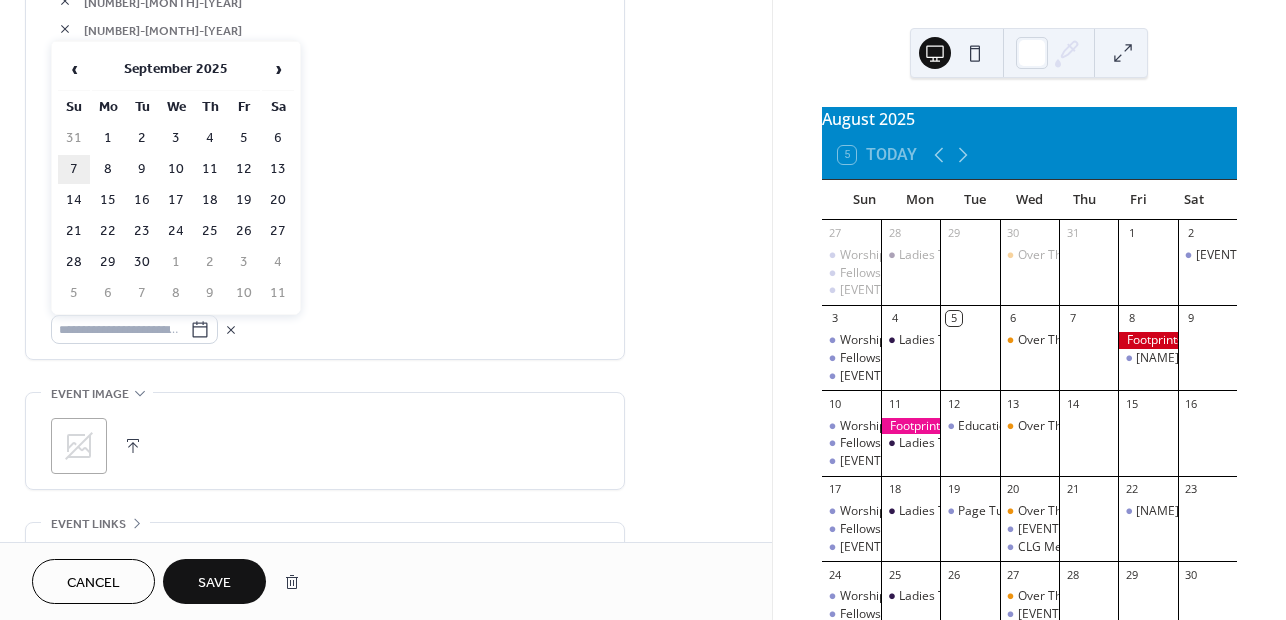 click on "7" at bounding box center (74, 169) 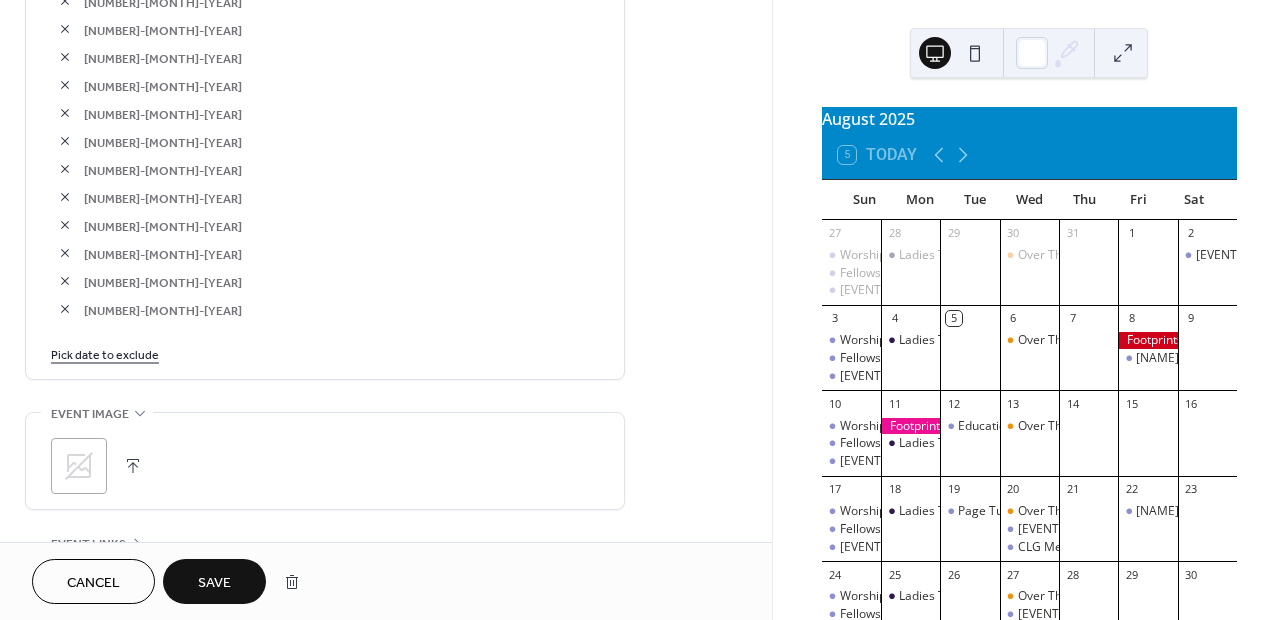 click on "Save" at bounding box center [214, 583] 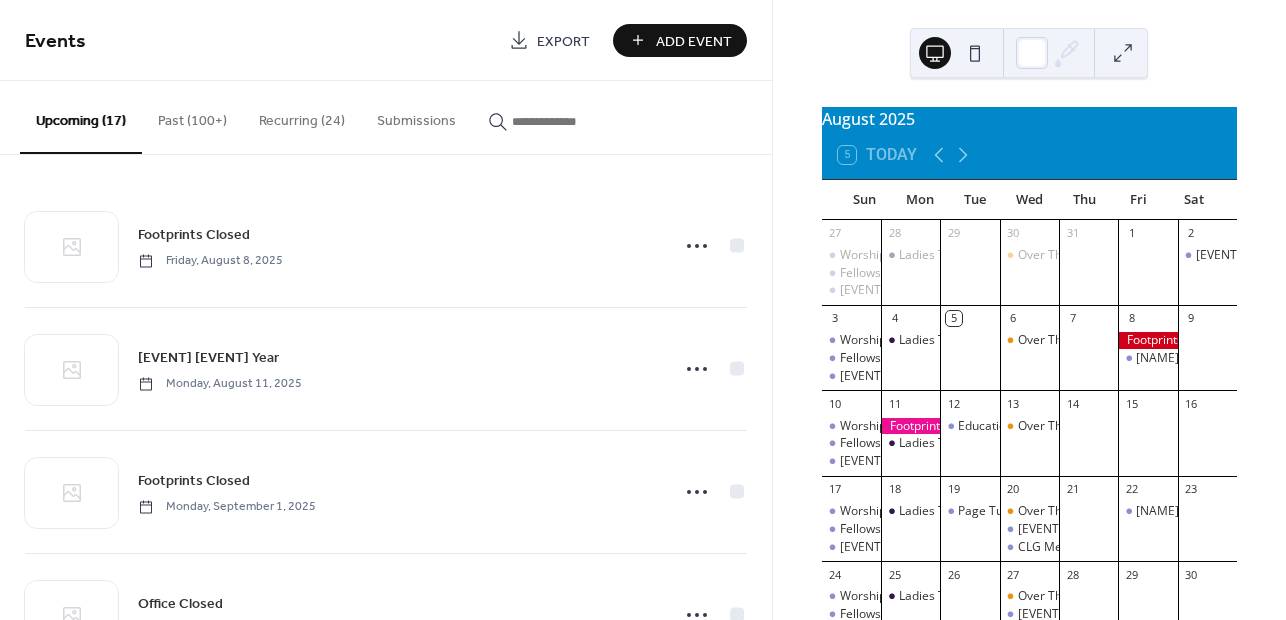 click on "Recurring (24)" at bounding box center [302, 116] 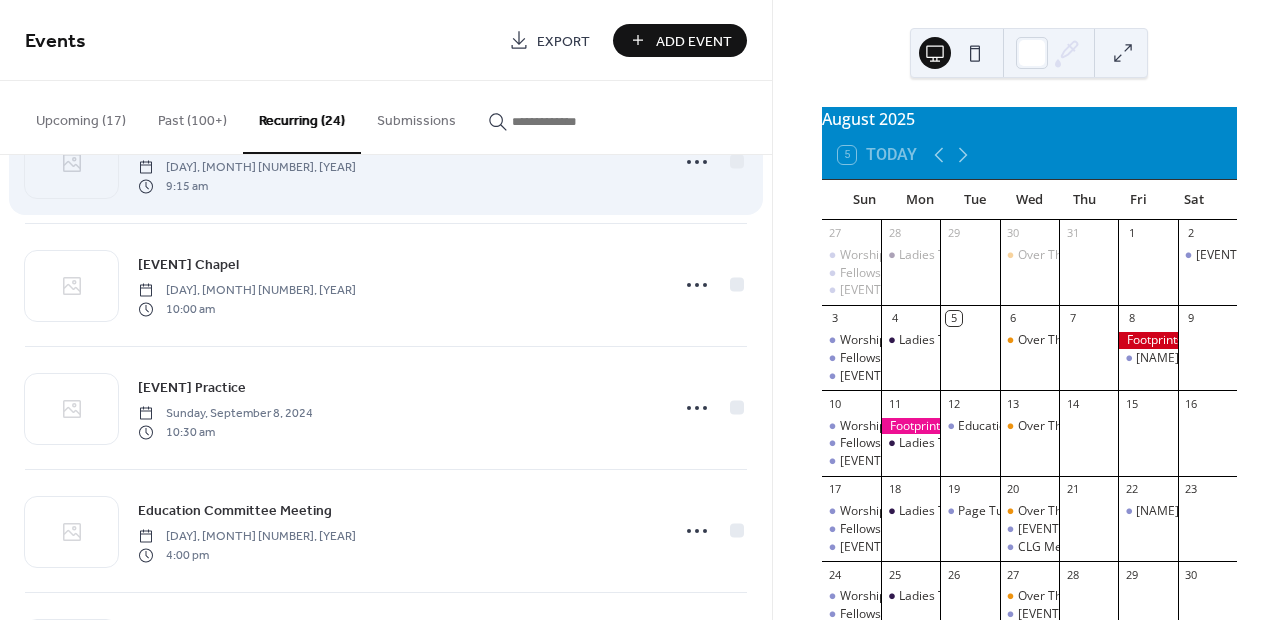 scroll, scrollTop: 700, scrollLeft: 0, axis: vertical 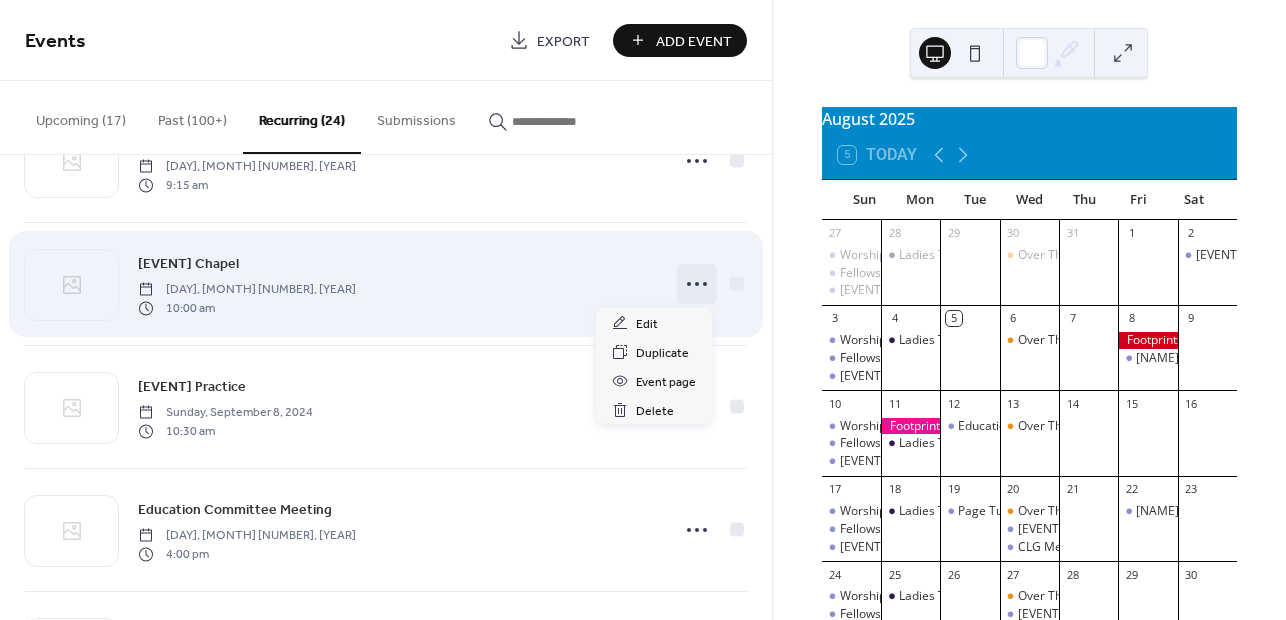 click 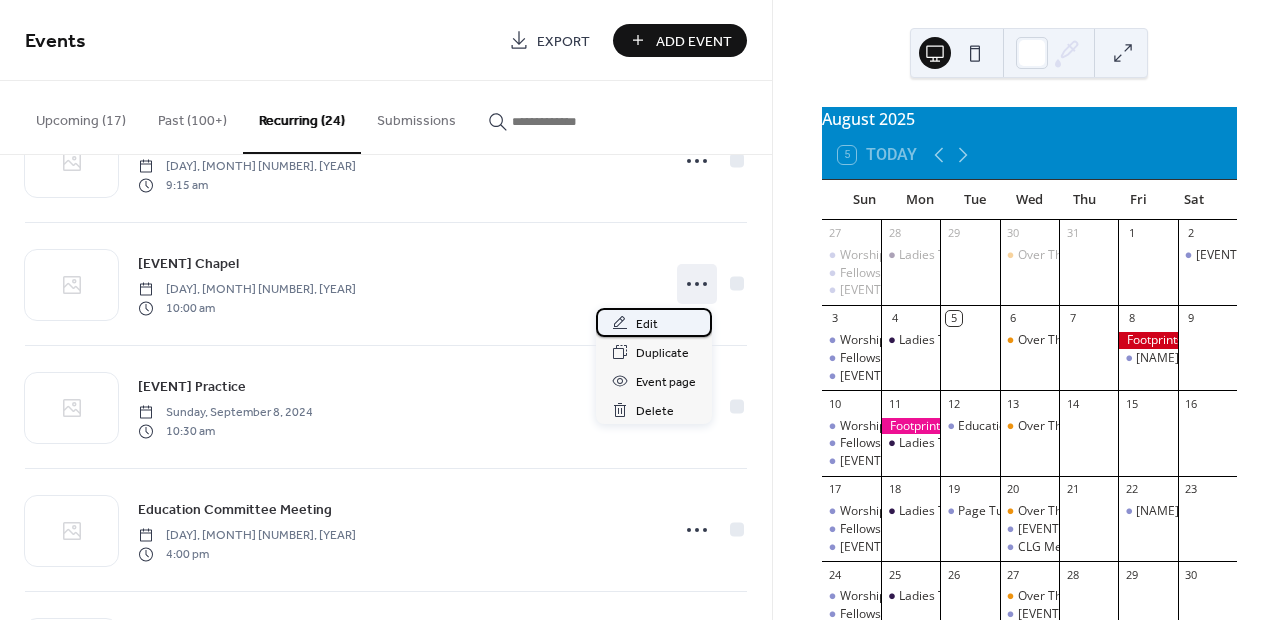 click on "Edit" at bounding box center [654, 322] 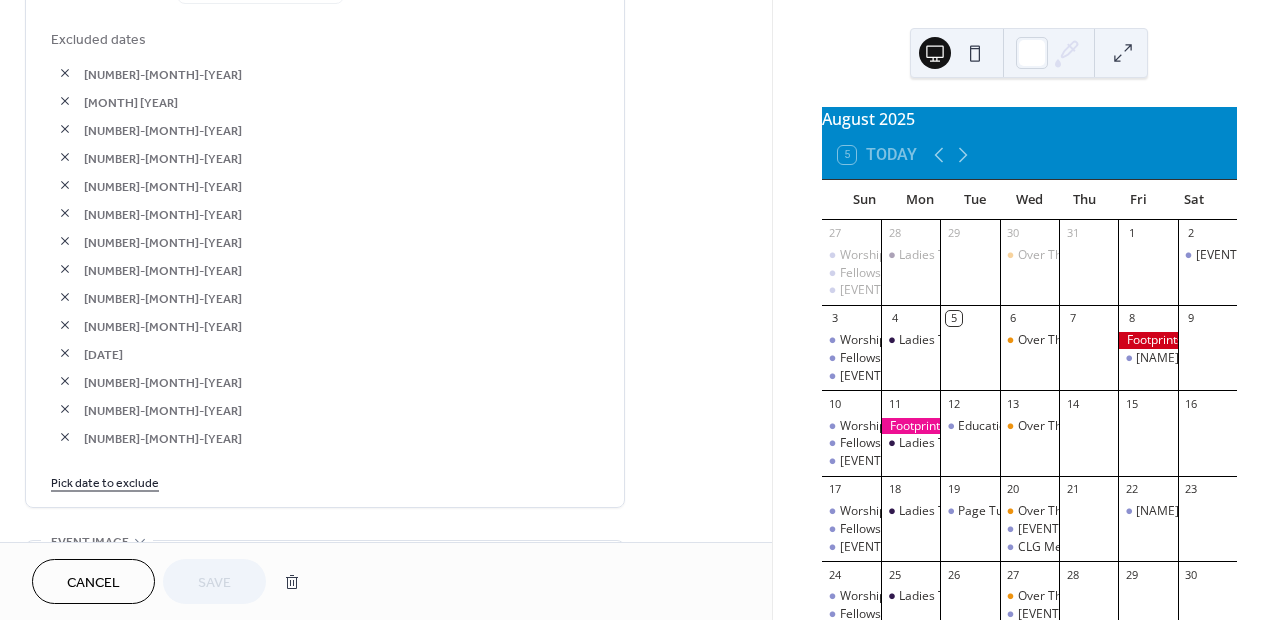 scroll, scrollTop: 1300, scrollLeft: 0, axis: vertical 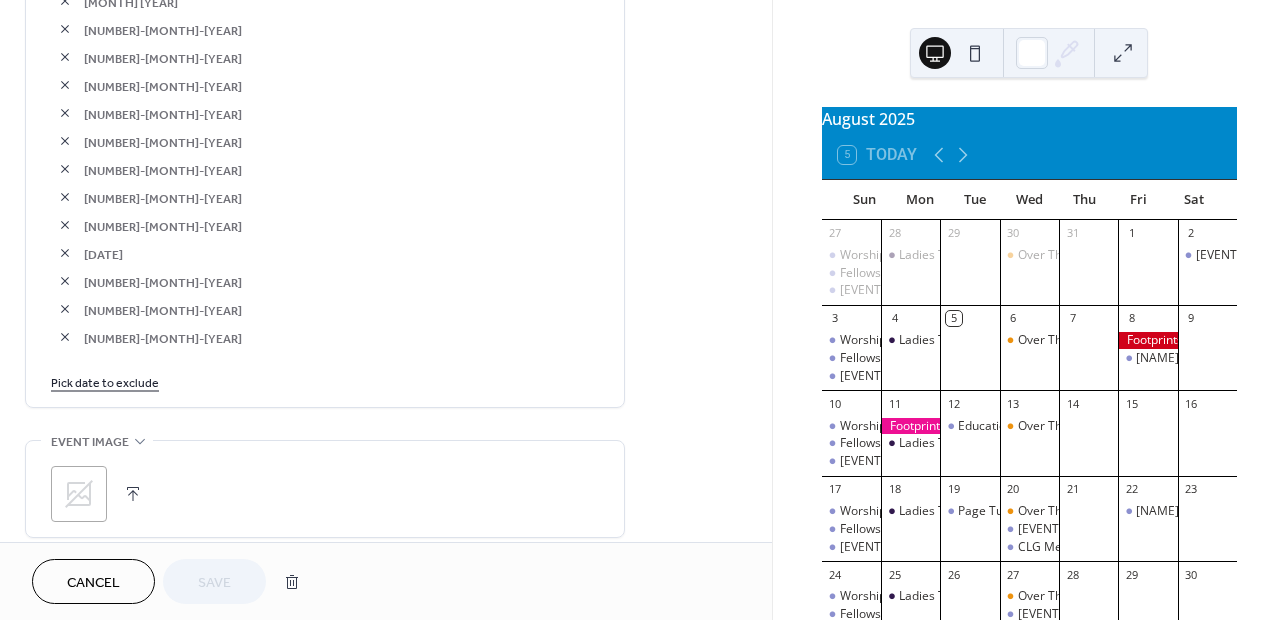 click on "Pick date to exclude" at bounding box center [105, 381] 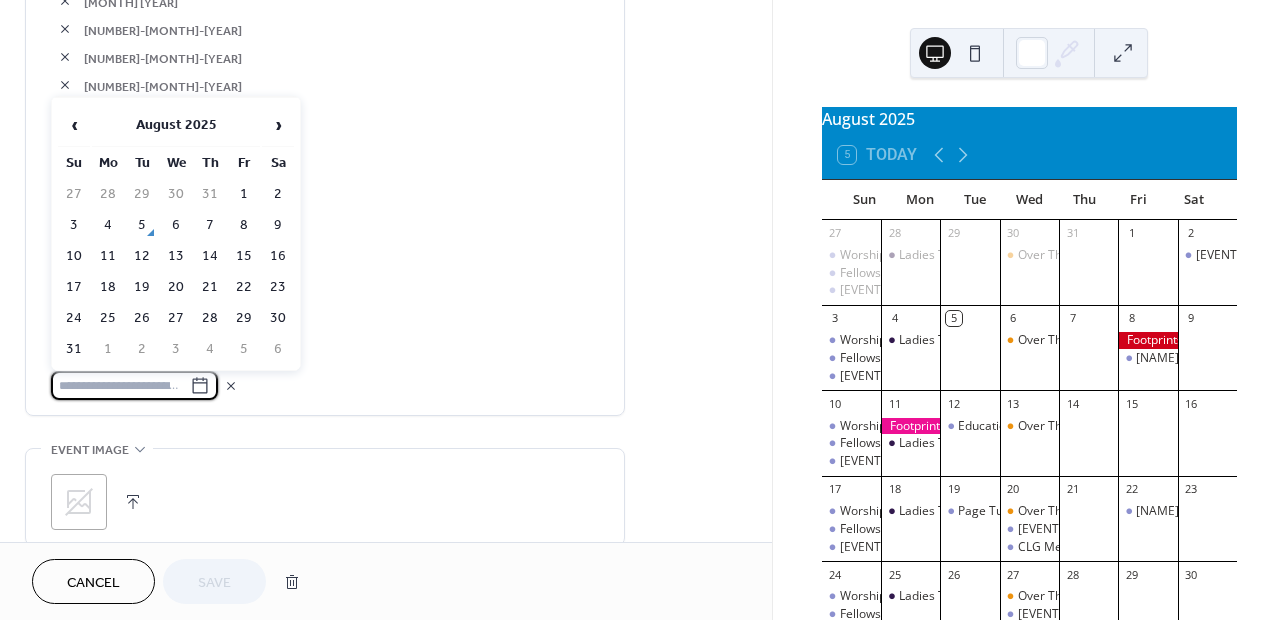 click 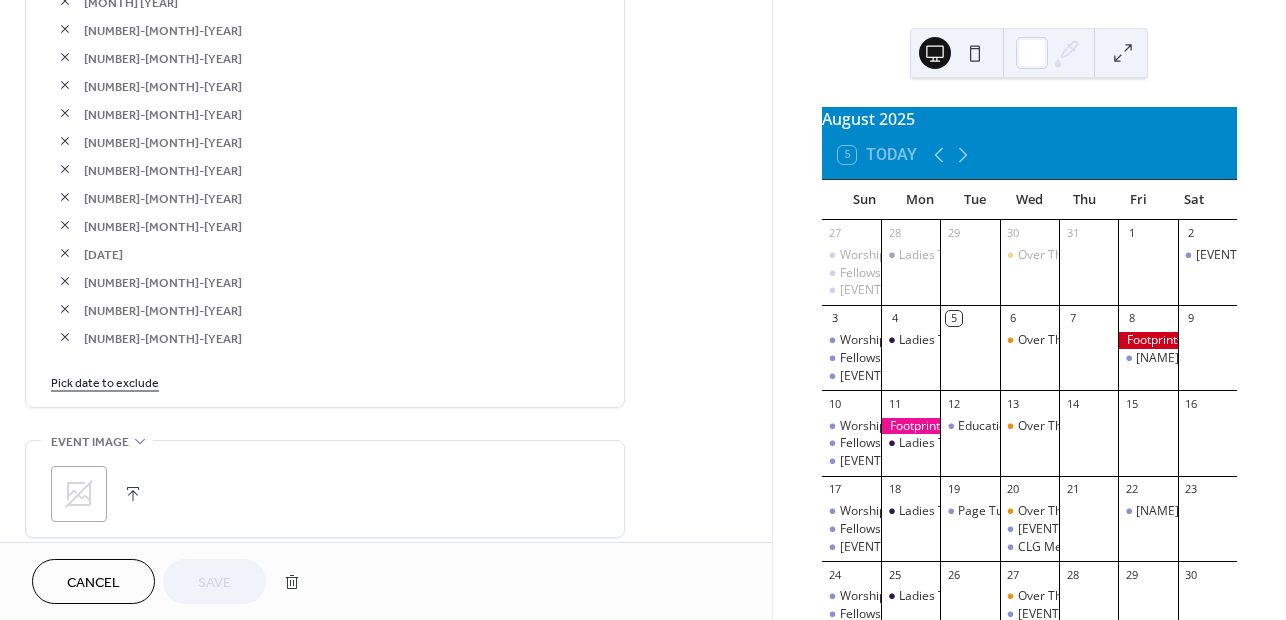 click on "Pick date to exclude" at bounding box center [105, 381] 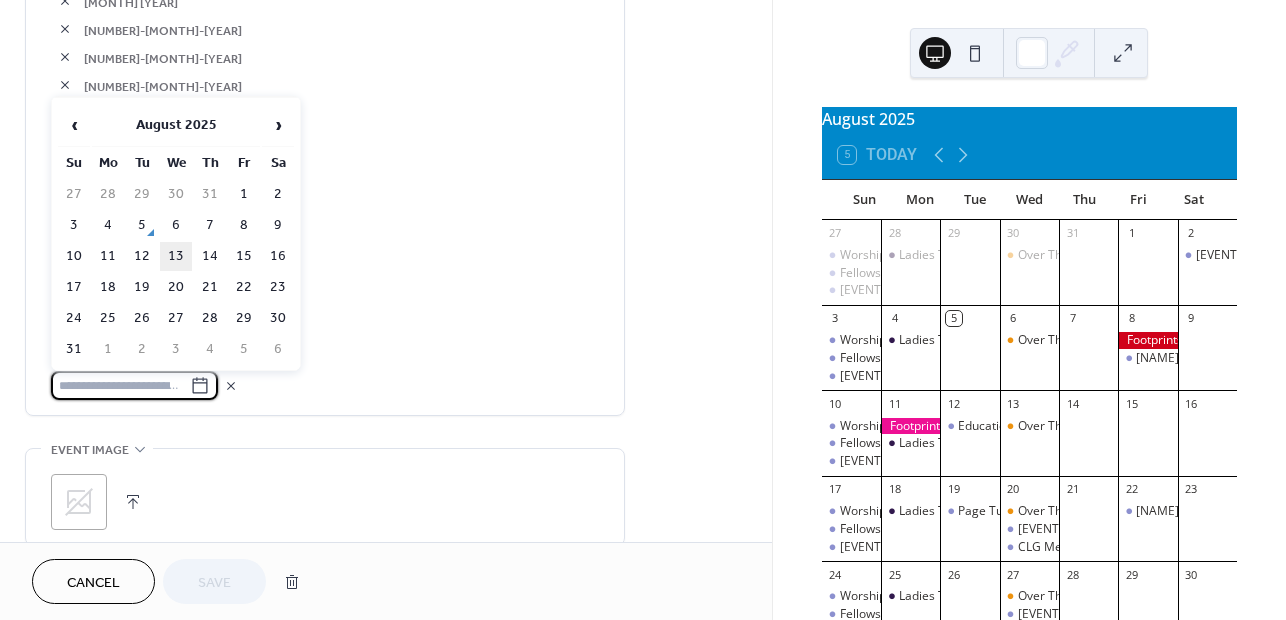click on "13" at bounding box center [176, 256] 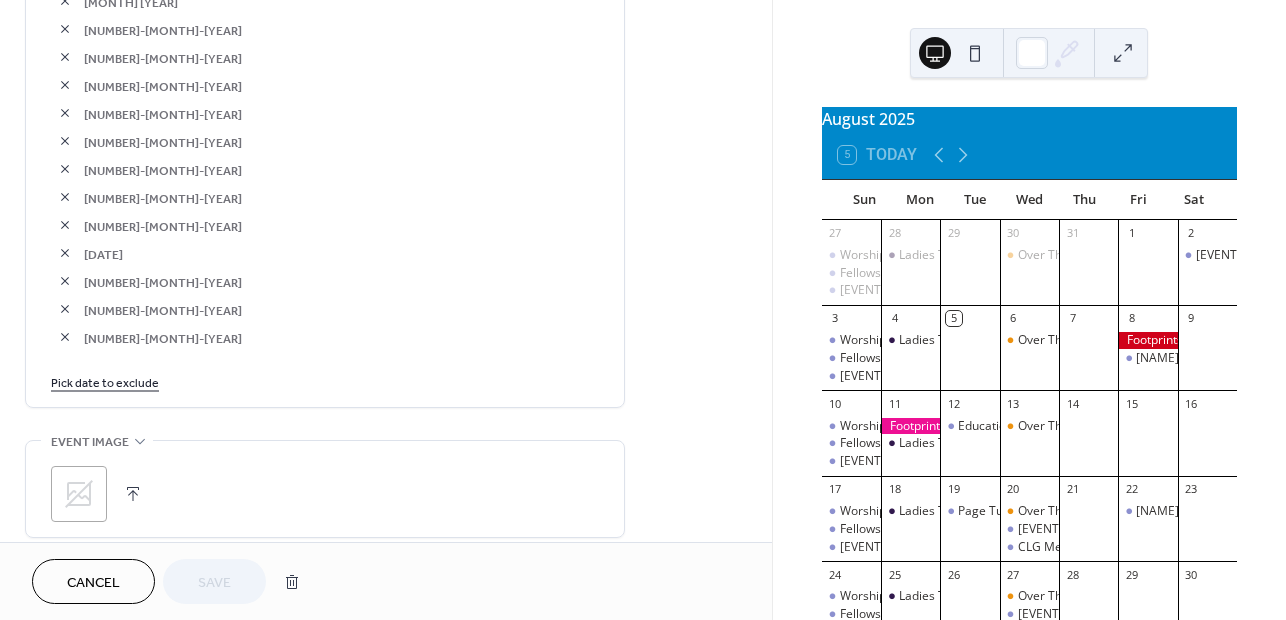 click on "Pick date to exclude" at bounding box center [105, 381] 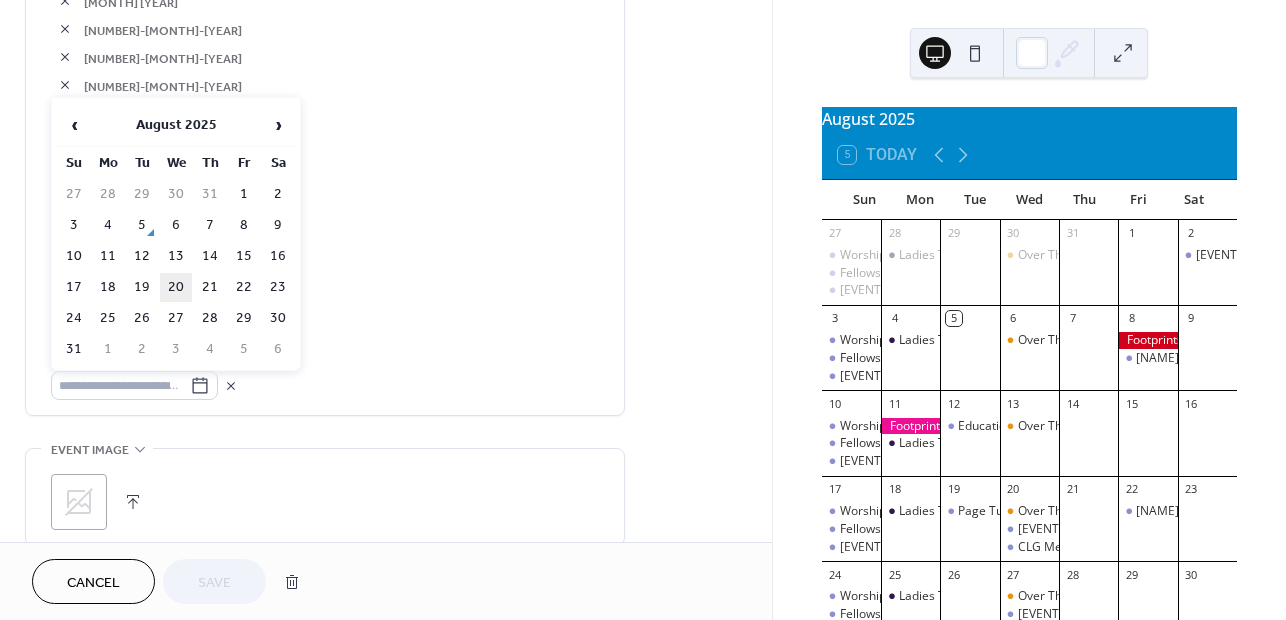 click on "20" at bounding box center (176, 287) 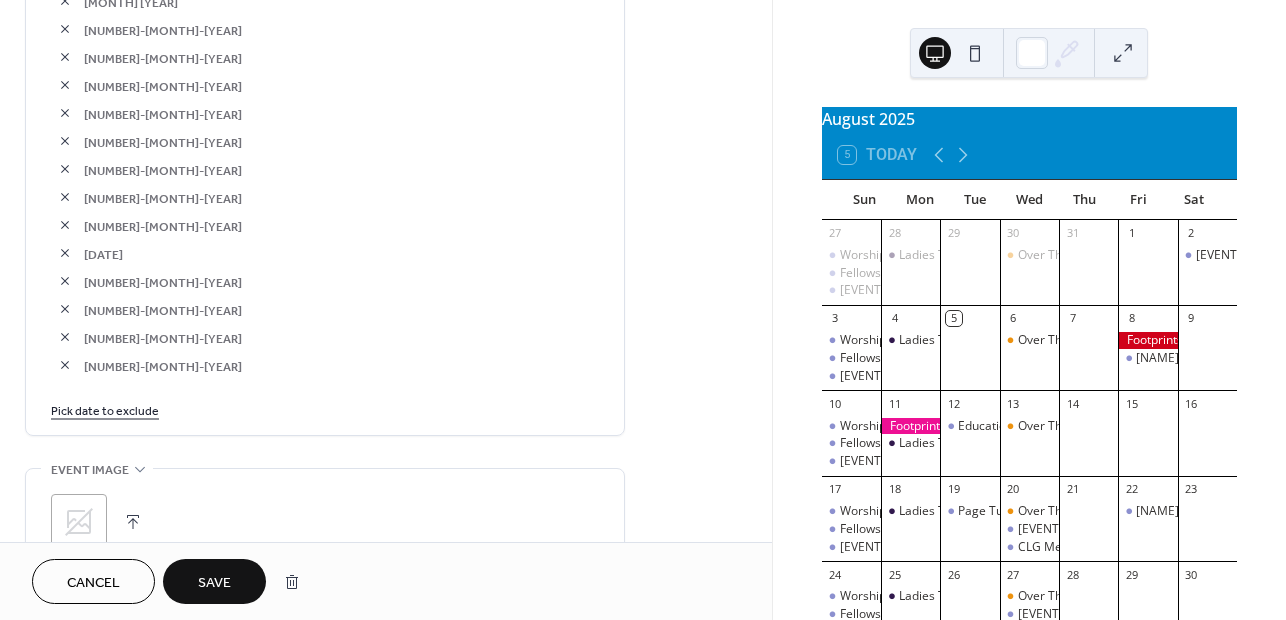 click on "Pick date to exclude" at bounding box center (105, 409) 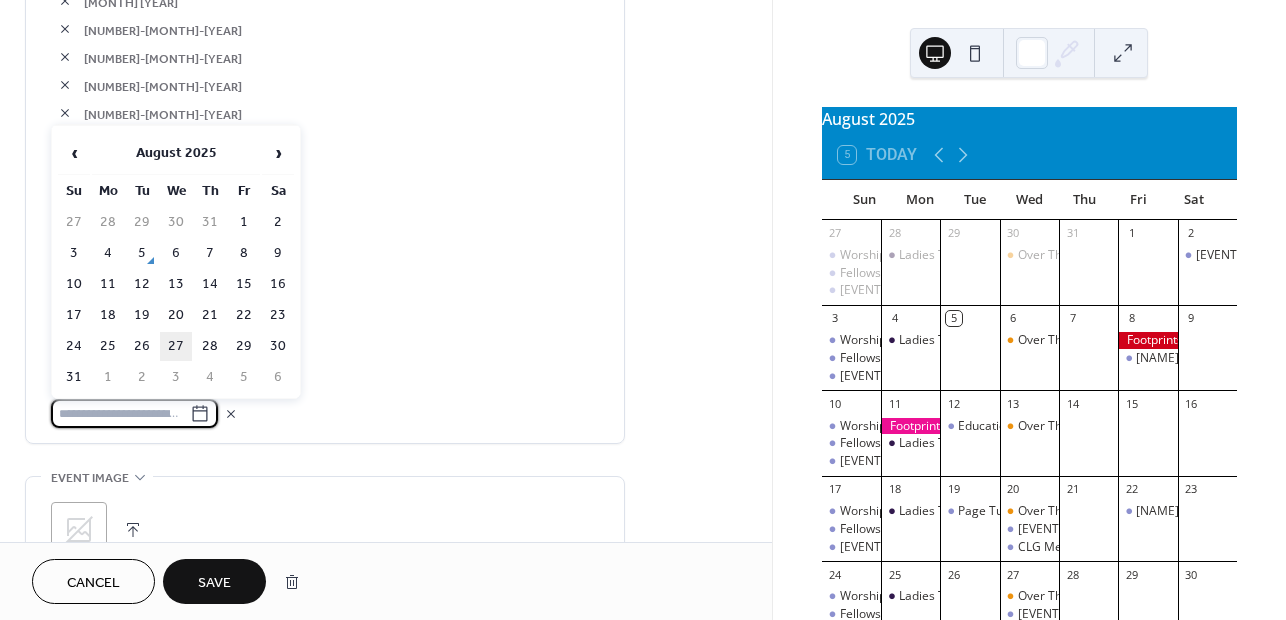 click on "27" at bounding box center (176, 346) 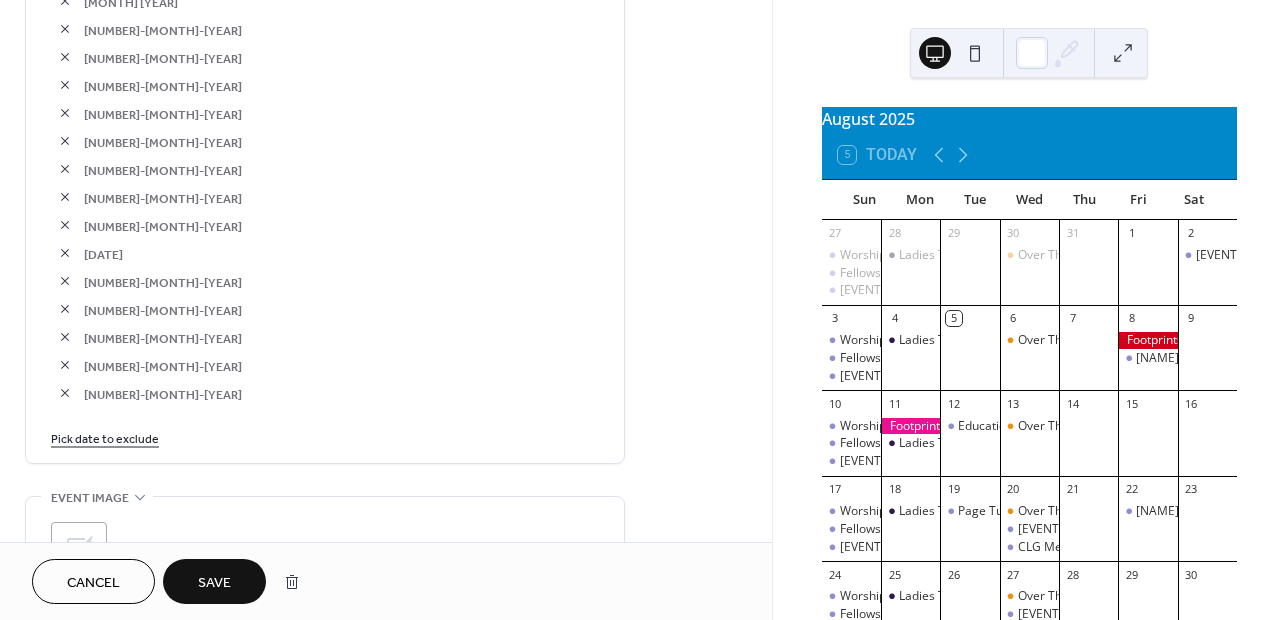 click on "Save" at bounding box center [214, 583] 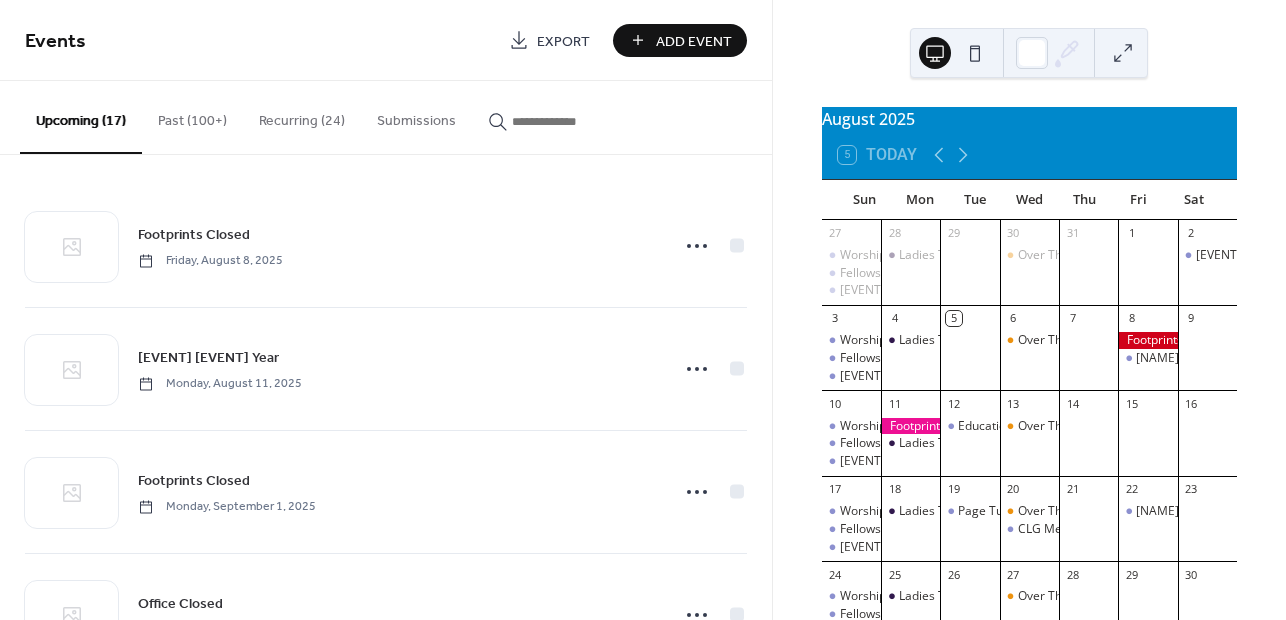 click on "Recurring (24)" at bounding box center (302, 116) 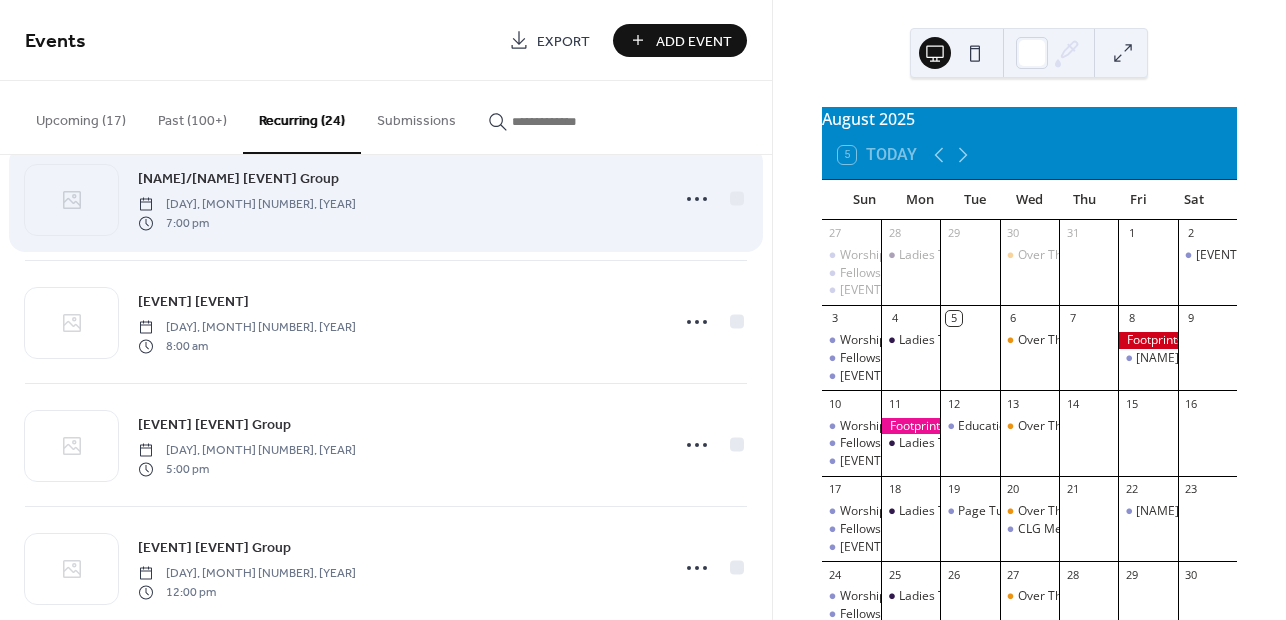 scroll, scrollTop: 1500, scrollLeft: 0, axis: vertical 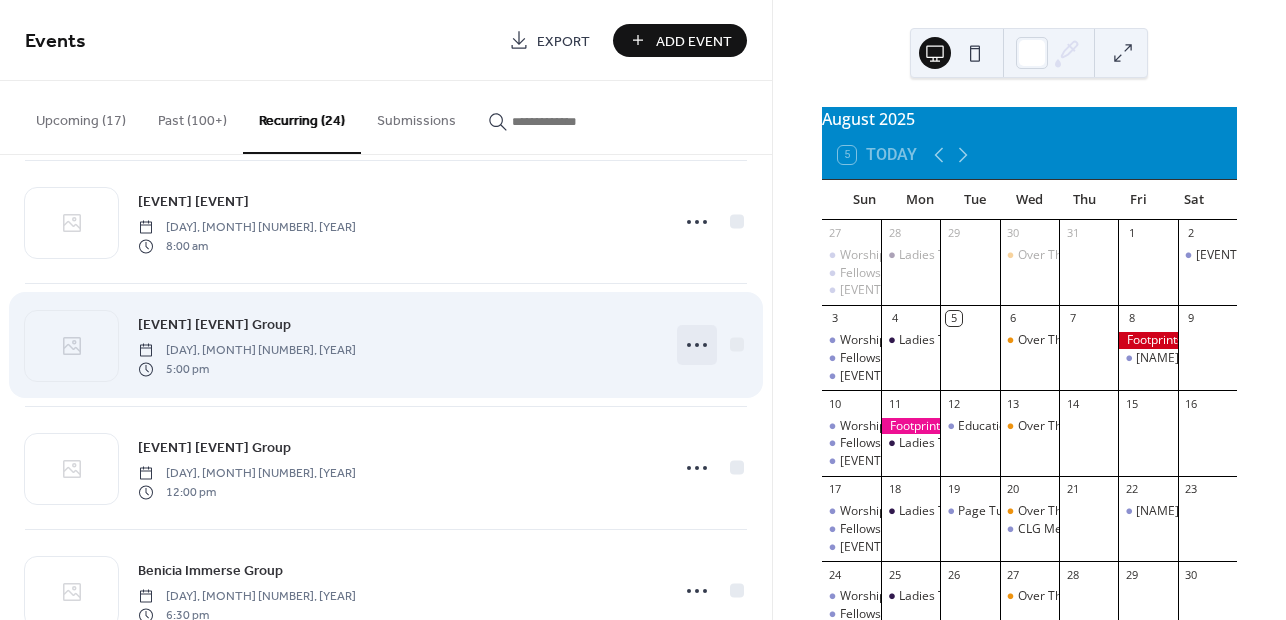 click 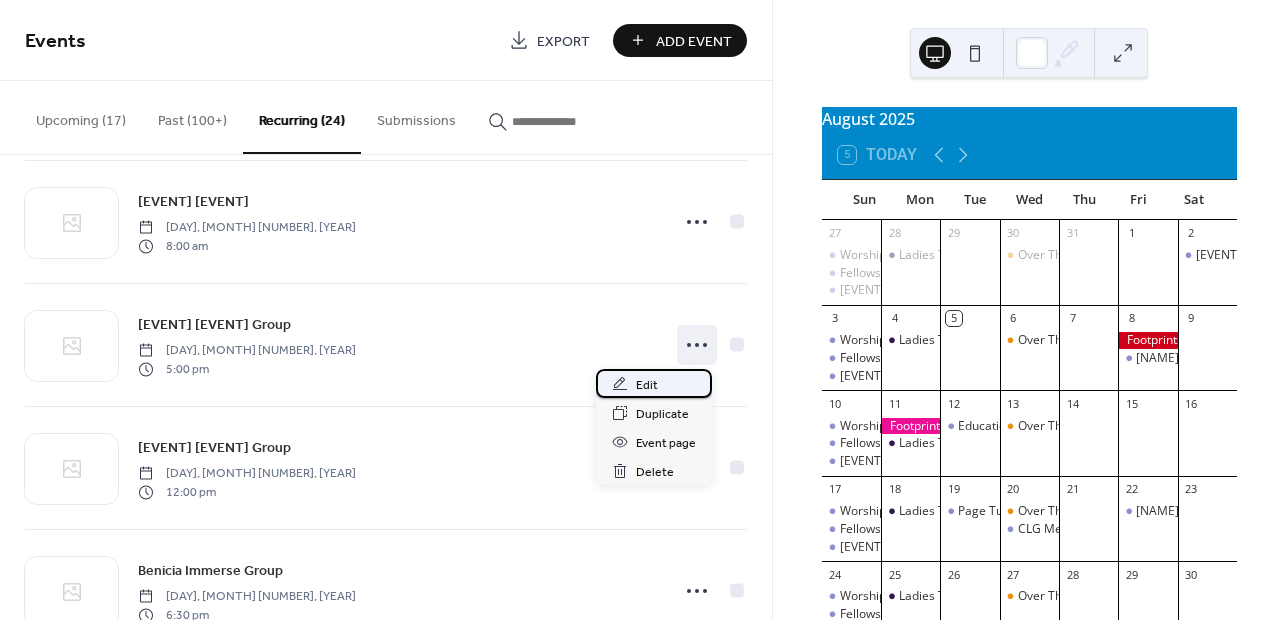 click on "Edit" at bounding box center [647, 385] 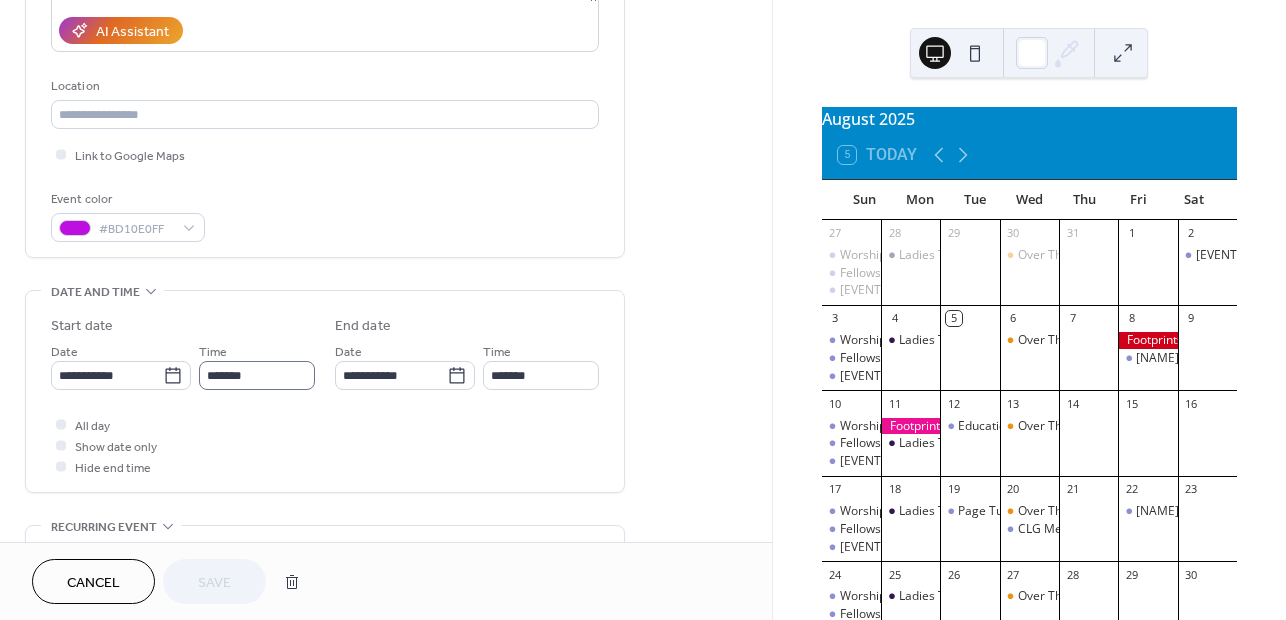scroll, scrollTop: 336, scrollLeft: 0, axis: vertical 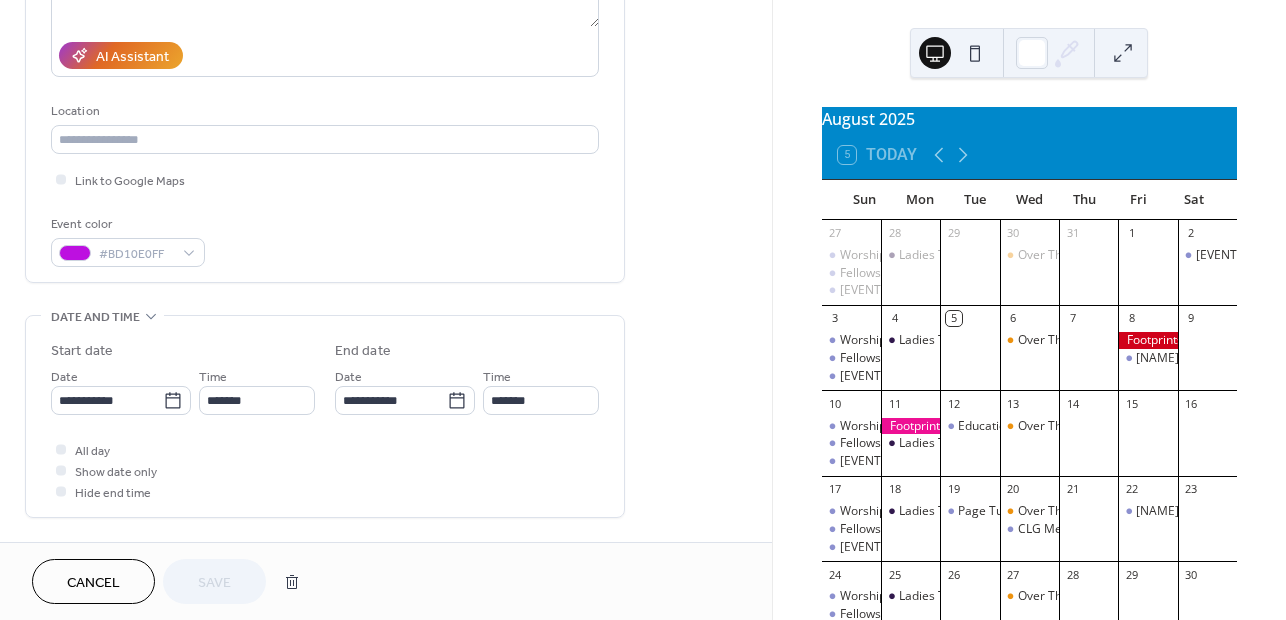 click on "Cancel" at bounding box center (93, 581) 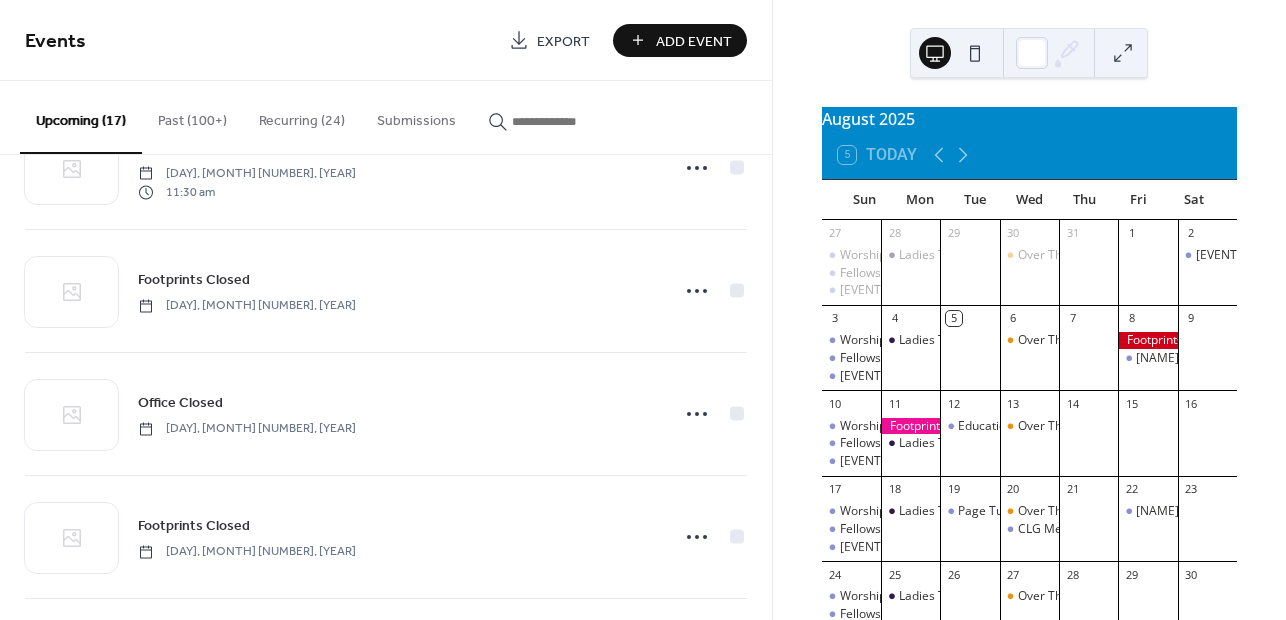 scroll, scrollTop: 685, scrollLeft: 0, axis: vertical 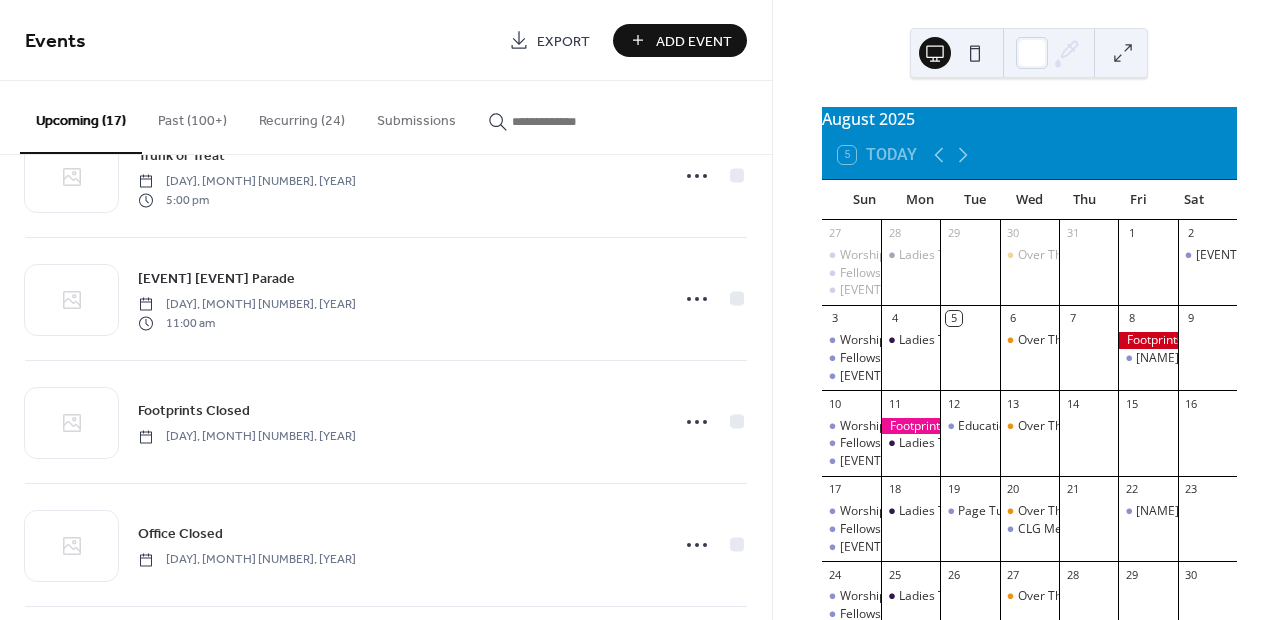 click on "Past (100+)" at bounding box center [192, 116] 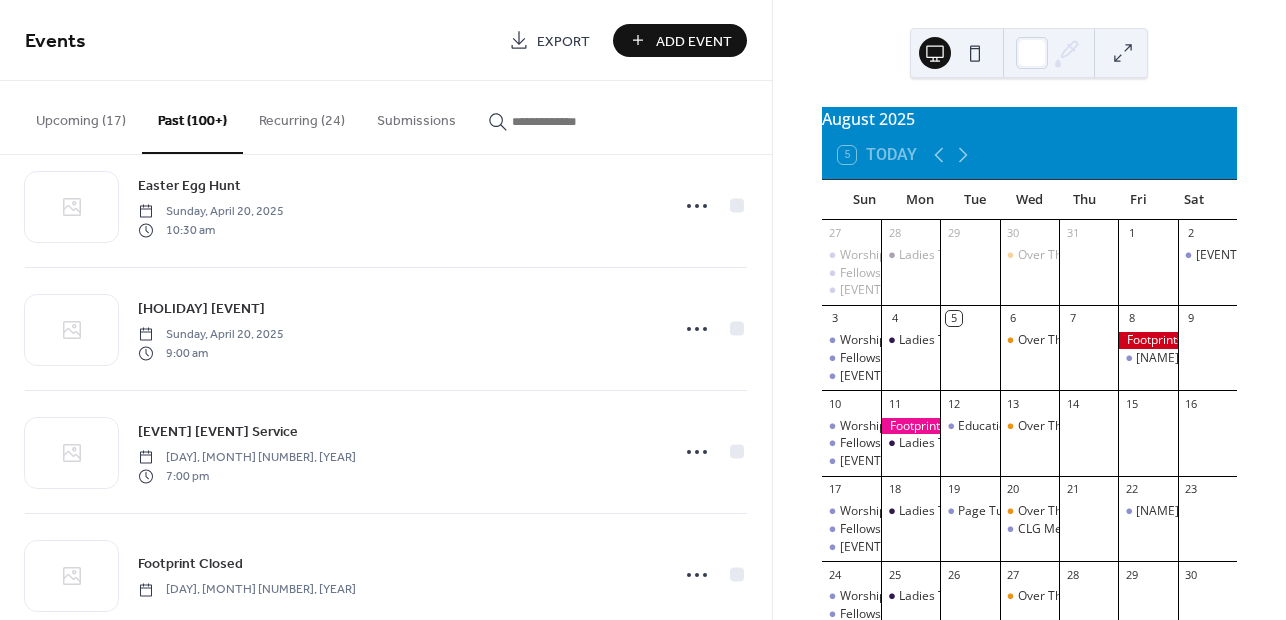 scroll, scrollTop: 2600, scrollLeft: 0, axis: vertical 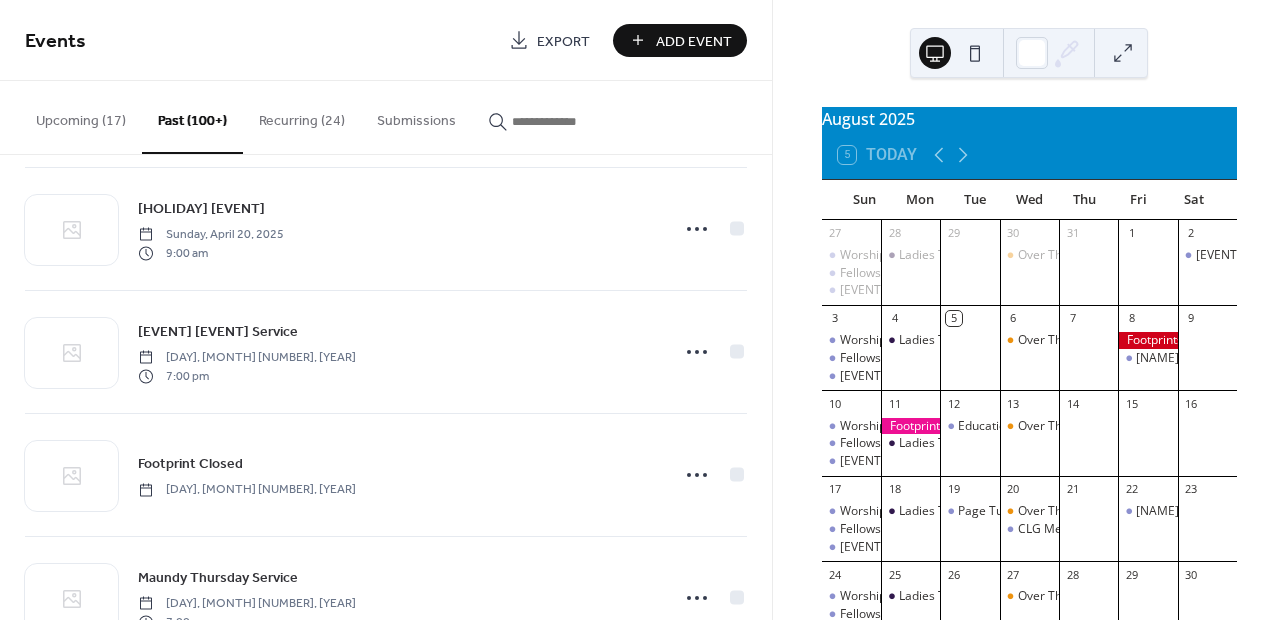 click 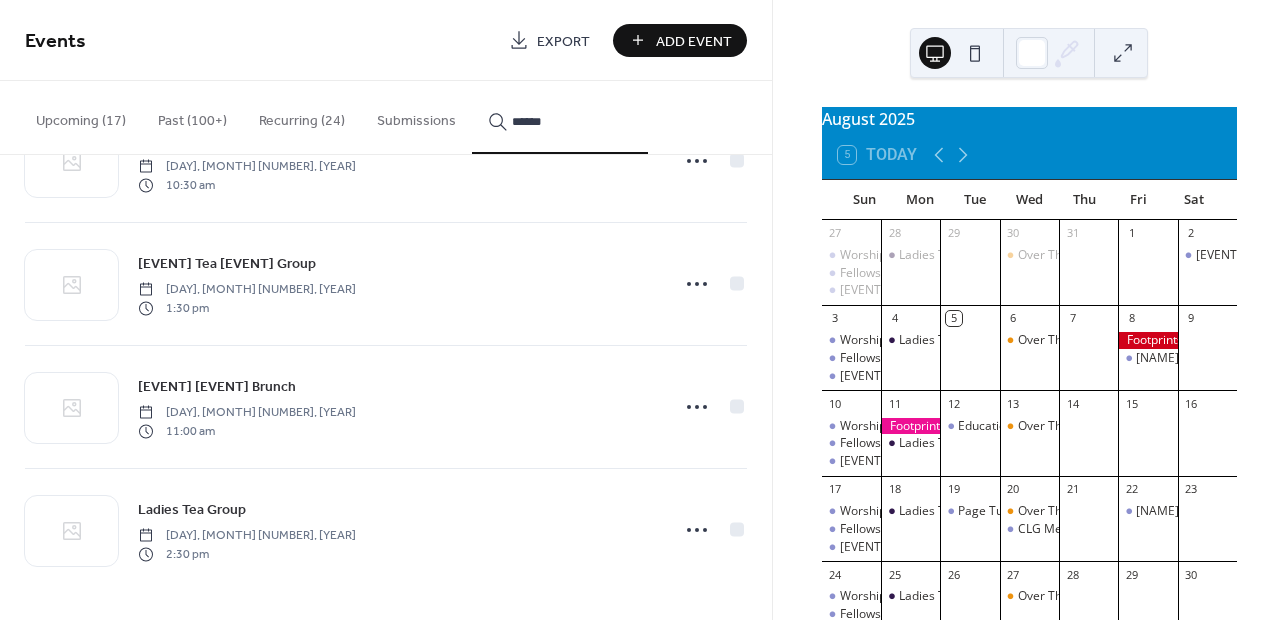 scroll, scrollTop: 86, scrollLeft: 0, axis: vertical 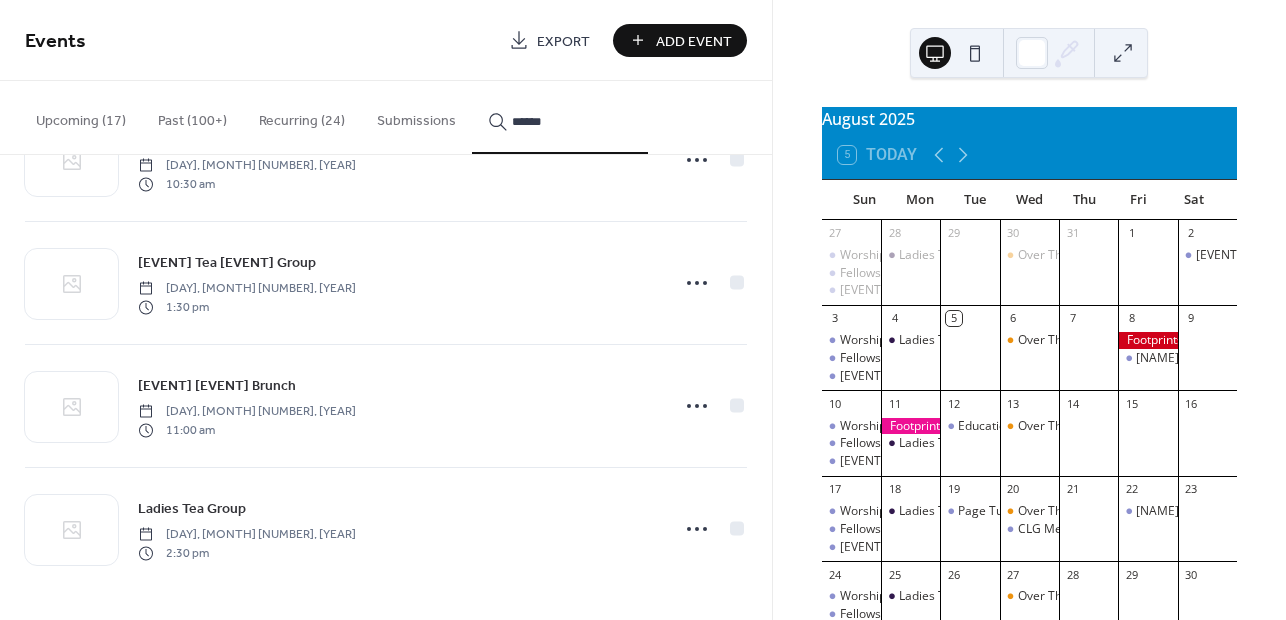 type on "******" 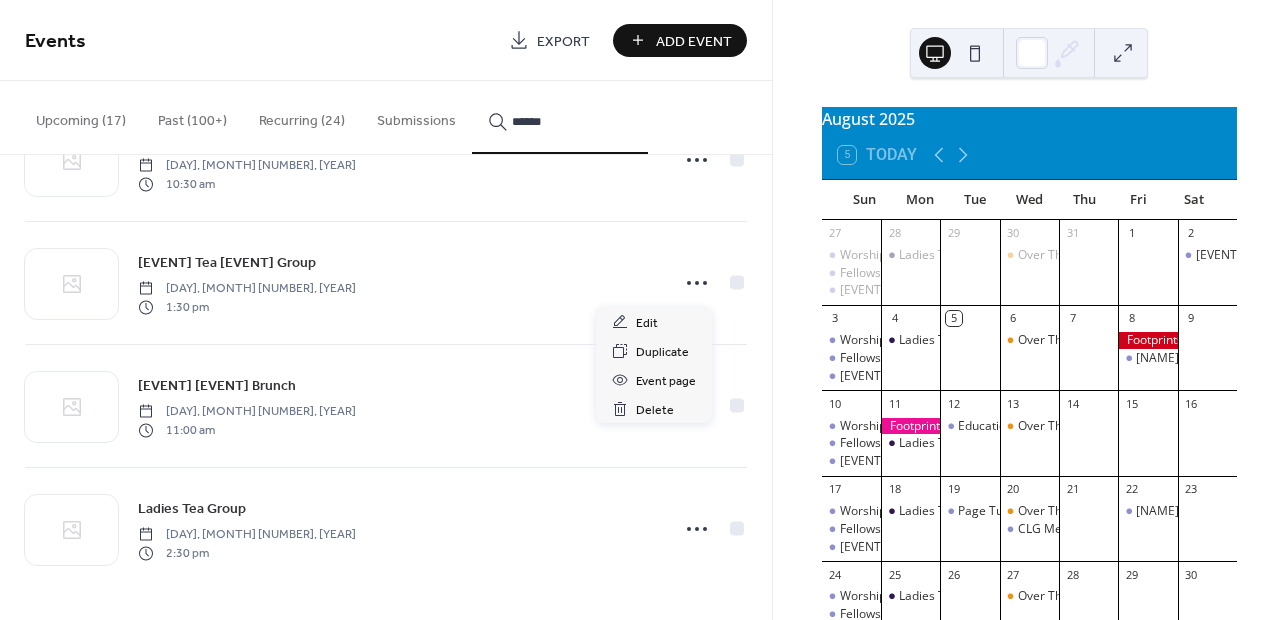 click 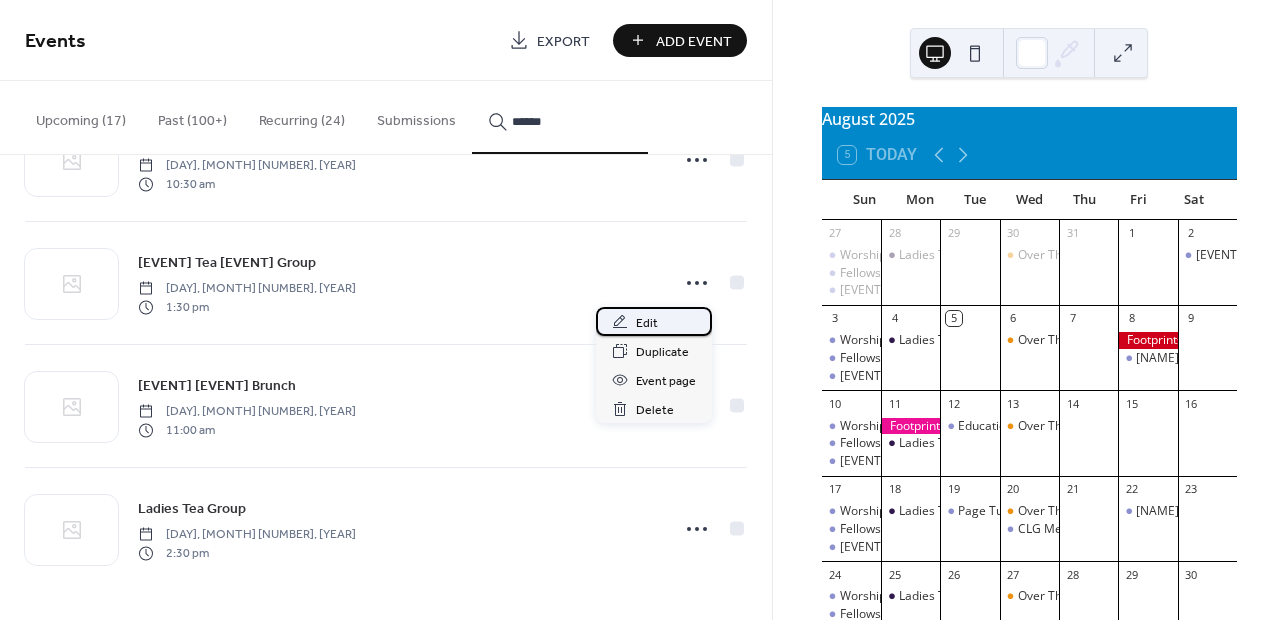 click on "Edit" at bounding box center (647, 323) 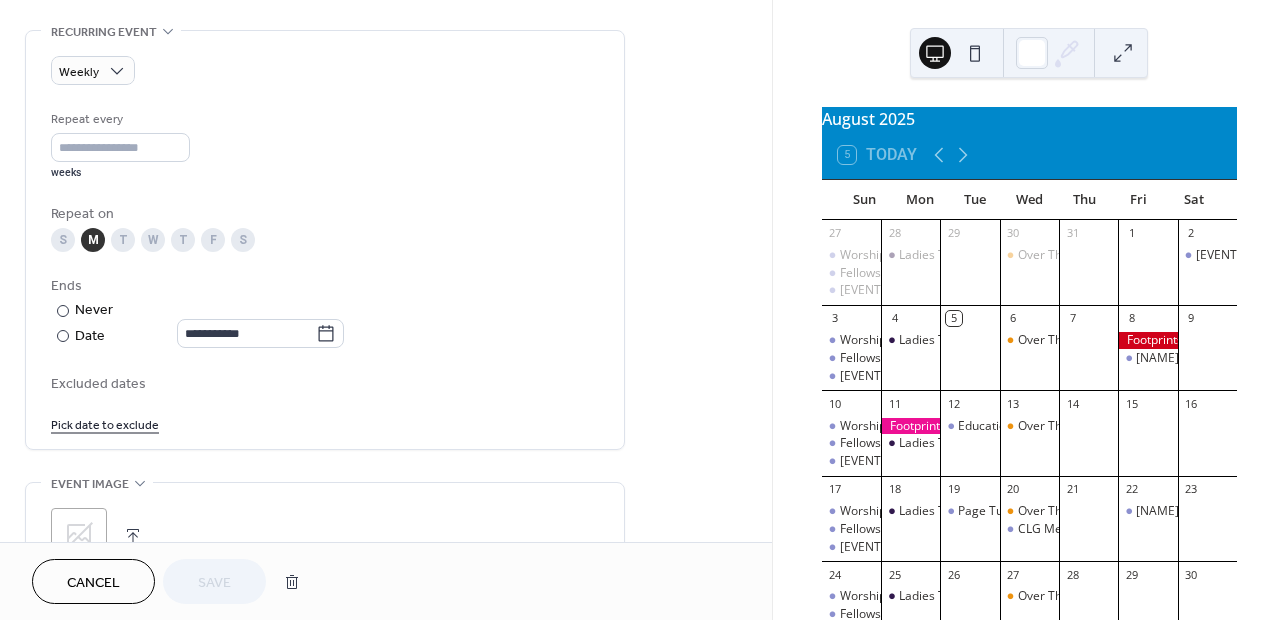 scroll, scrollTop: 900, scrollLeft: 0, axis: vertical 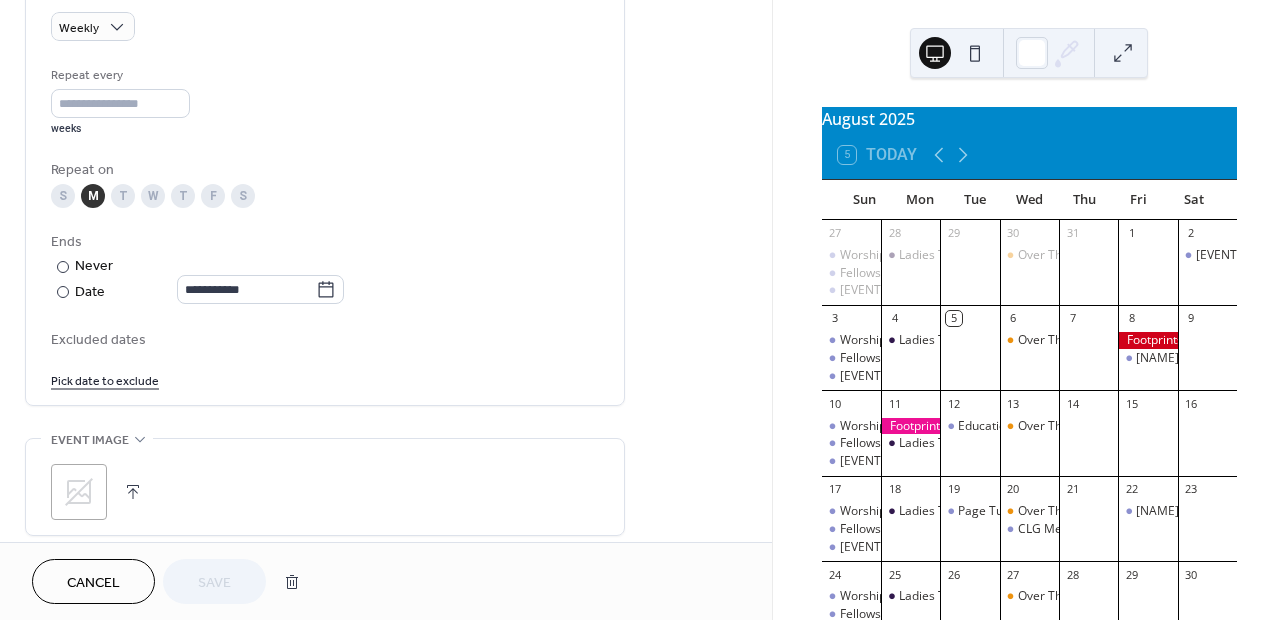 click on "Cancel" at bounding box center (93, 583) 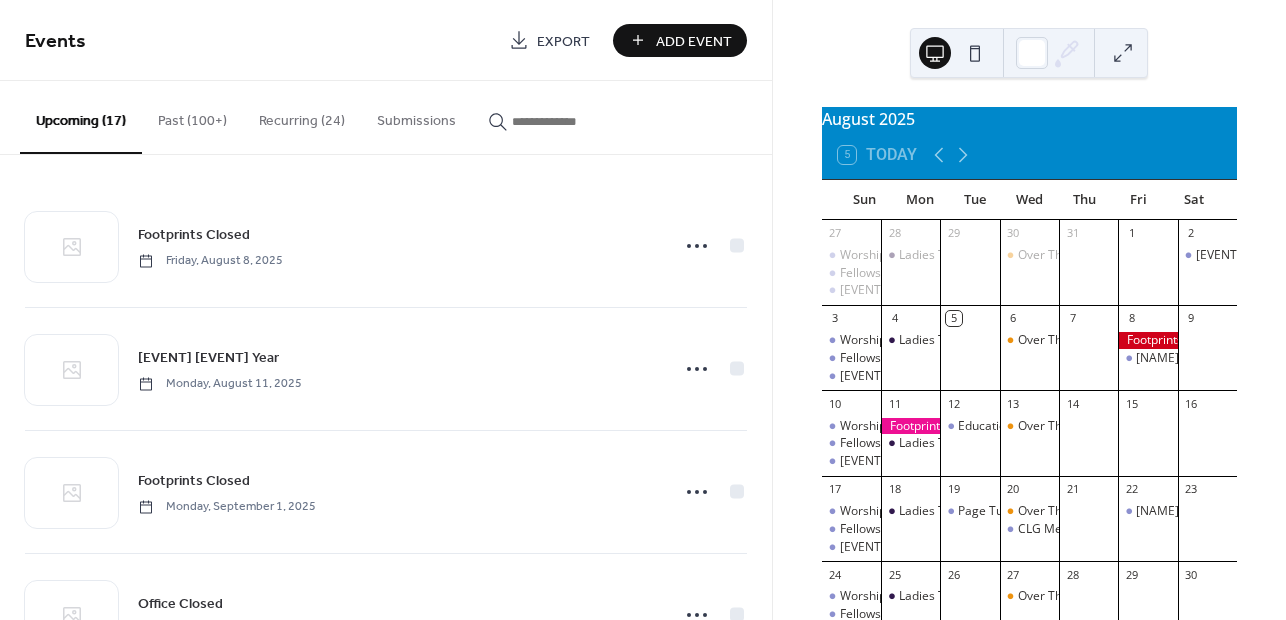 click on "Add Event" at bounding box center (694, 41) 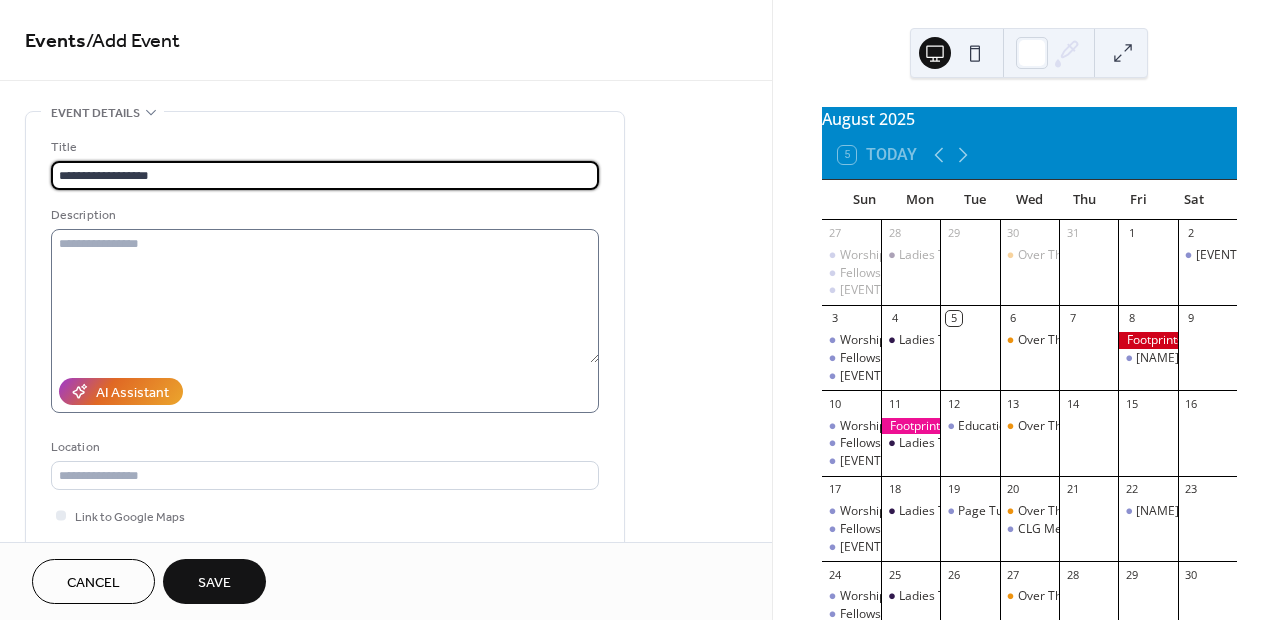 type on "**********" 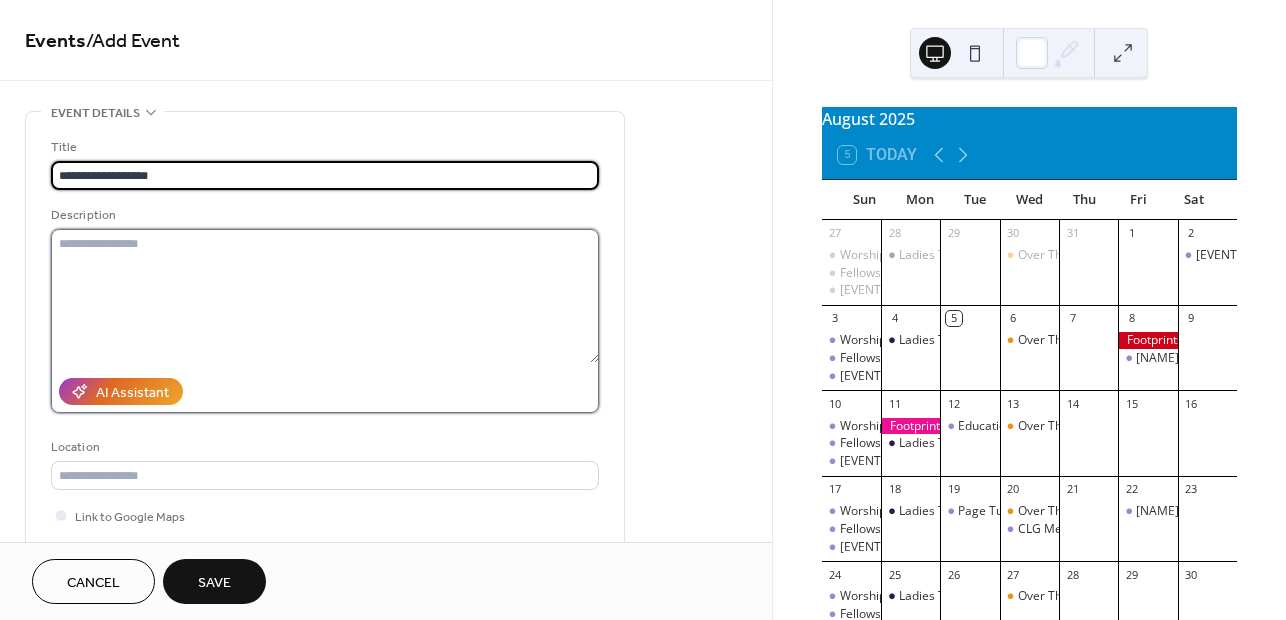 click at bounding box center (325, 296) 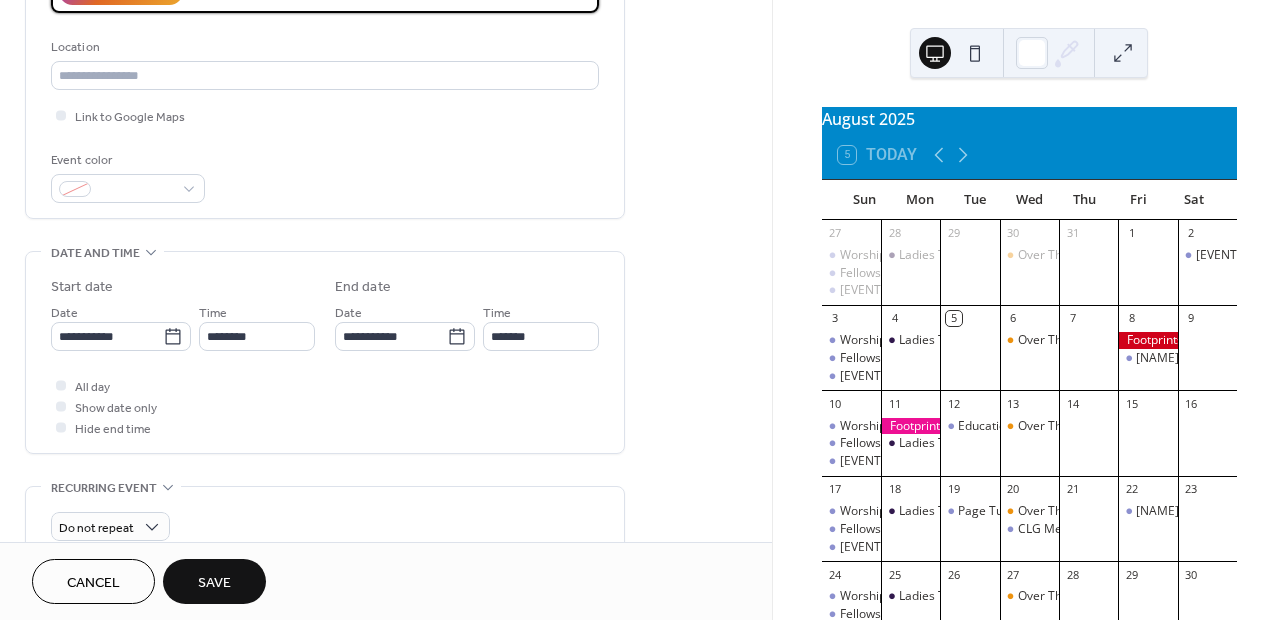 scroll, scrollTop: 500, scrollLeft: 0, axis: vertical 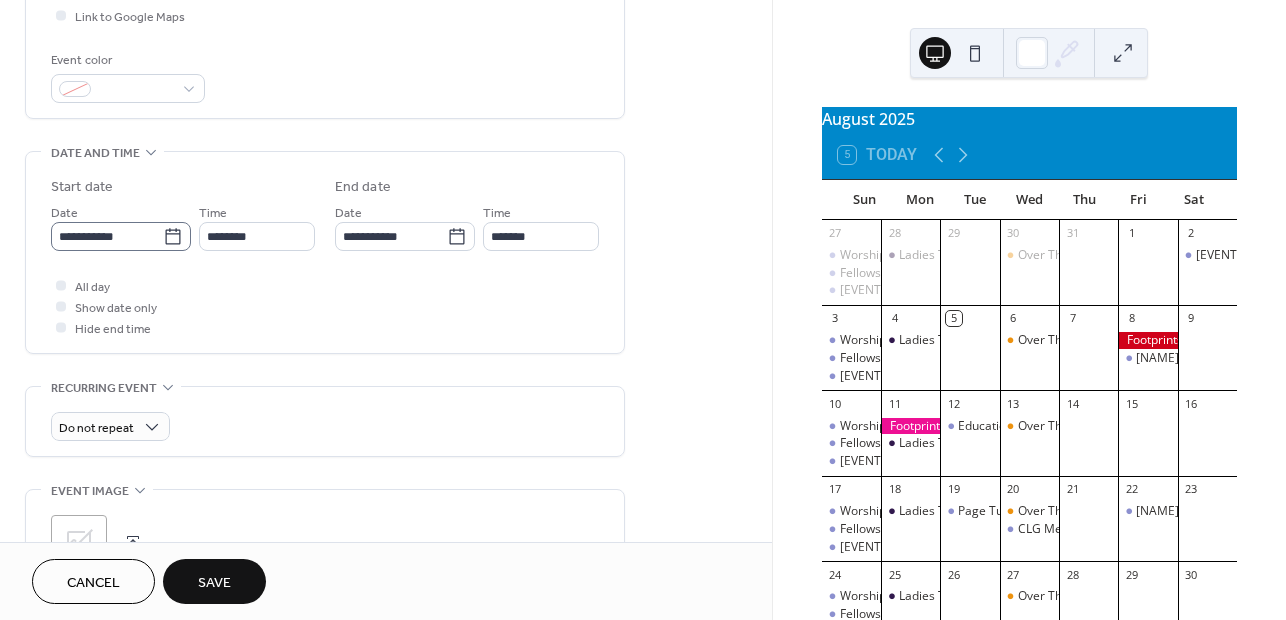 type on "**********" 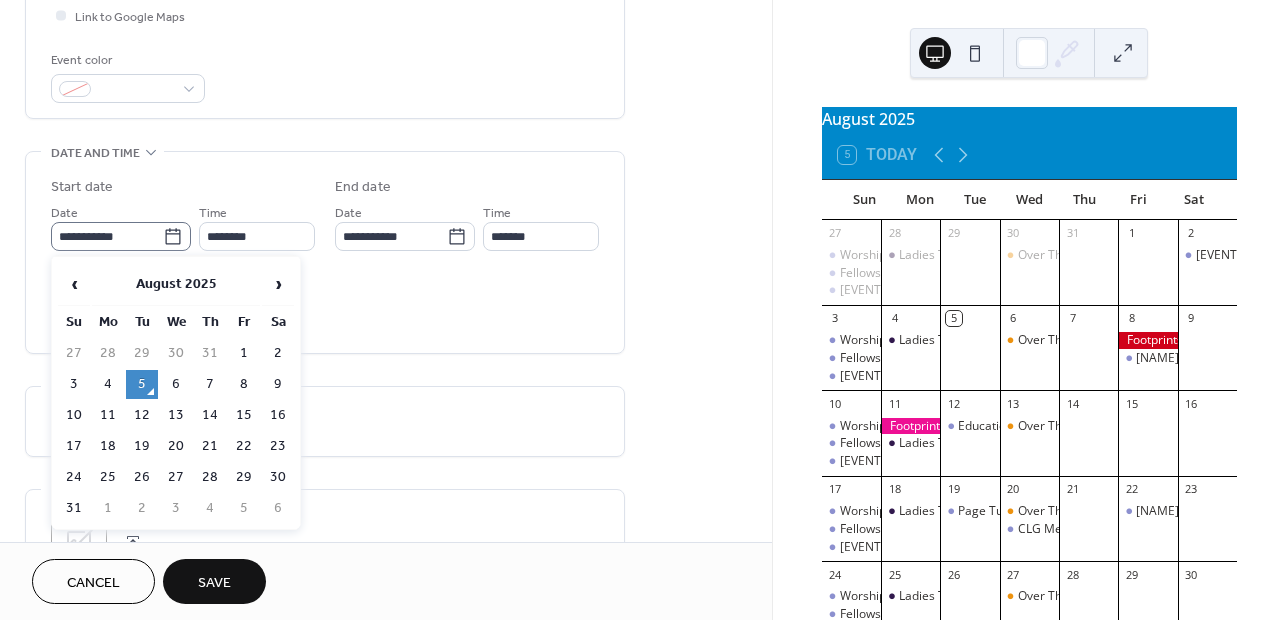 click 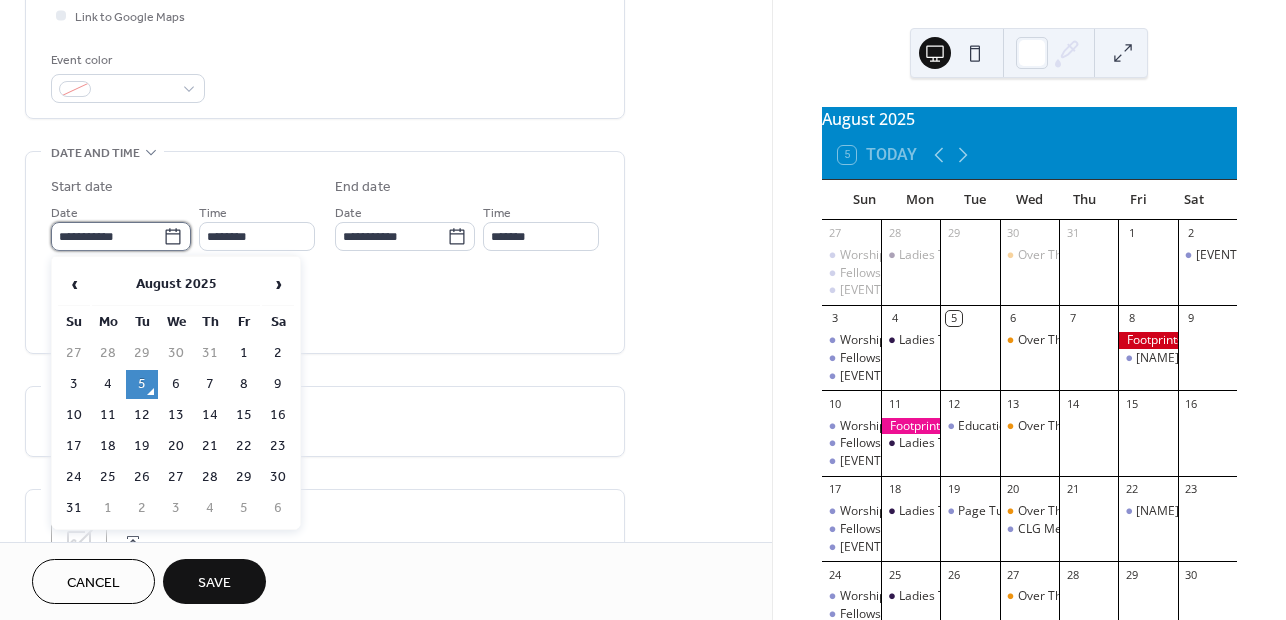 click on "**********" at bounding box center [107, 236] 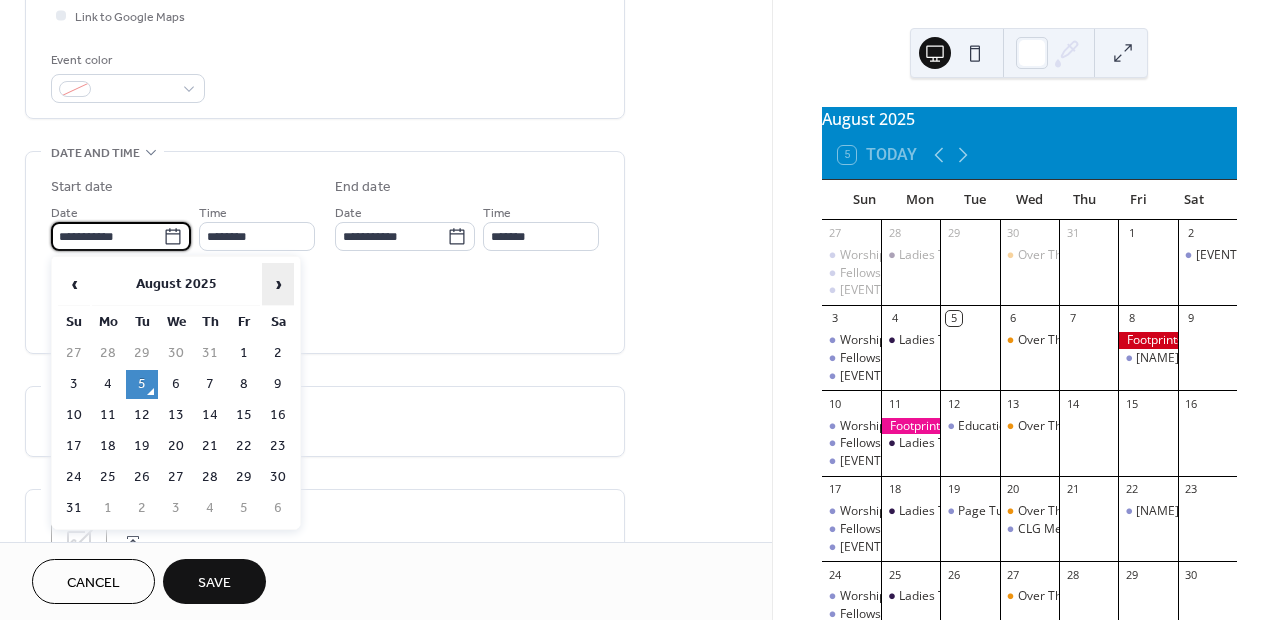click on "›" at bounding box center (278, 284) 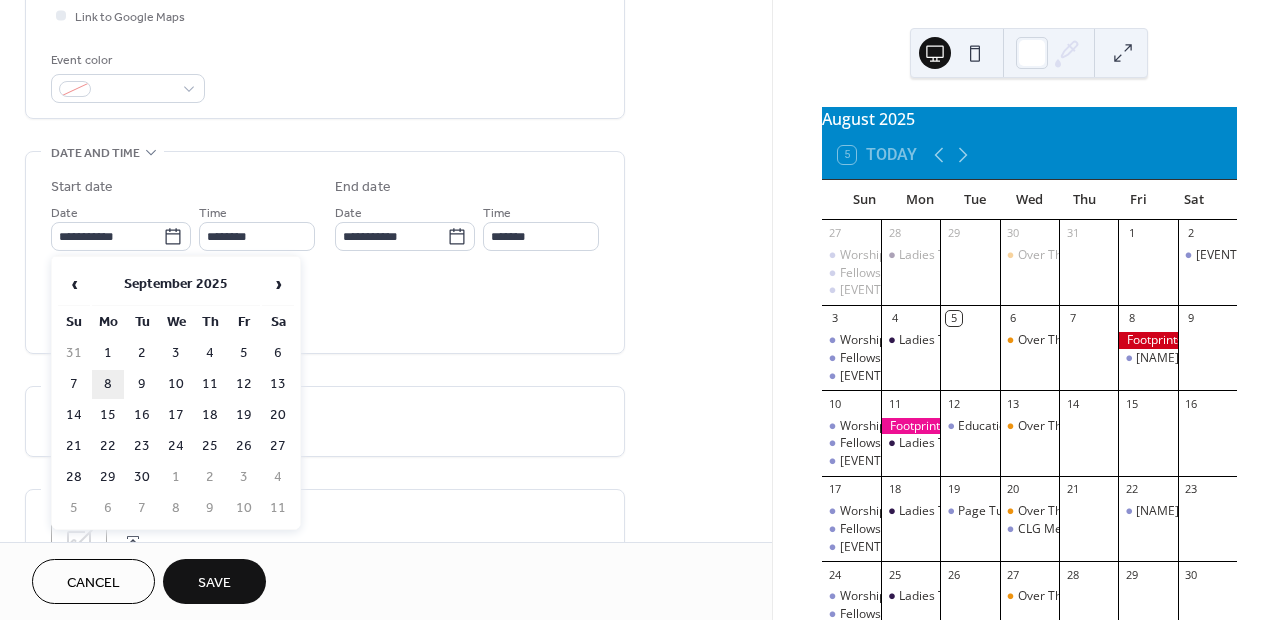click on "8" at bounding box center (108, 384) 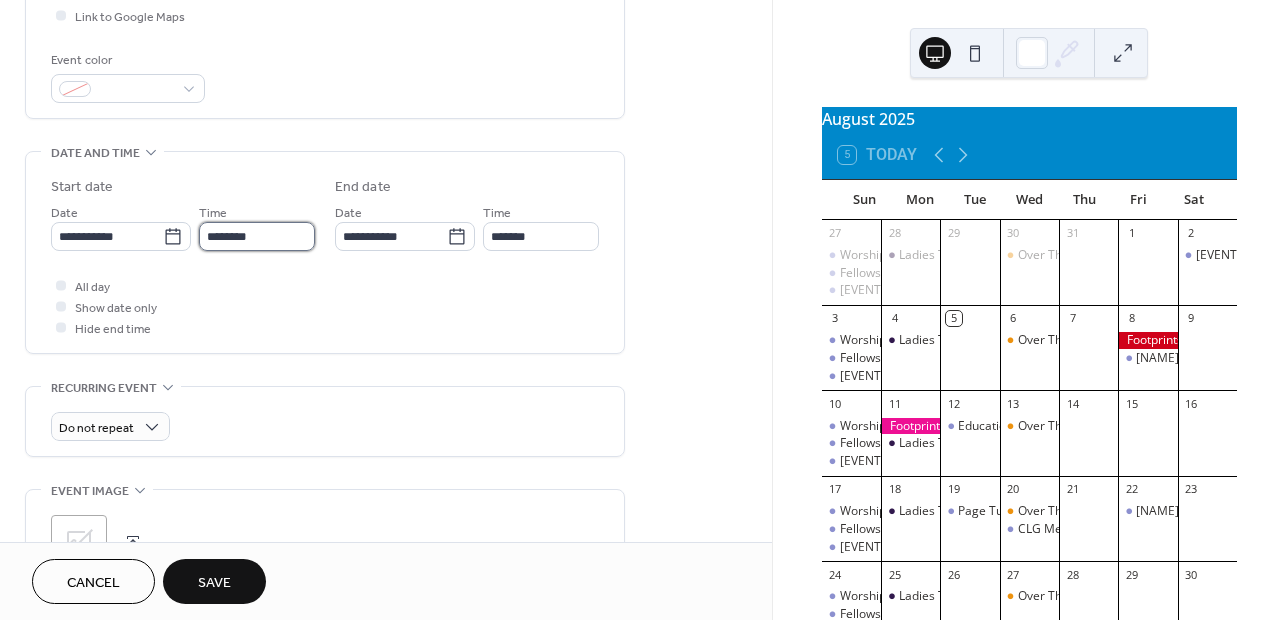 click on "********" at bounding box center (257, 236) 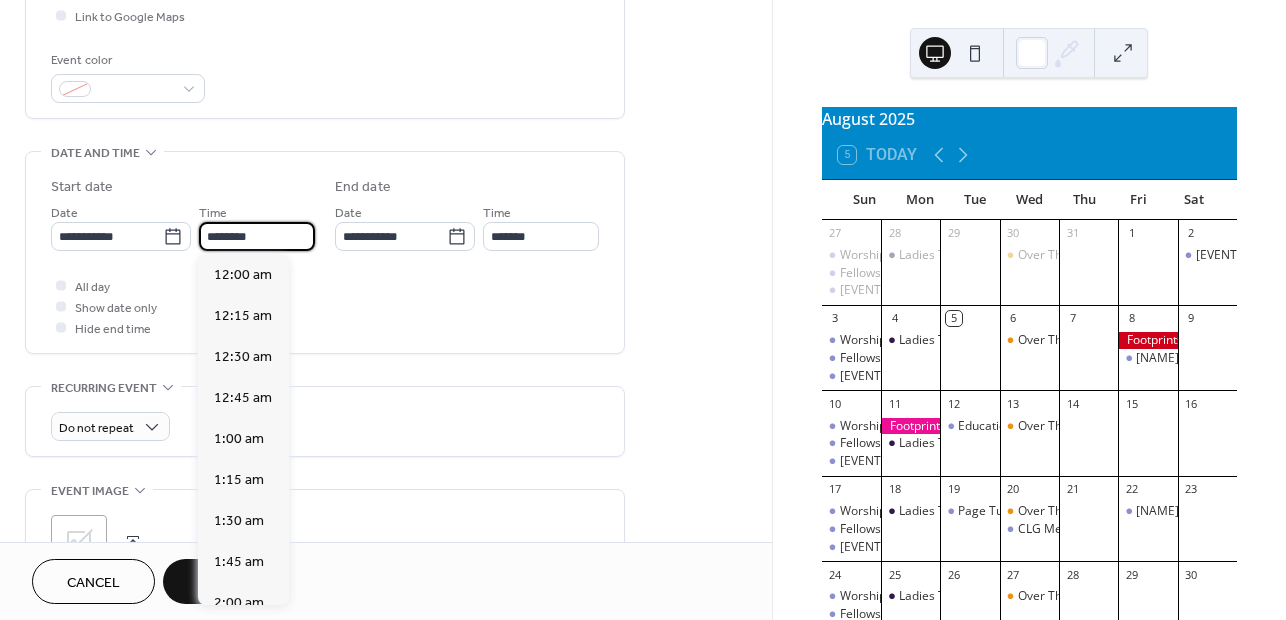 scroll, scrollTop: 1968, scrollLeft: 0, axis: vertical 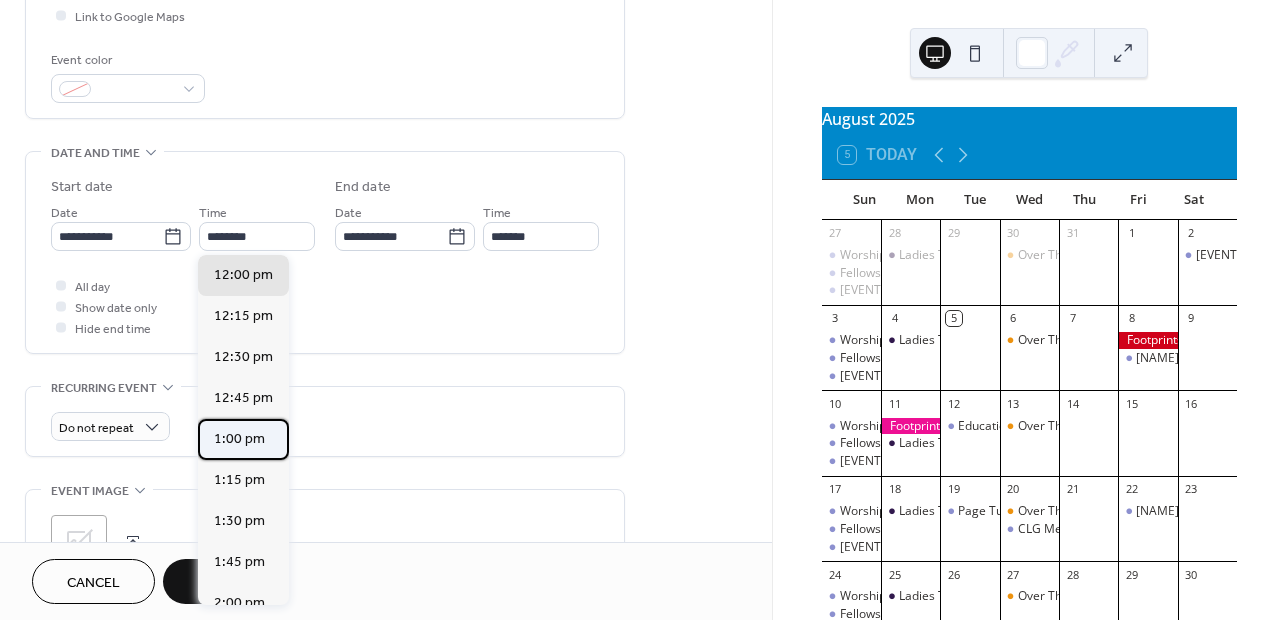 click on "1:00 pm" at bounding box center [239, 439] 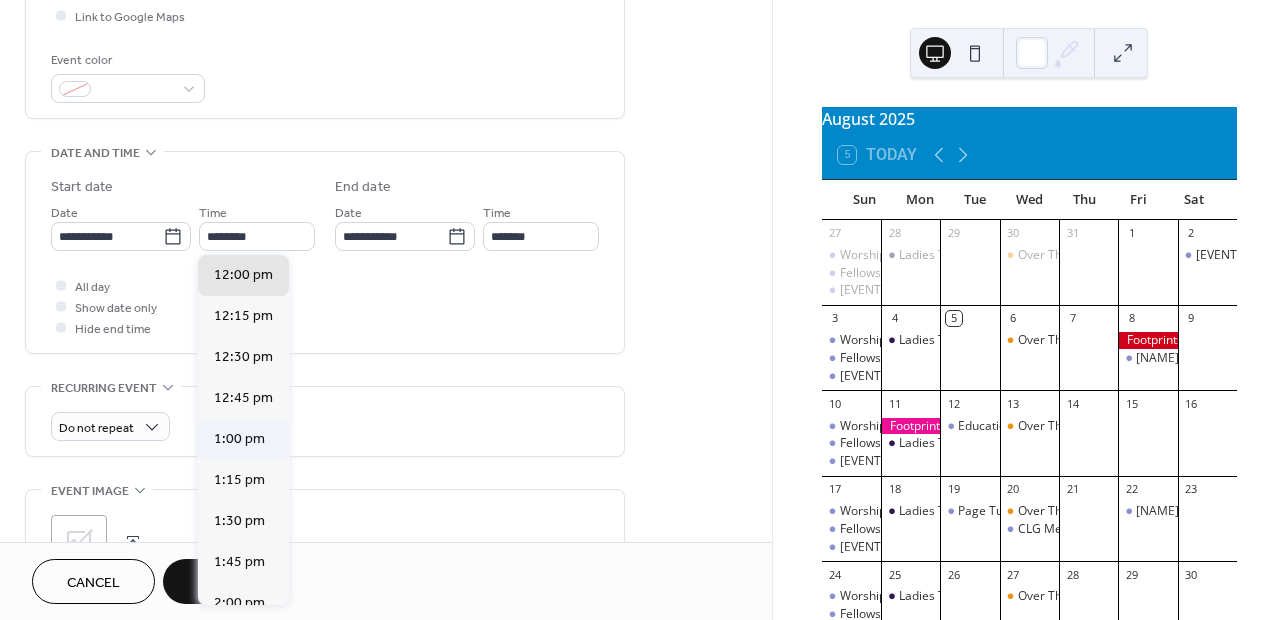 type on "*******" 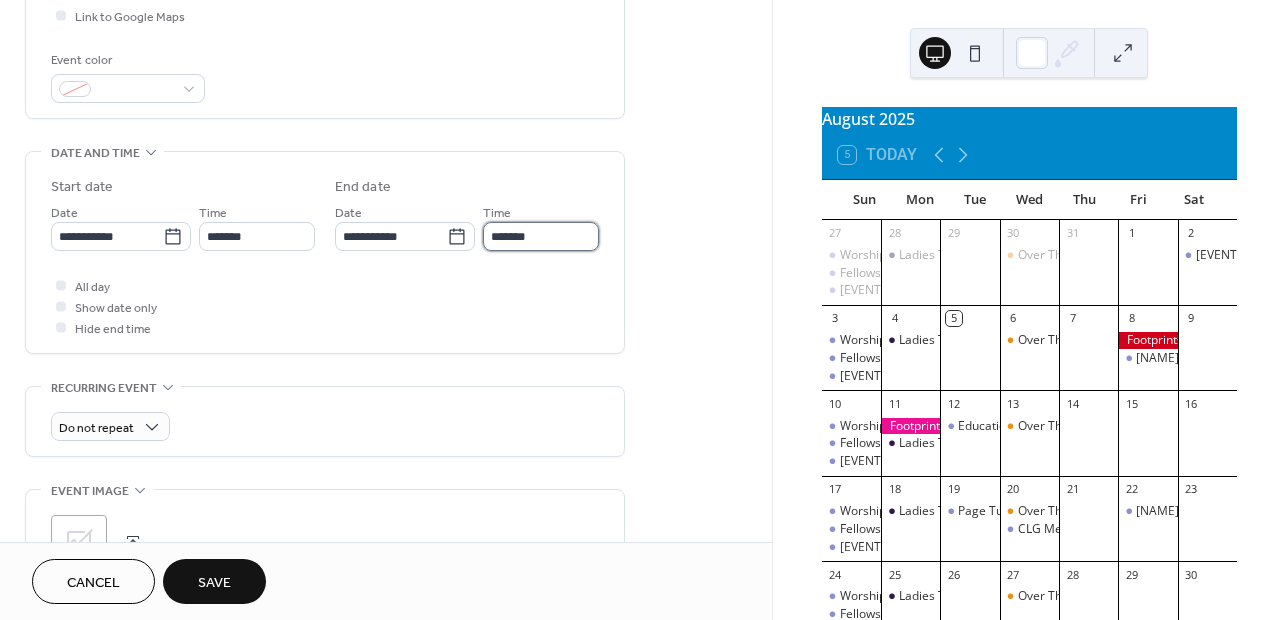 click on "*******" at bounding box center (541, 236) 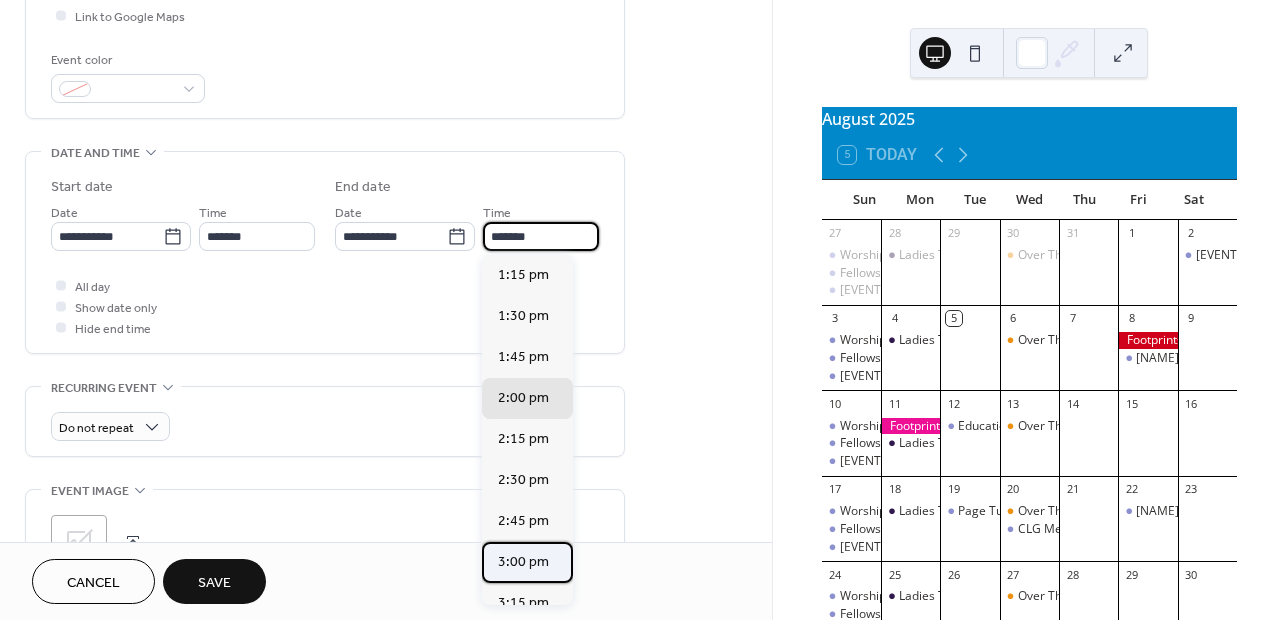 click on "3:00 pm" at bounding box center (523, 562) 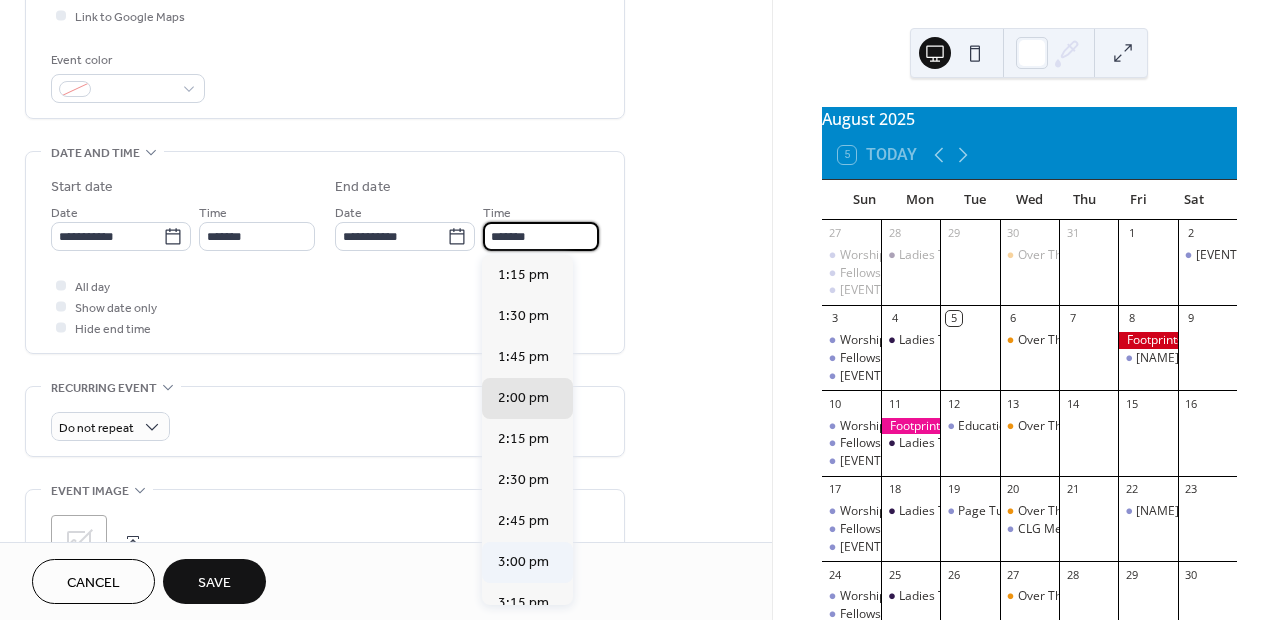 type on "*******" 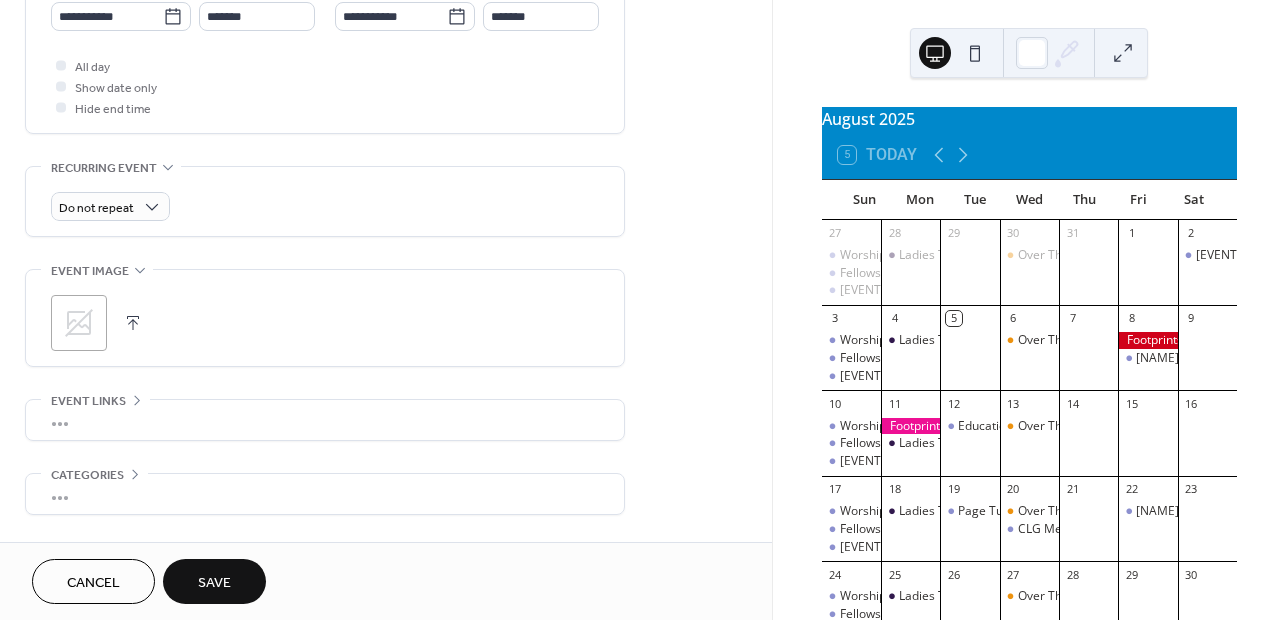 scroll, scrollTop: 687, scrollLeft: 0, axis: vertical 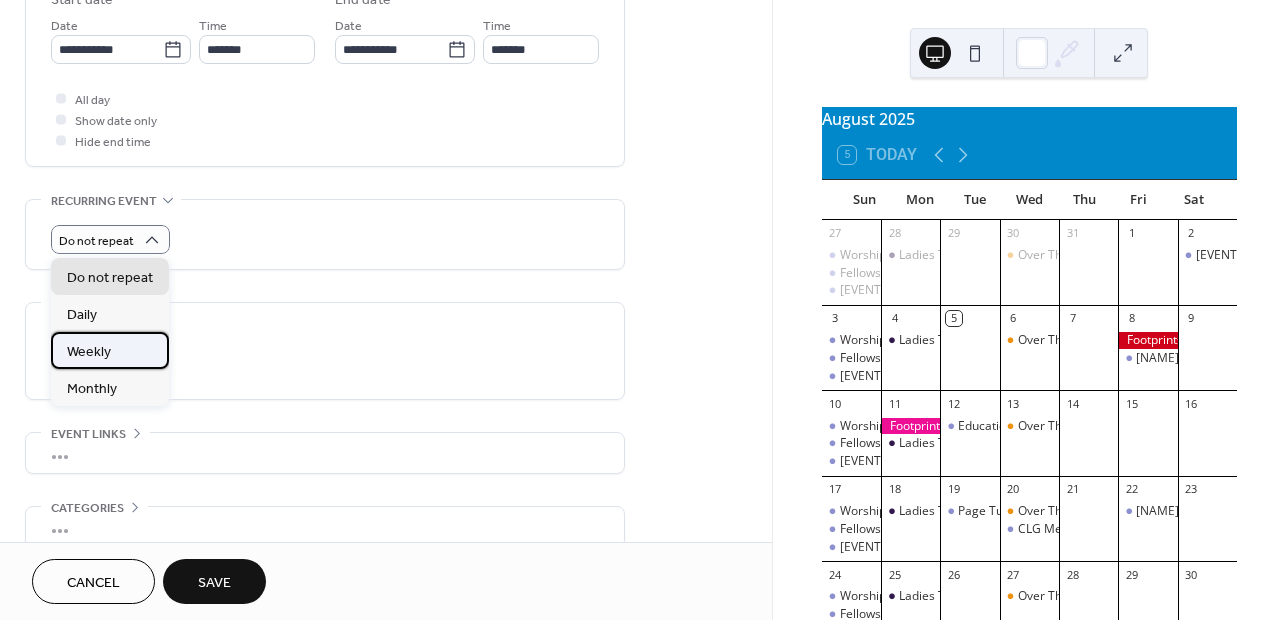 click on "Weekly" at bounding box center [89, 352] 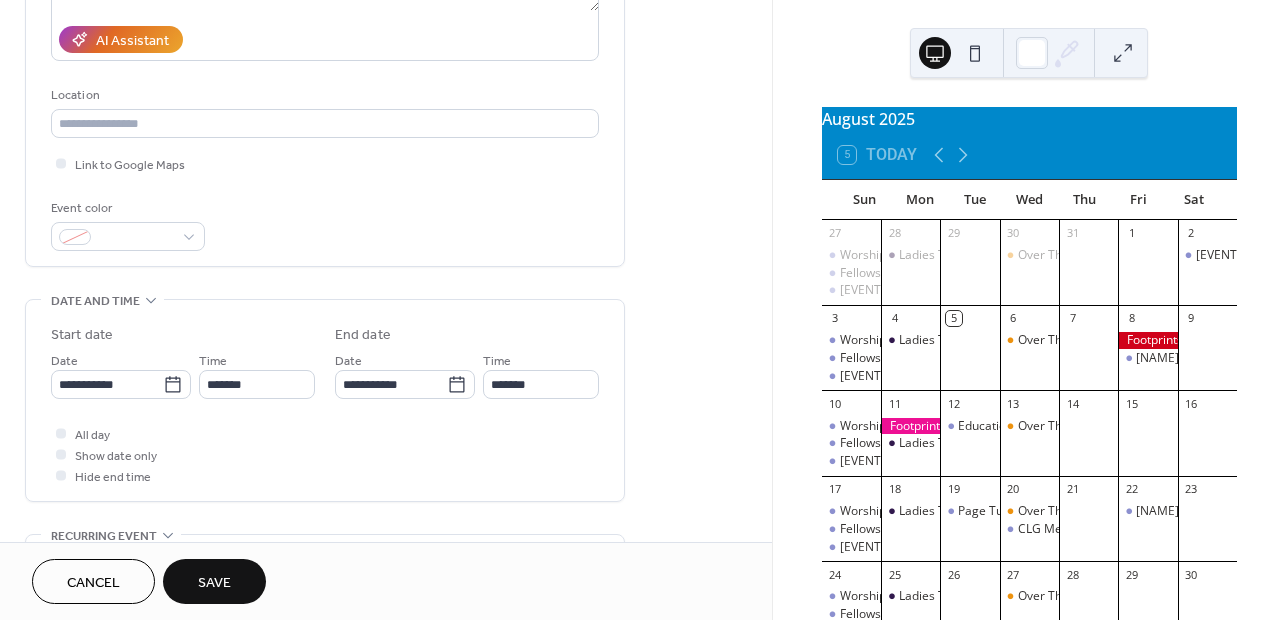 scroll, scrollTop: 300, scrollLeft: 0, axis: vertical 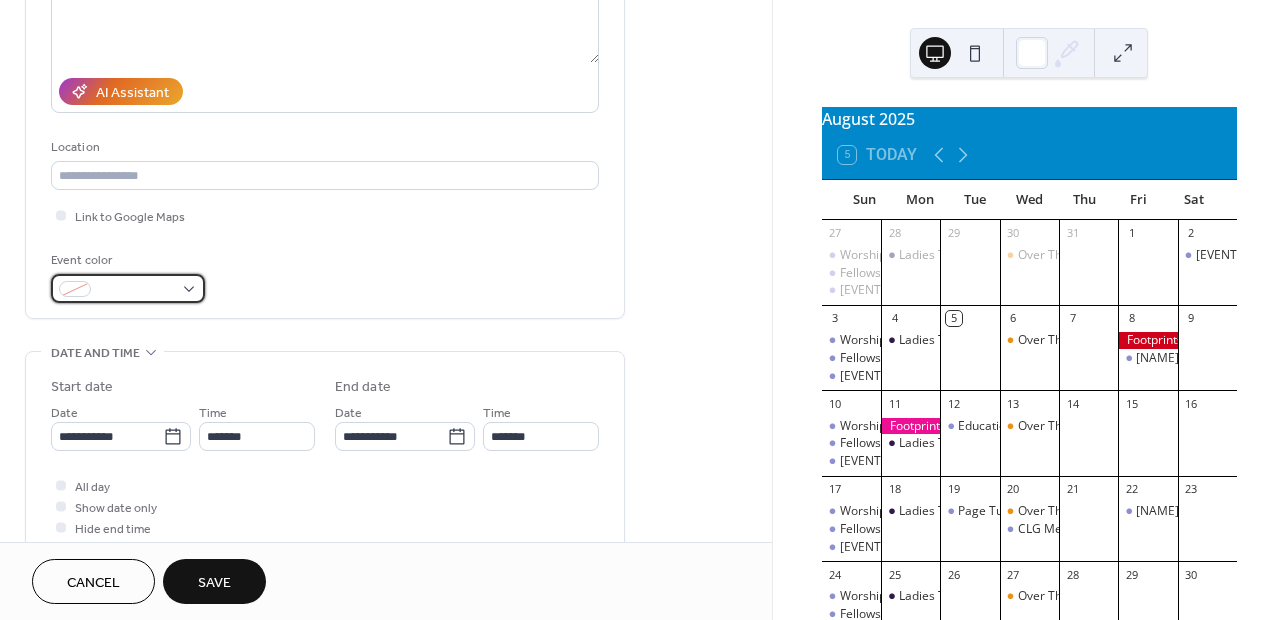 click at bounding box center [128, 288] 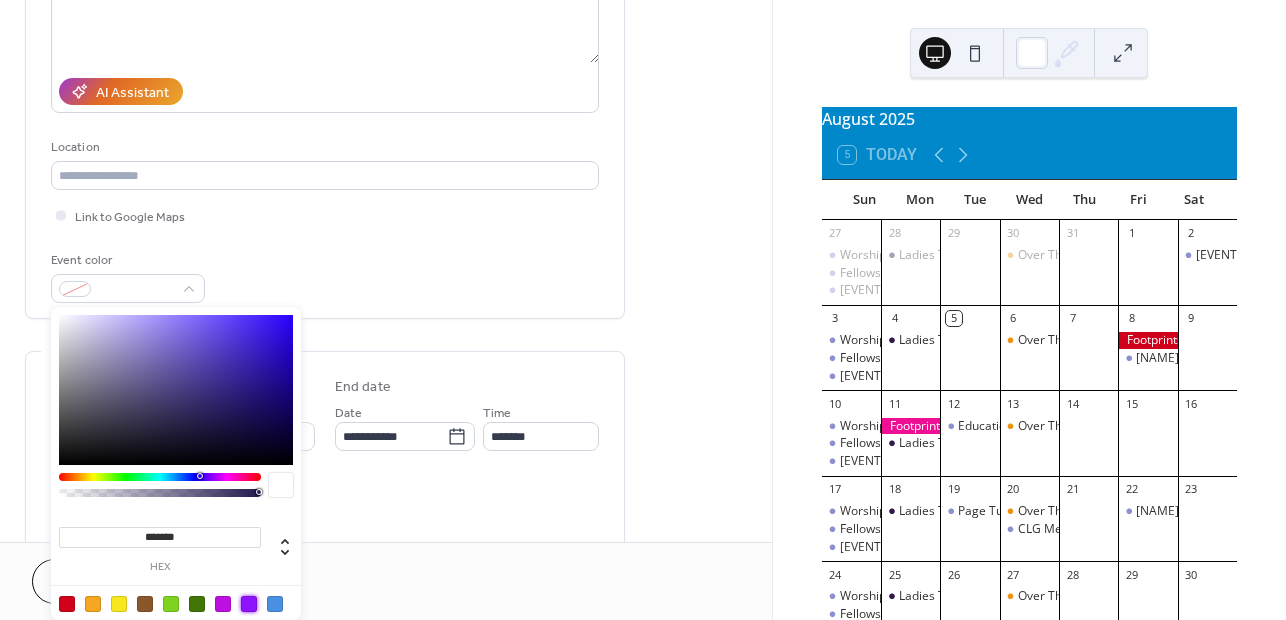 click at bounding box center (249, 604) 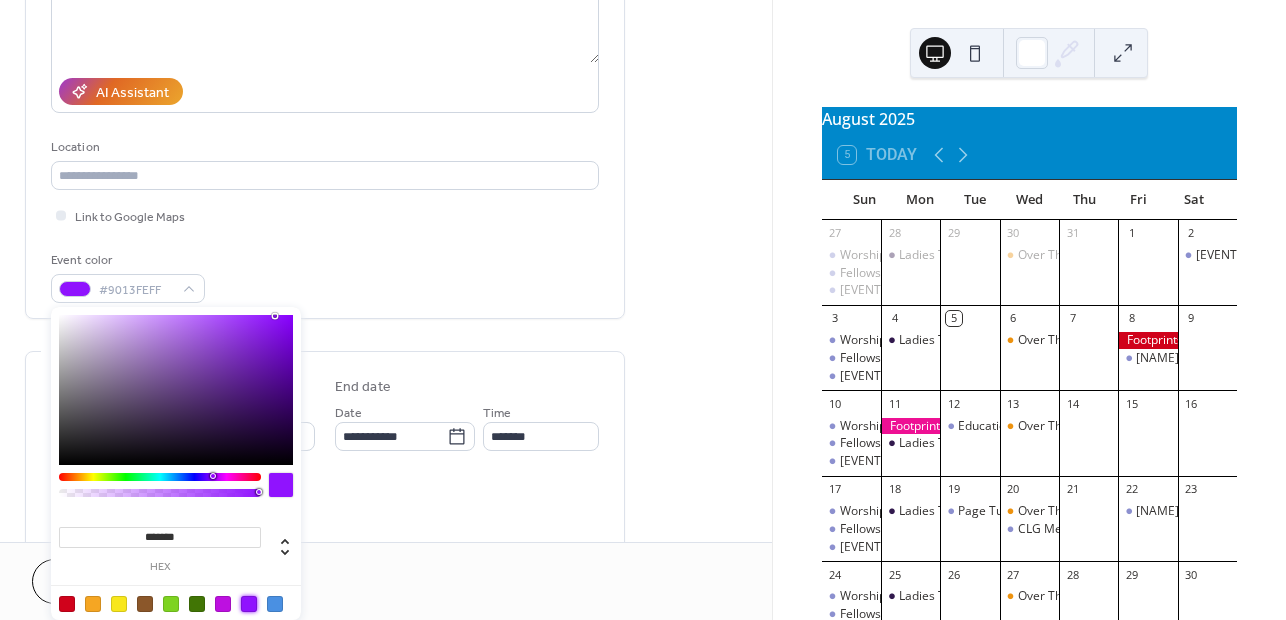 click at bounding box center (223, 604) 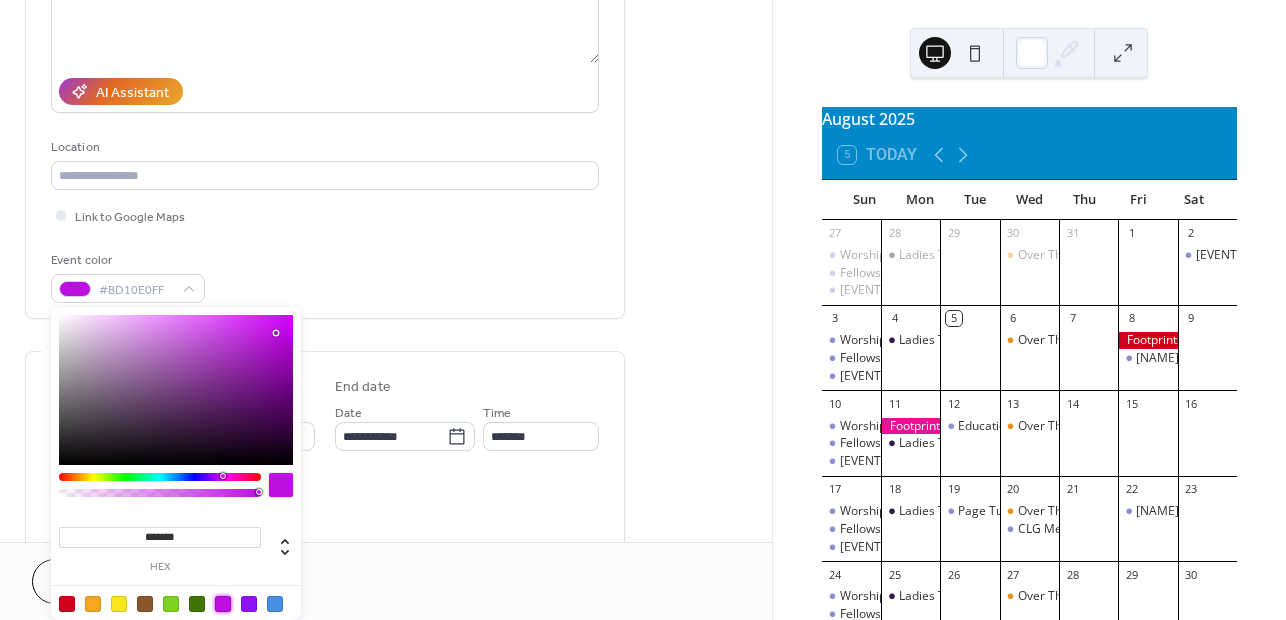 click on "Cancel Save" at bounding box center [386, 581] 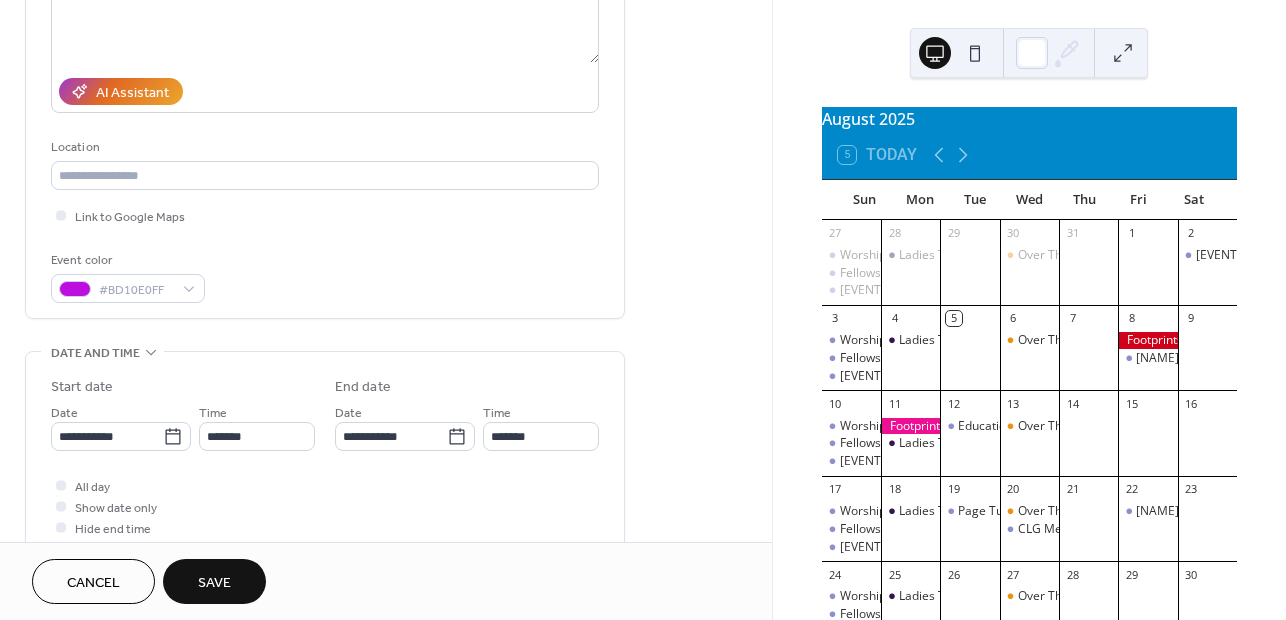 click on "Save" at bounding box center [214, 583] 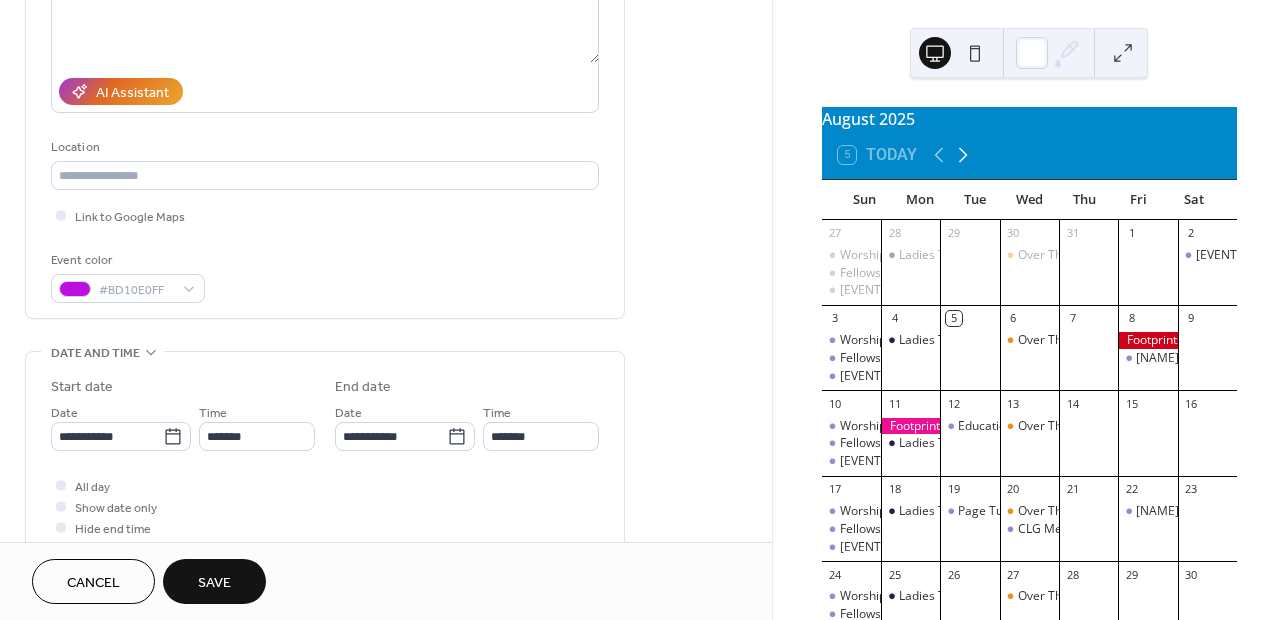 click 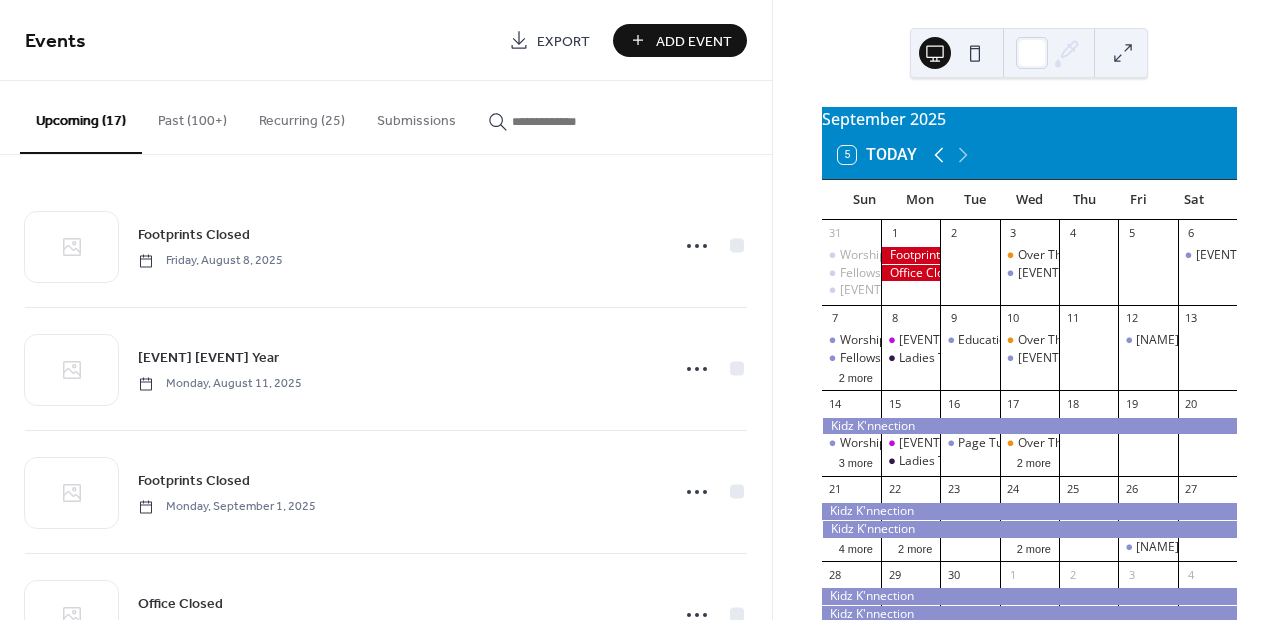 click 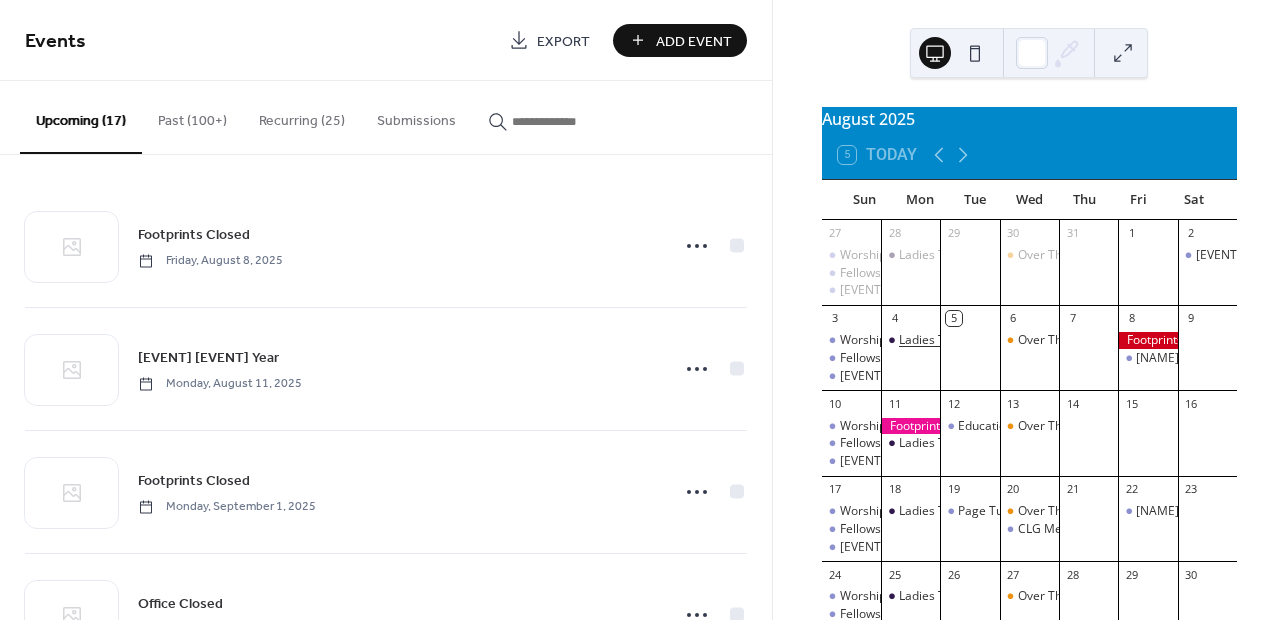 click on "Ladies Tea Group" at bounding box center (948, 340) 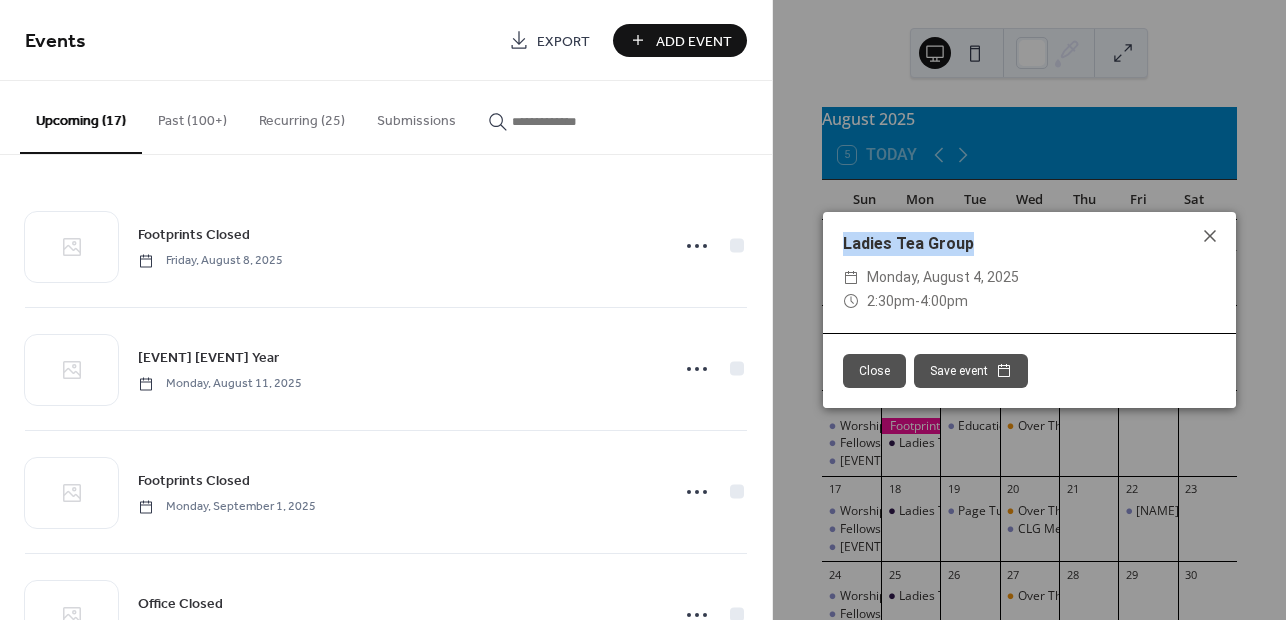 drag, startPoint x: 967, startPoint y: 242, endPoint x: 841, endPoint y: 248, distance: 126.14278 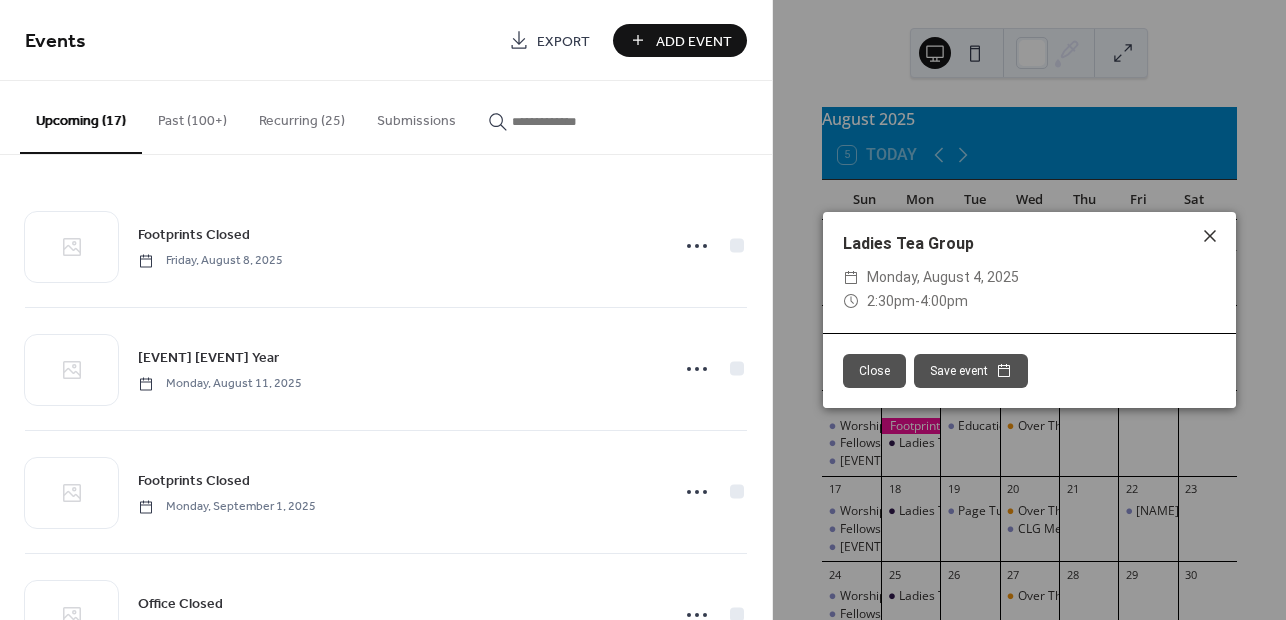 click 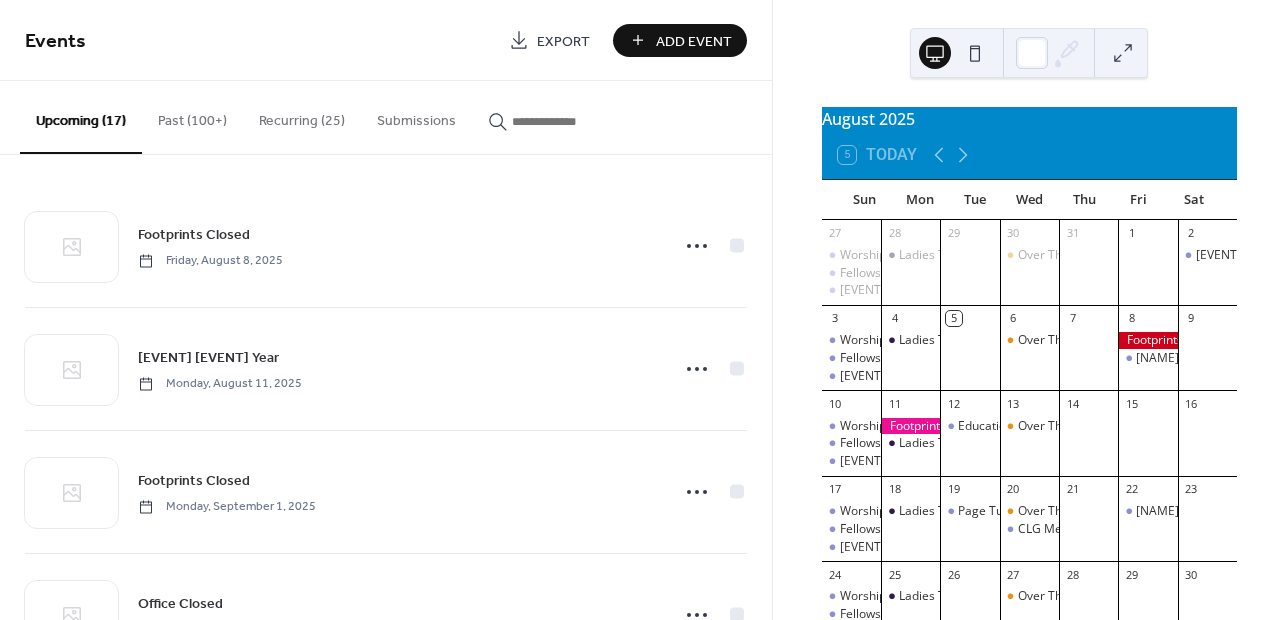click at bounding box center (572, 121) 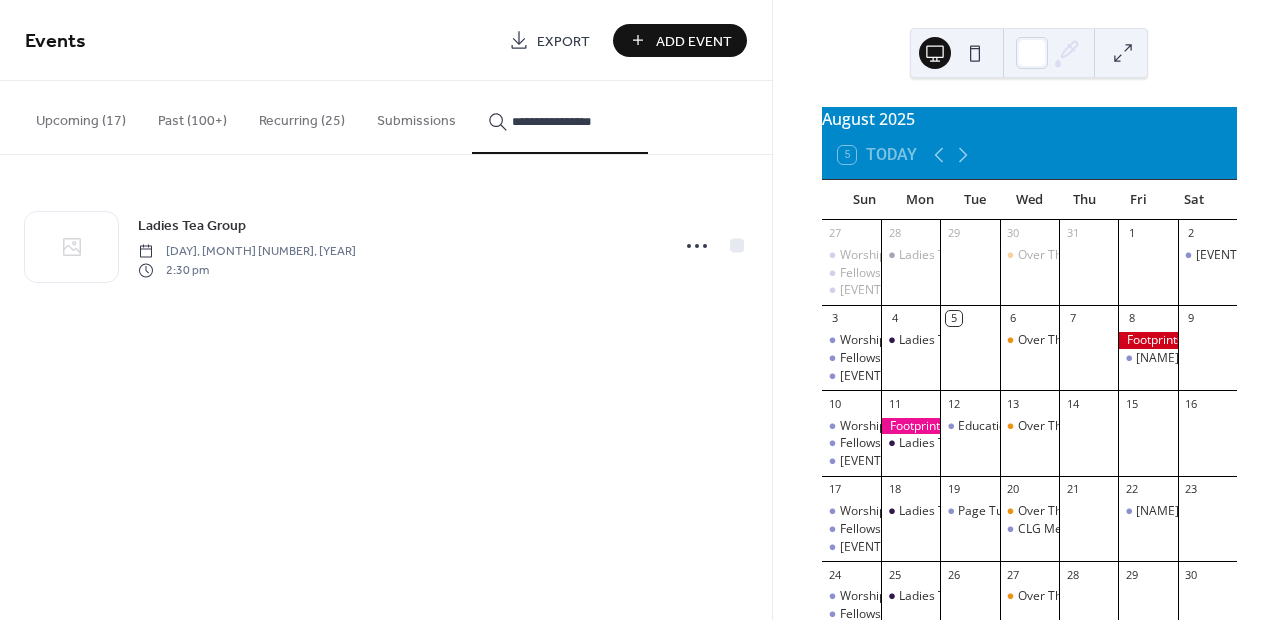 type on "**********" 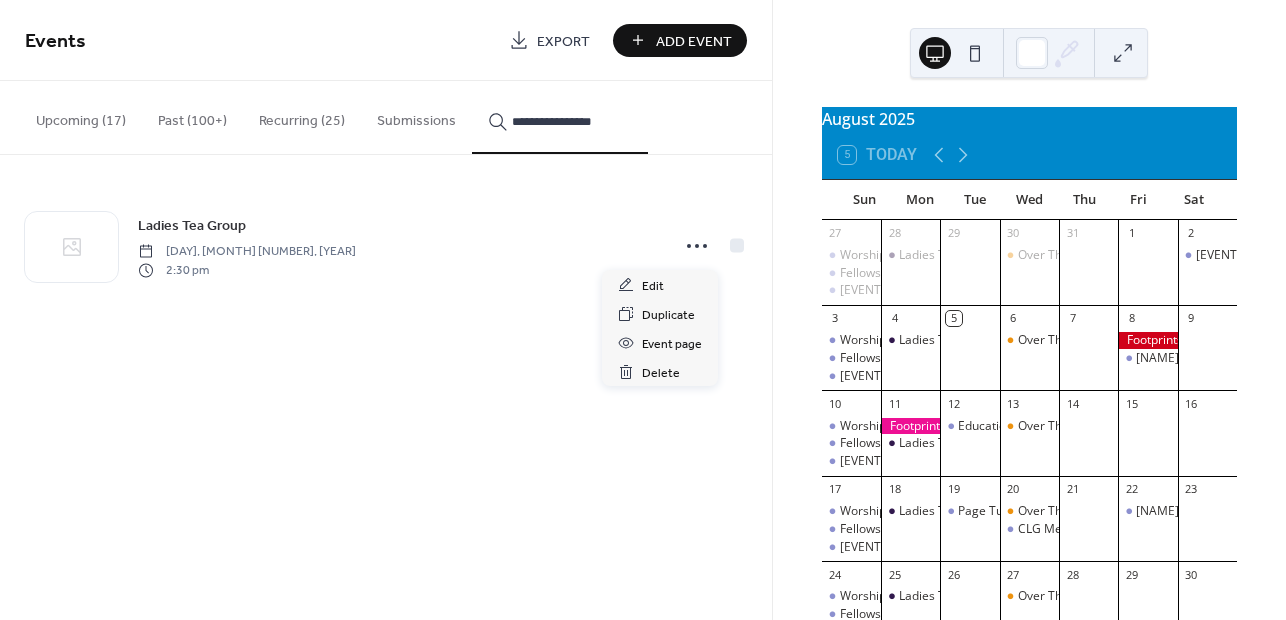 click 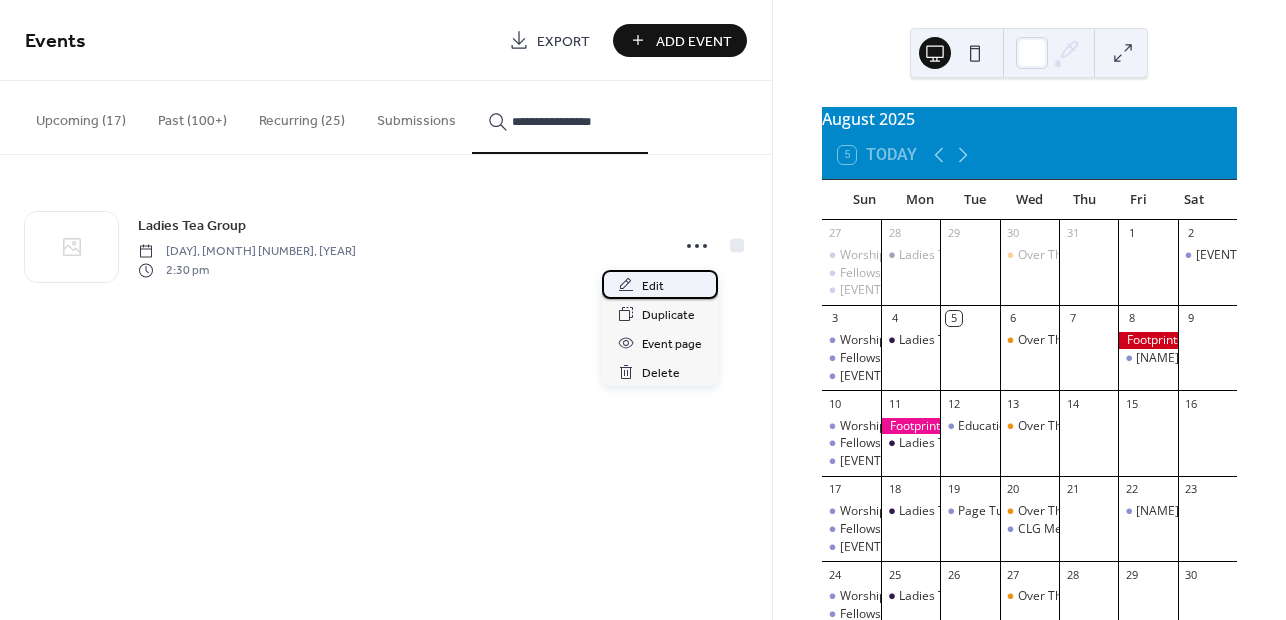 click on "Edit" at bounding box center [660, 284] 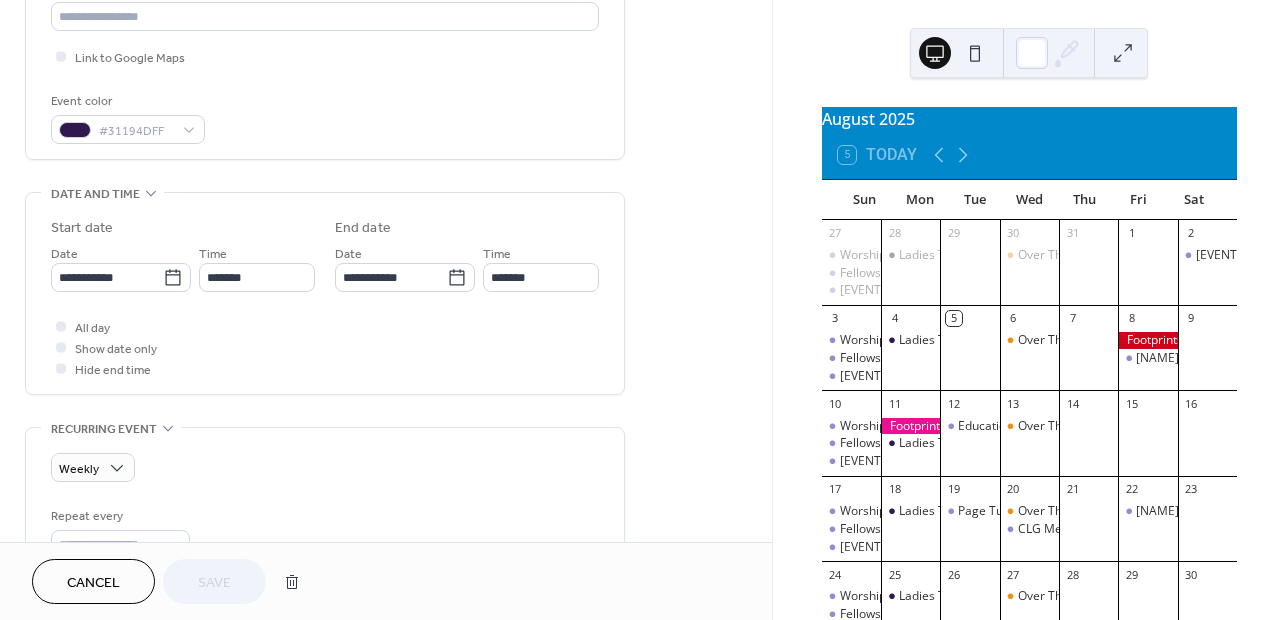 scroll, scrollTop: 400, scrollLeft: 0, axis: vertical 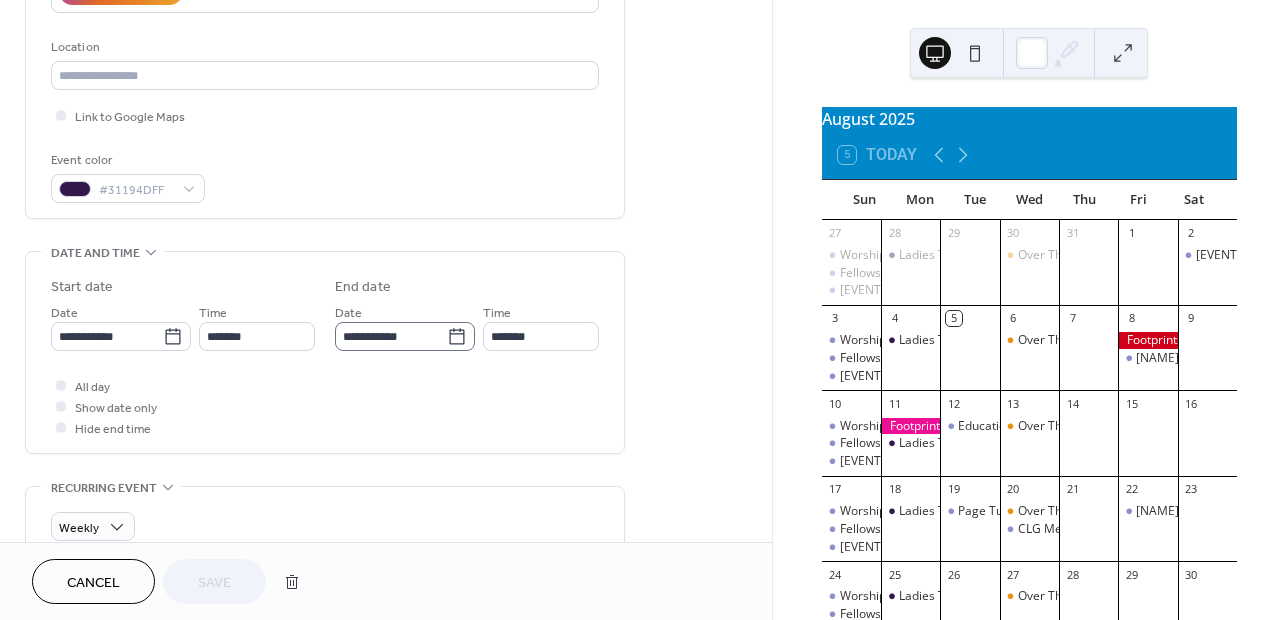 click 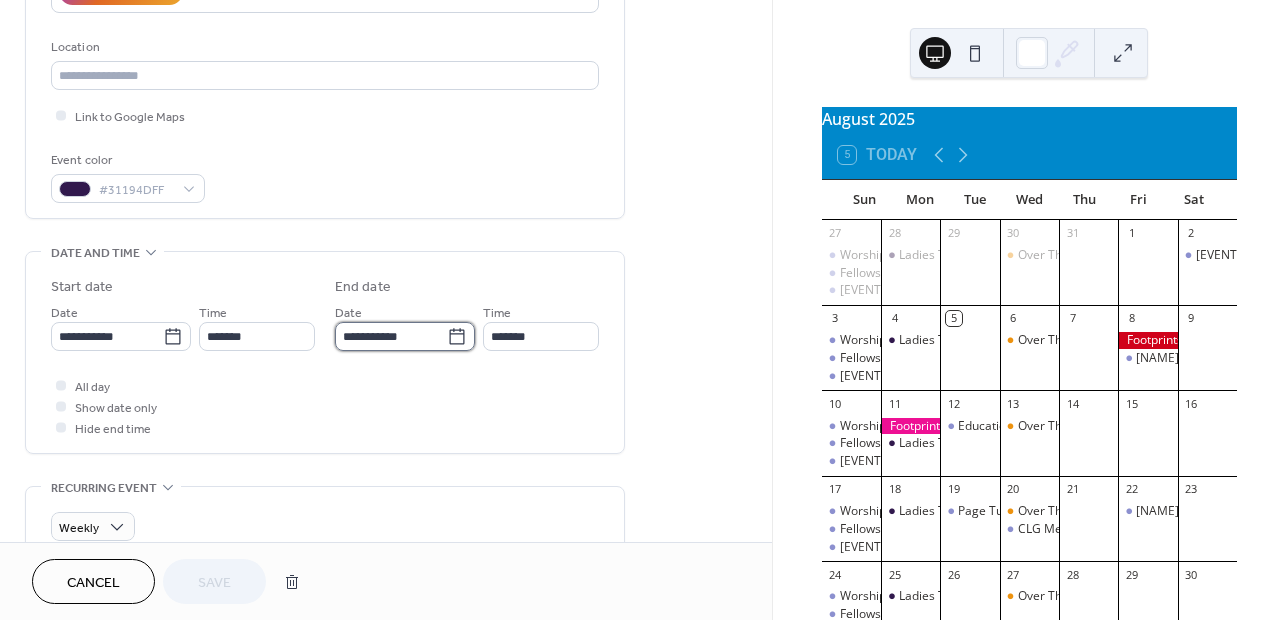 click on "**********" at bounding box center [391, 336] 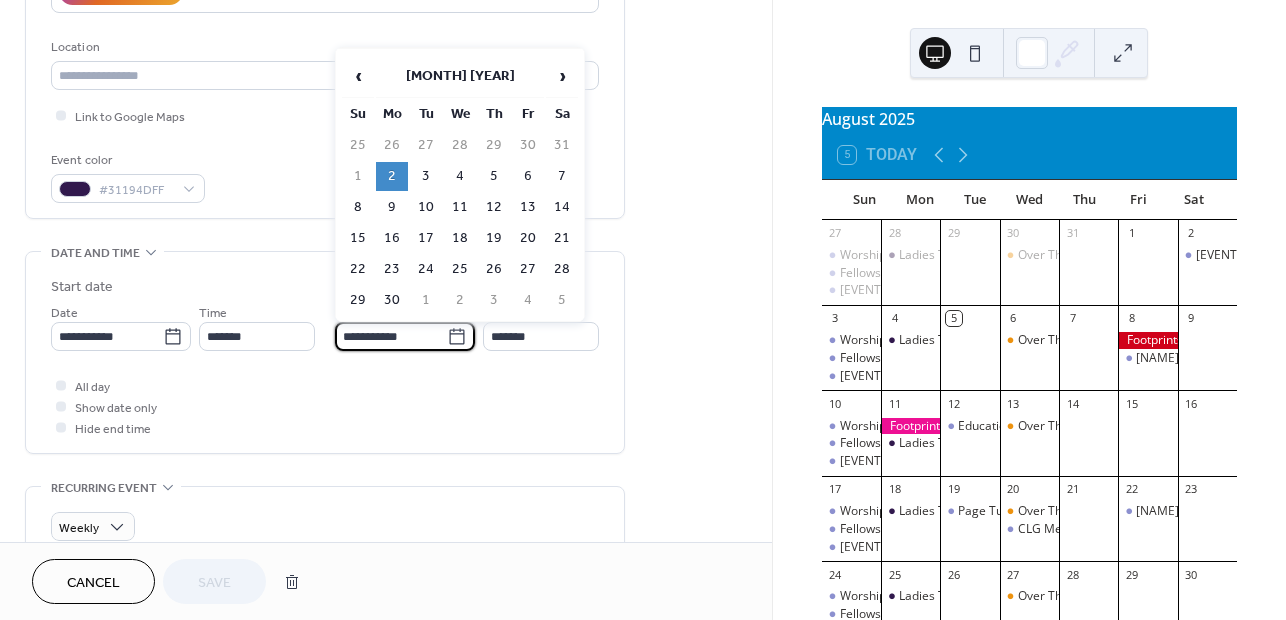 click 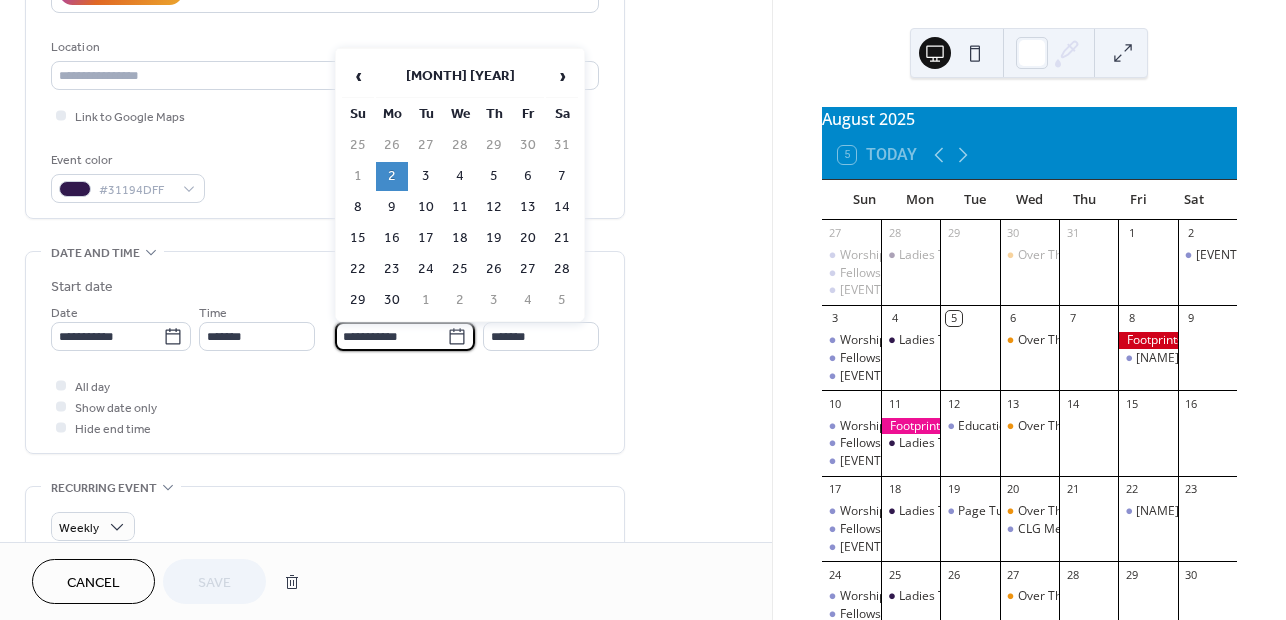 click on "All day Show date only Hide end time" at bounding box center (325, 406) 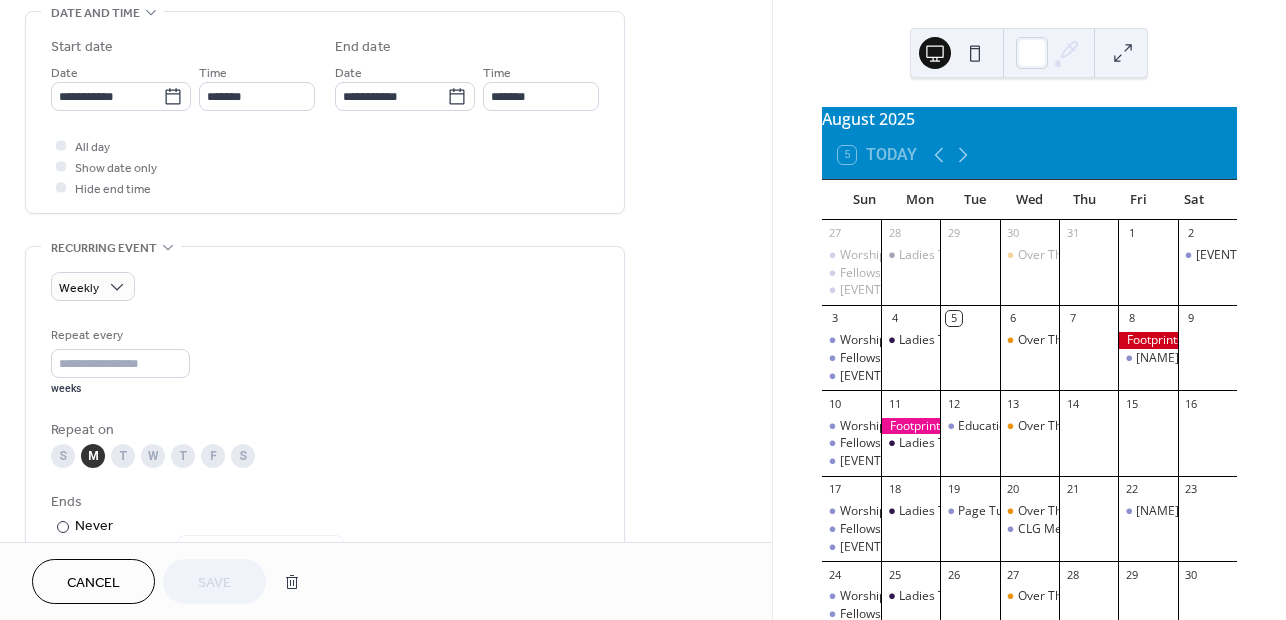 scroll, scrollTop: 700, scrollLeft: 0, axis: vertical 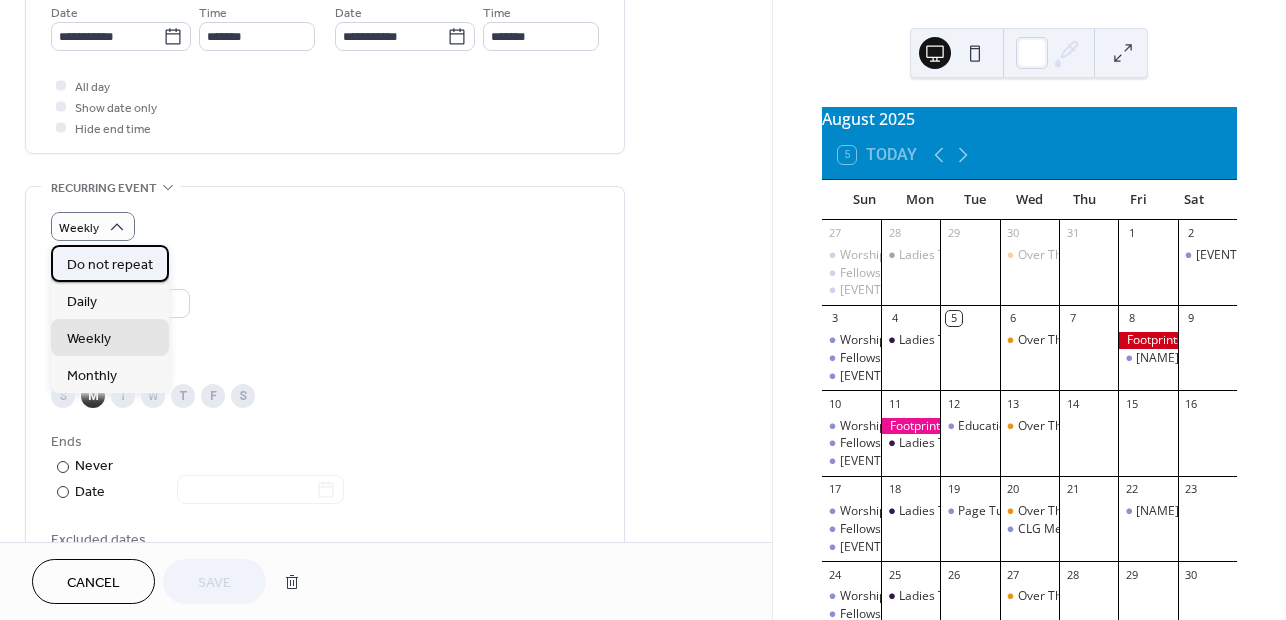 click on "Do not repeat" at bounding box center (110, 265) 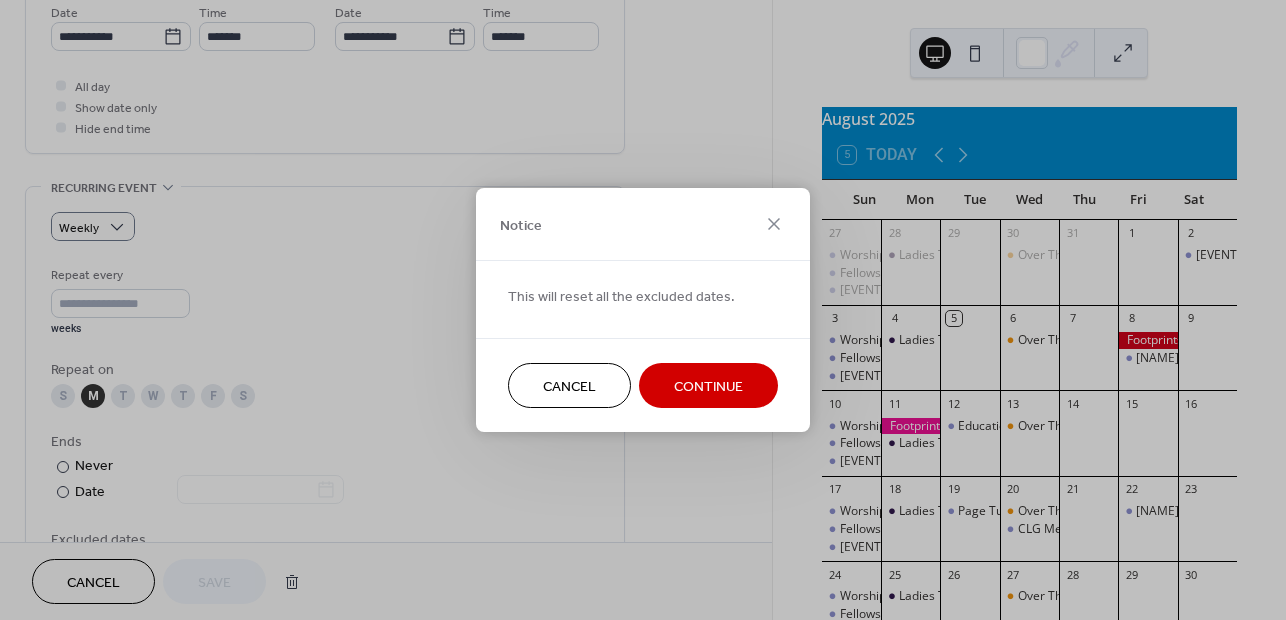 click on "Continue" at bounding box center [708, 387] 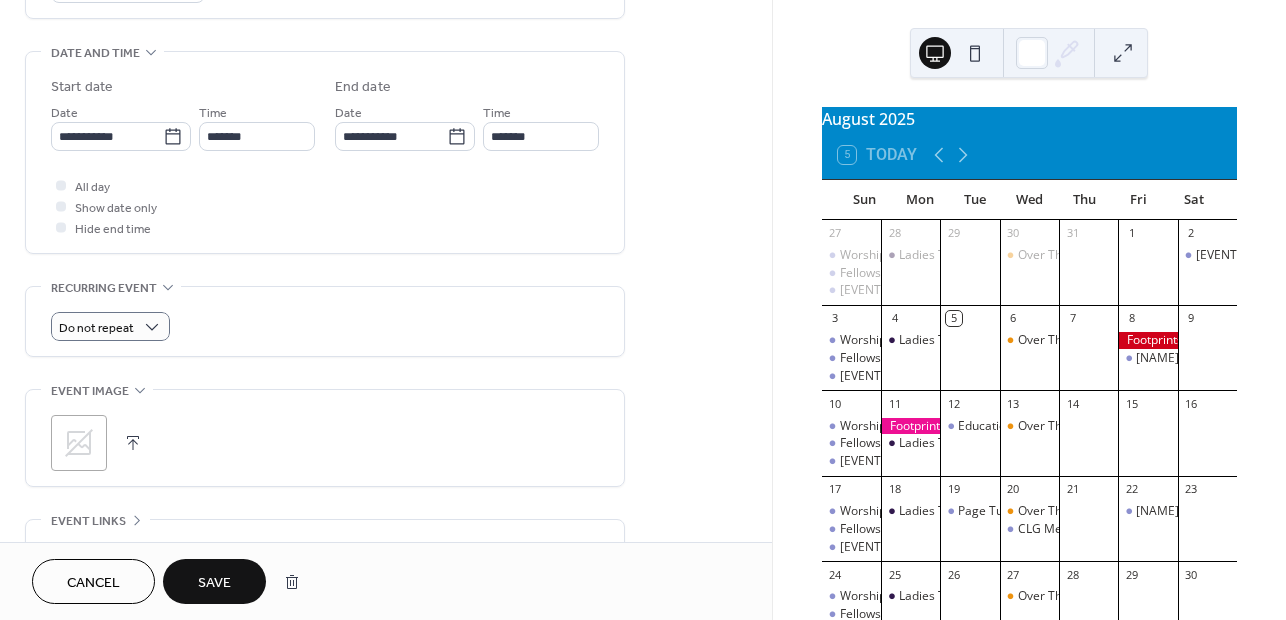 scroll, scrollTop: 500, scrollLeft: 0, axis: vertical 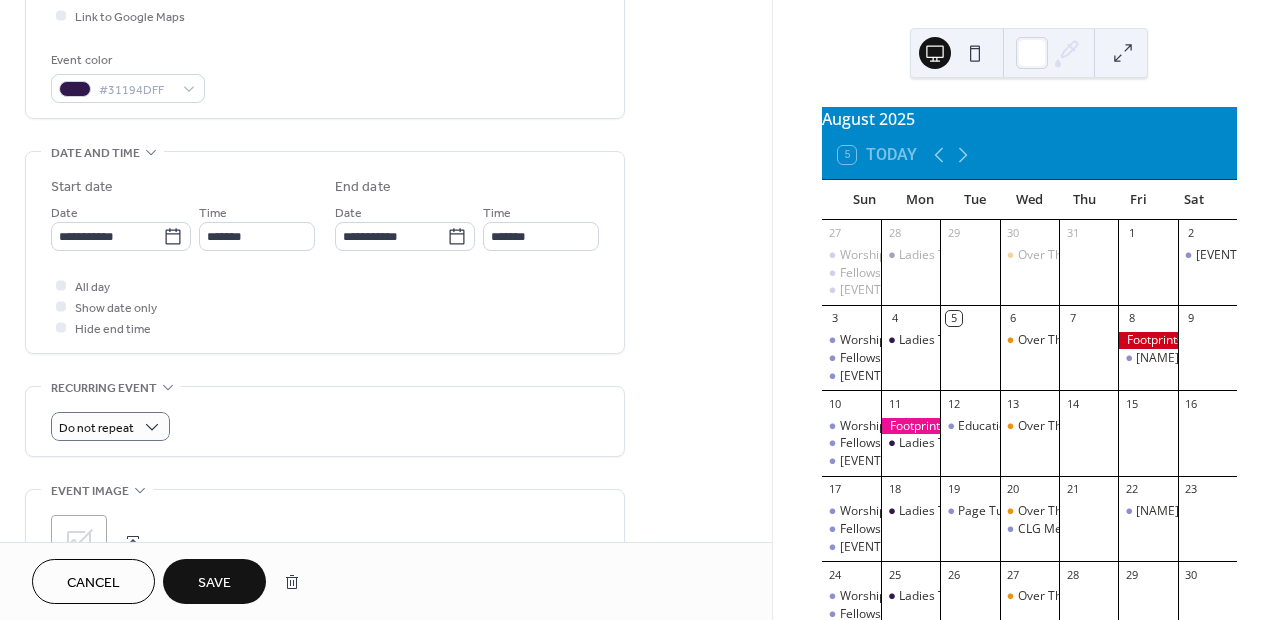 click on "Save" at bounding box center [214, 583] 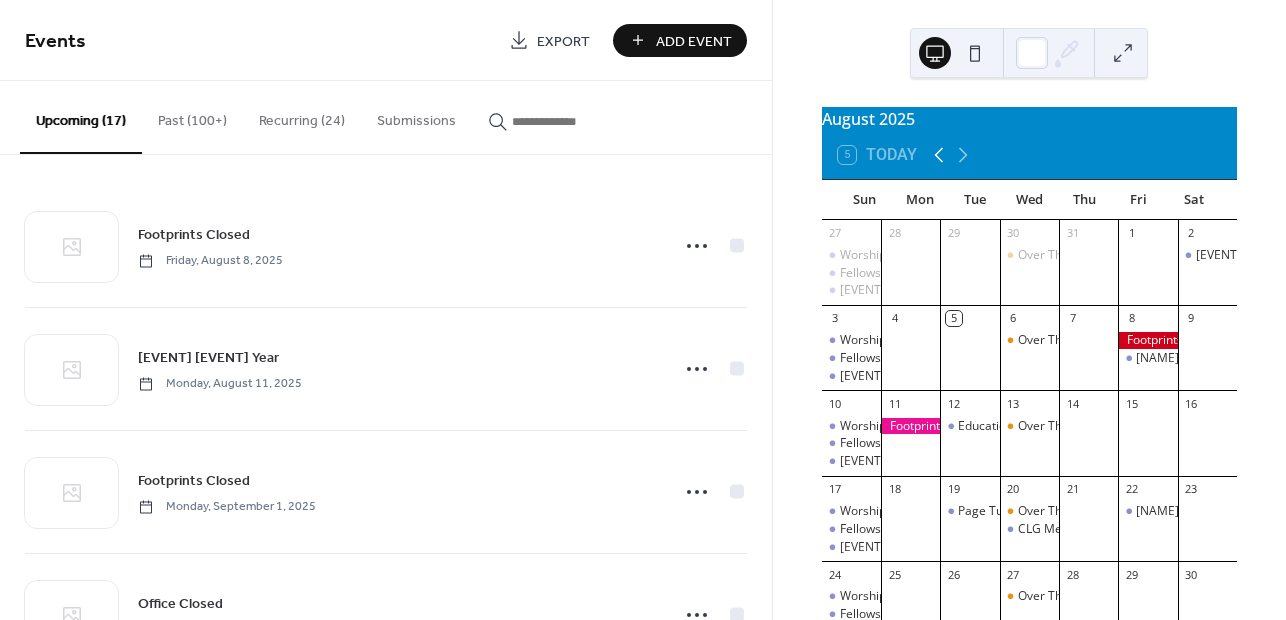 click 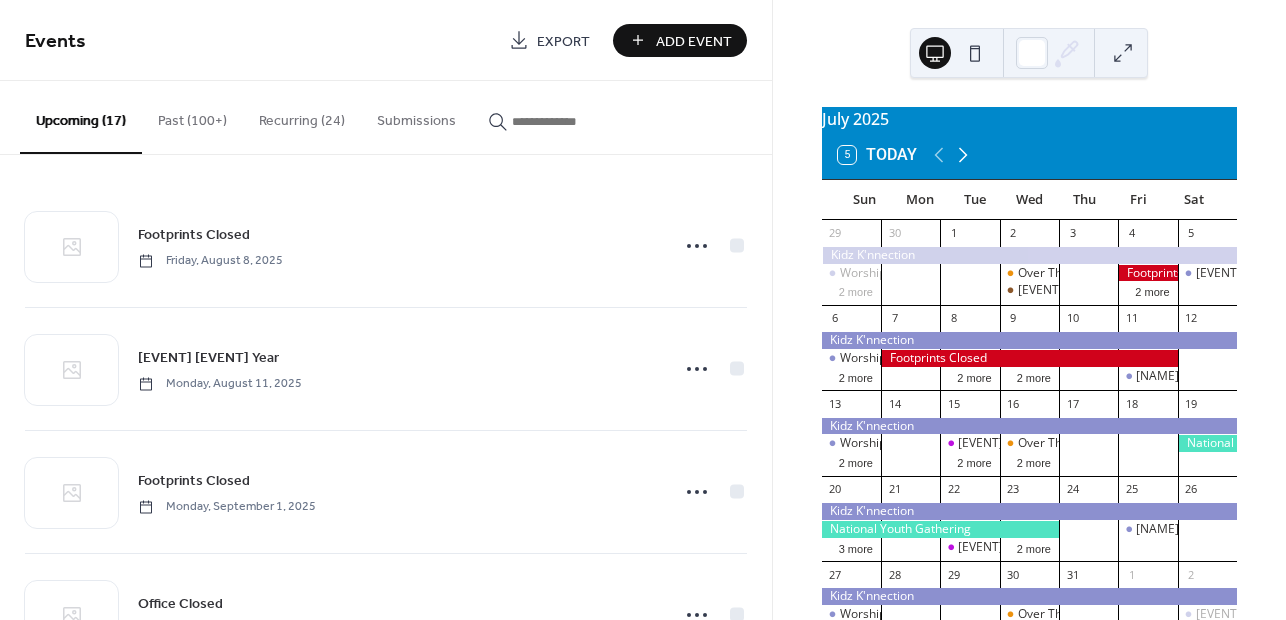 click 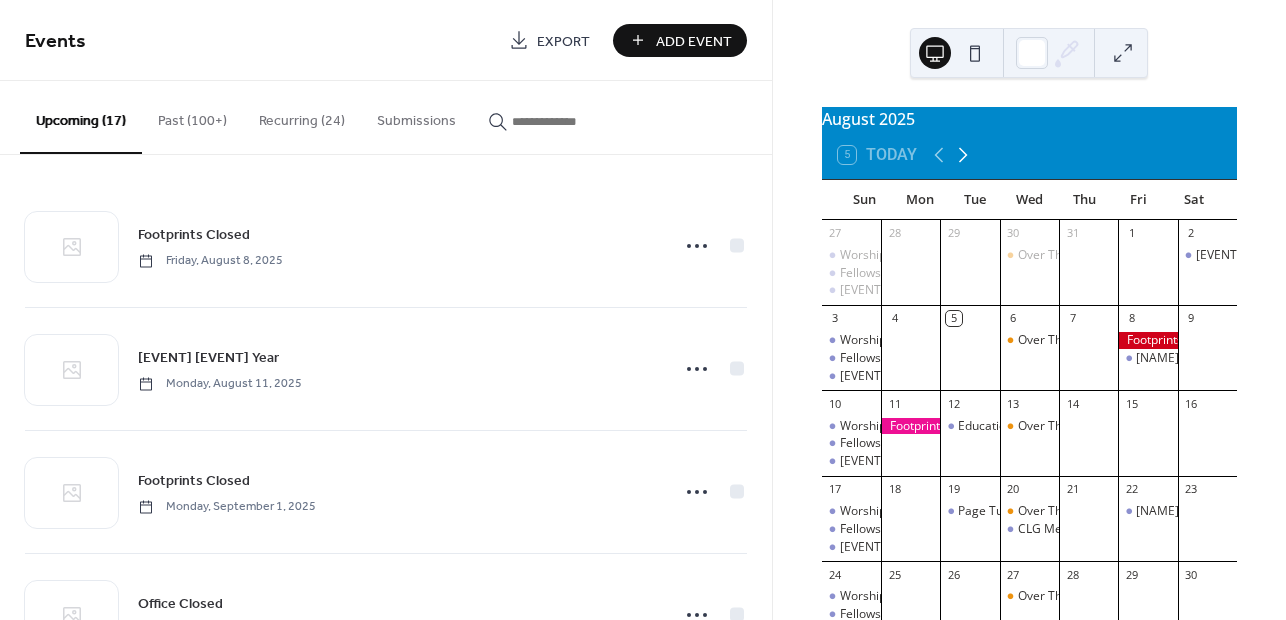 click 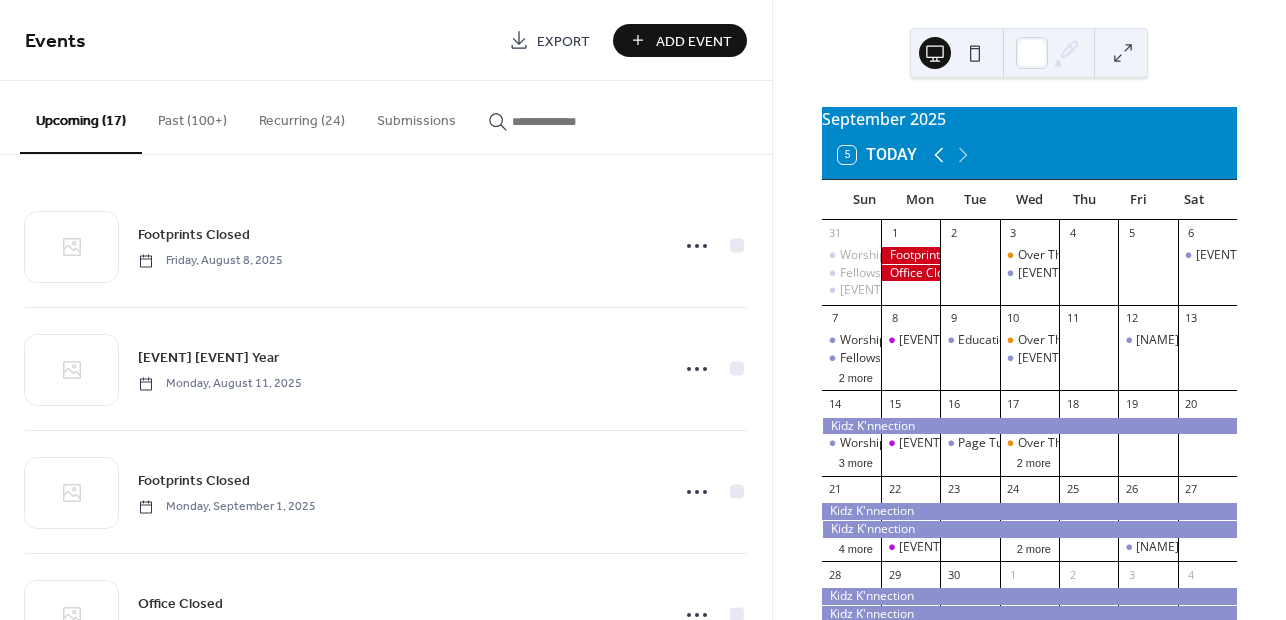 click 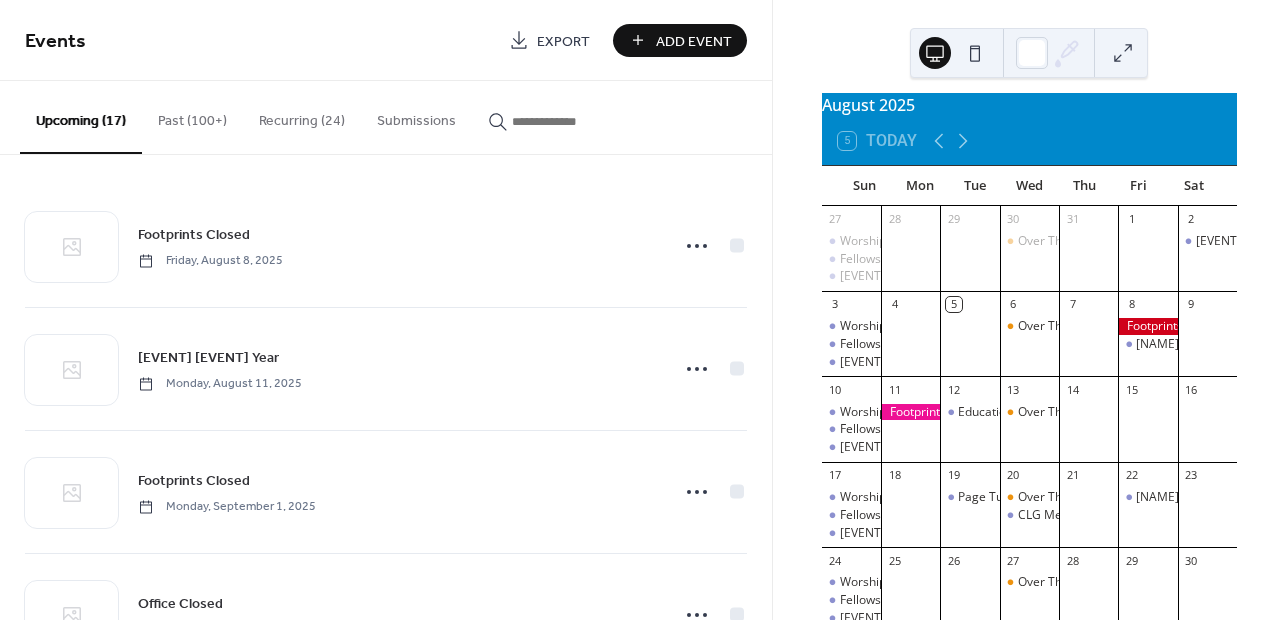 scroll, scrollTop: 0, scrollLeft: 0, axis: both 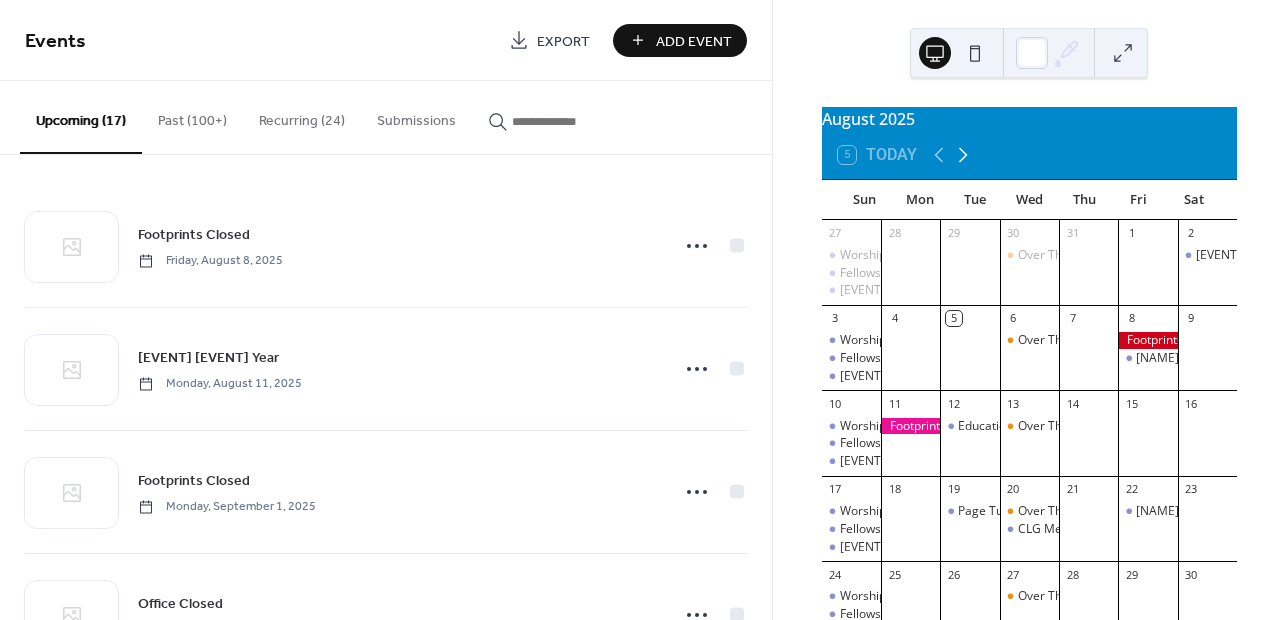 click 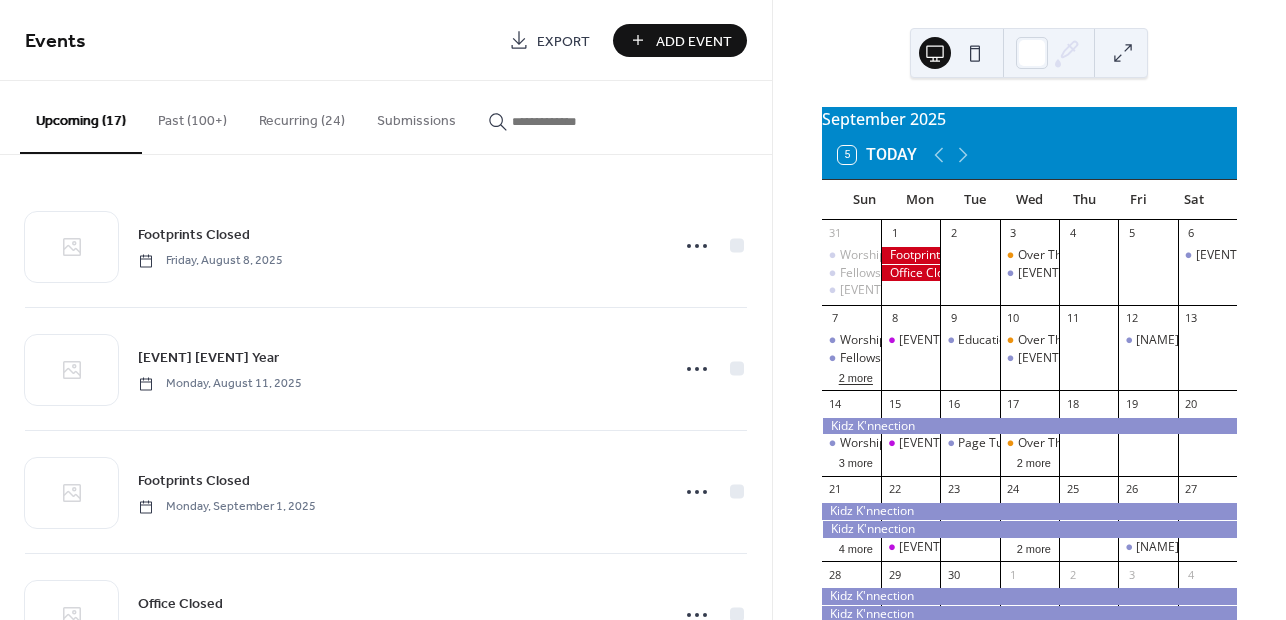 click on "2 more" at bounding box center (856, 376) 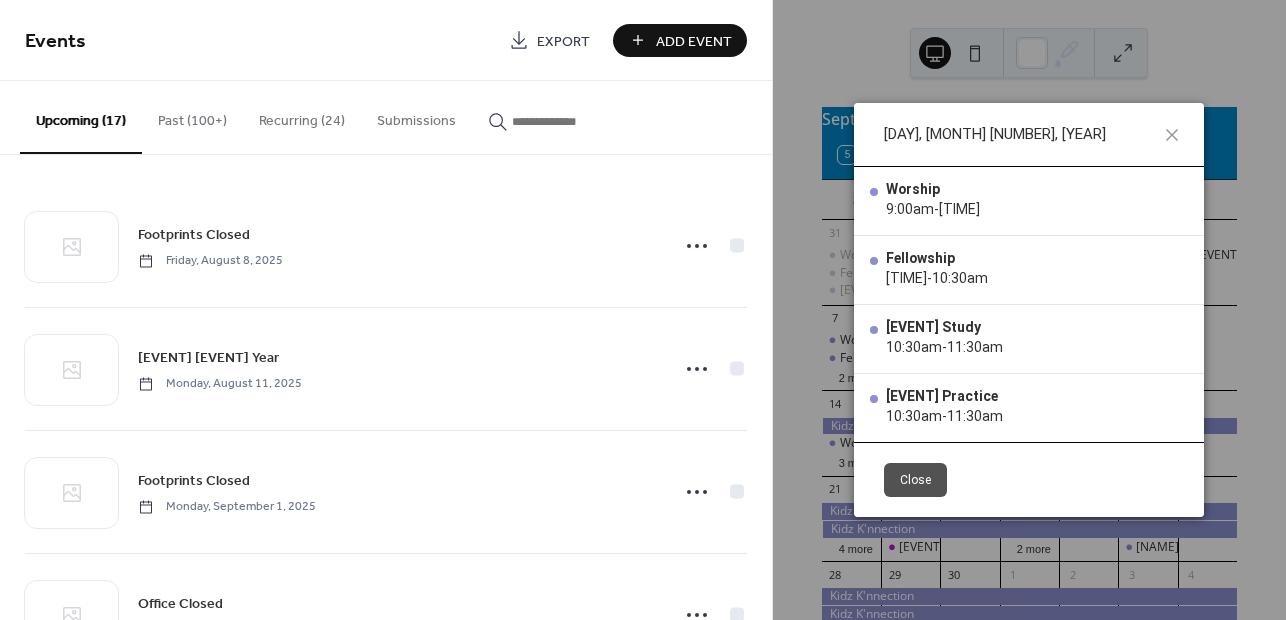click on "Close" at bounding box center (915, 480) 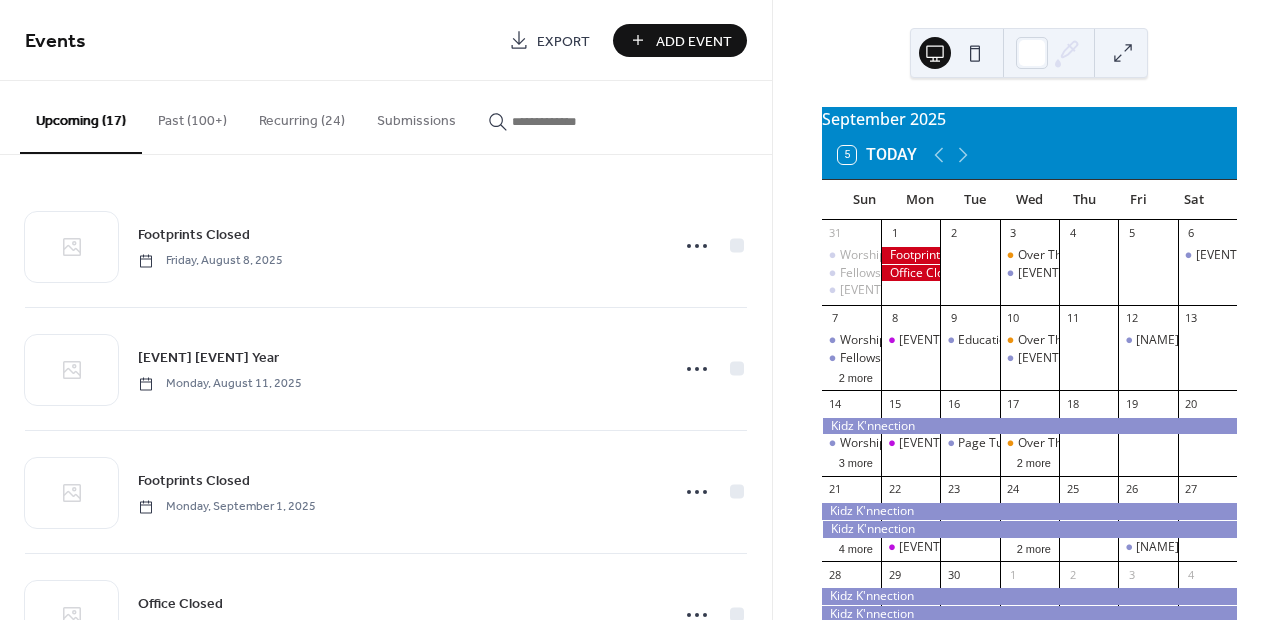 click on "Recurring (24)" at bounding box center (302, 116) 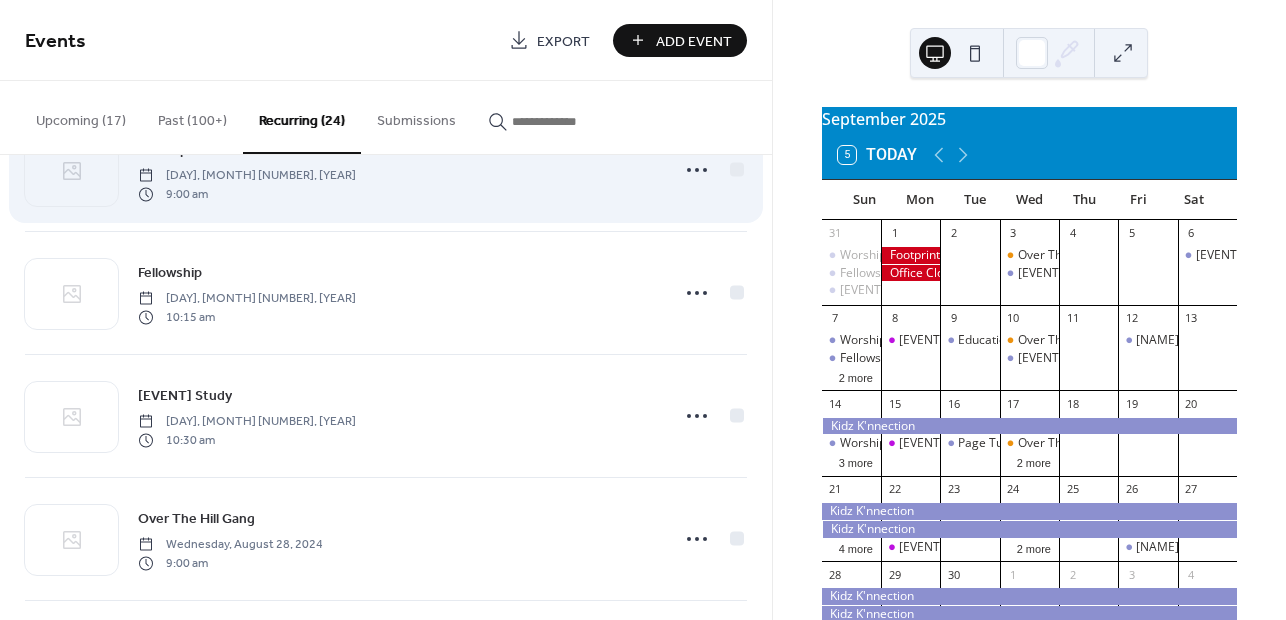 scroll, scrollTop: 200, scrollLeft: 0, axis: vertical 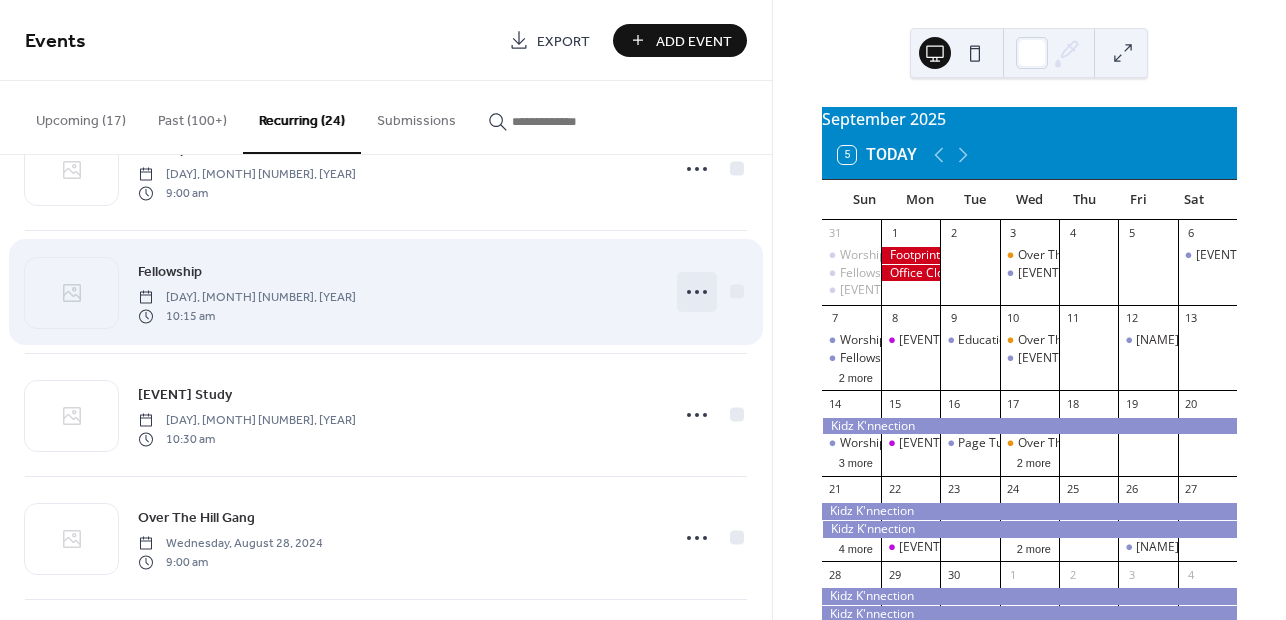 click 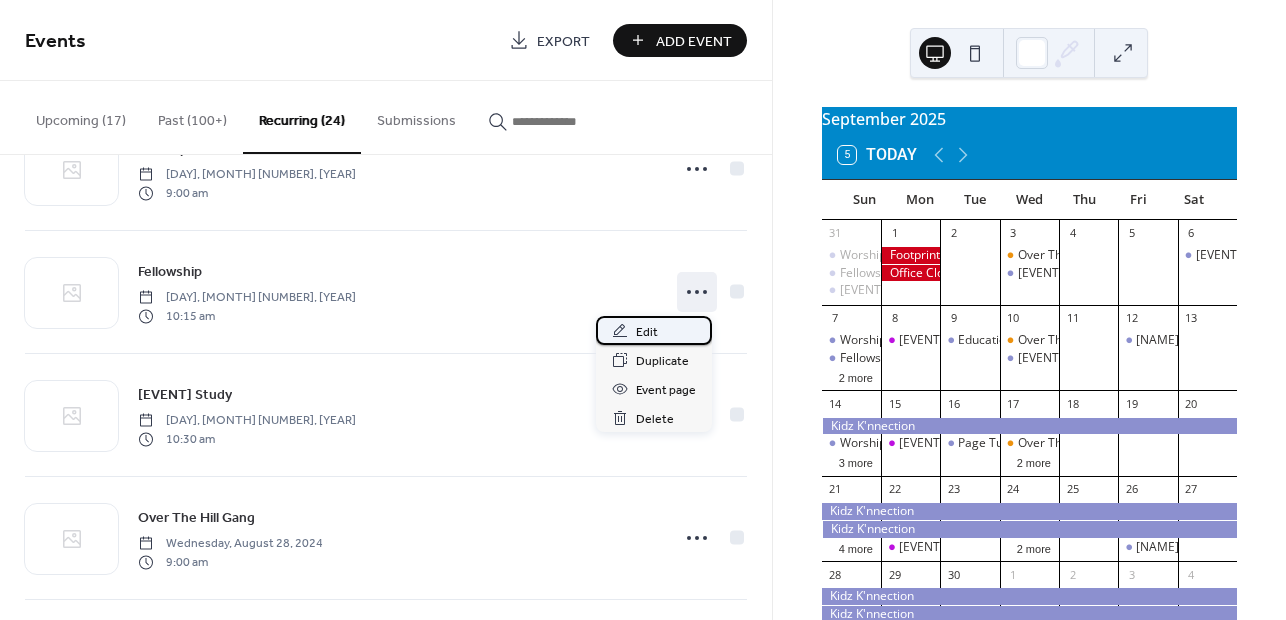 click on "Edit" at bounding box center [647, 332] 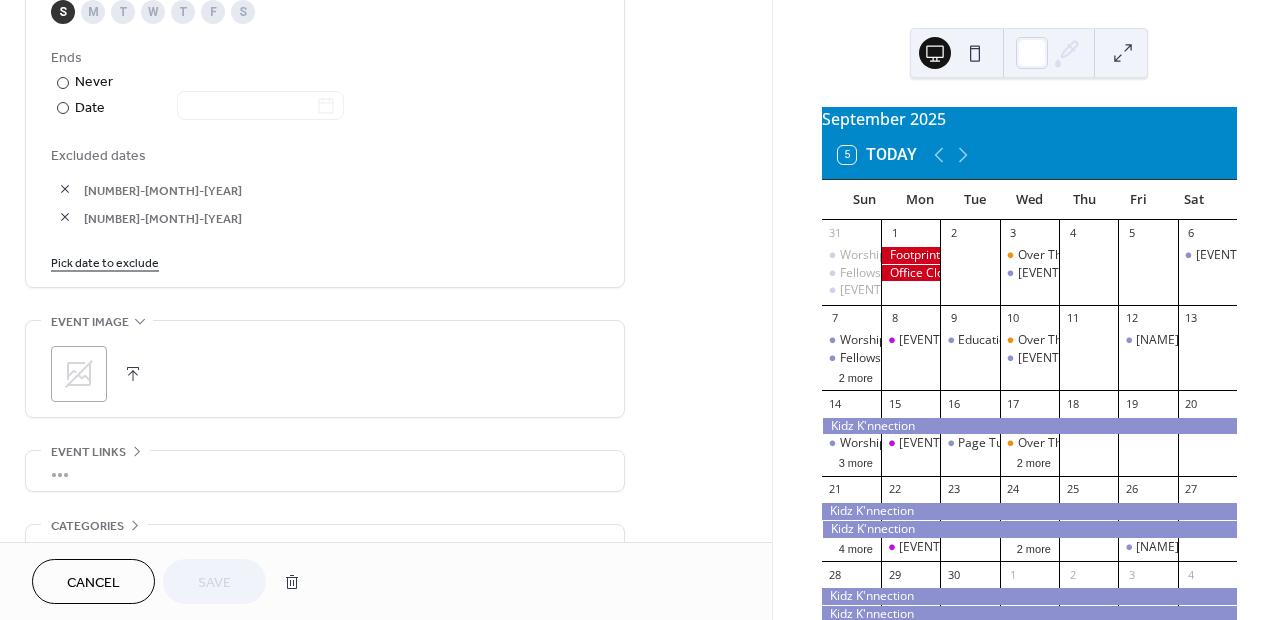 scroll, scrollTop: 1100, scrollLeft: 0, axis: vertical 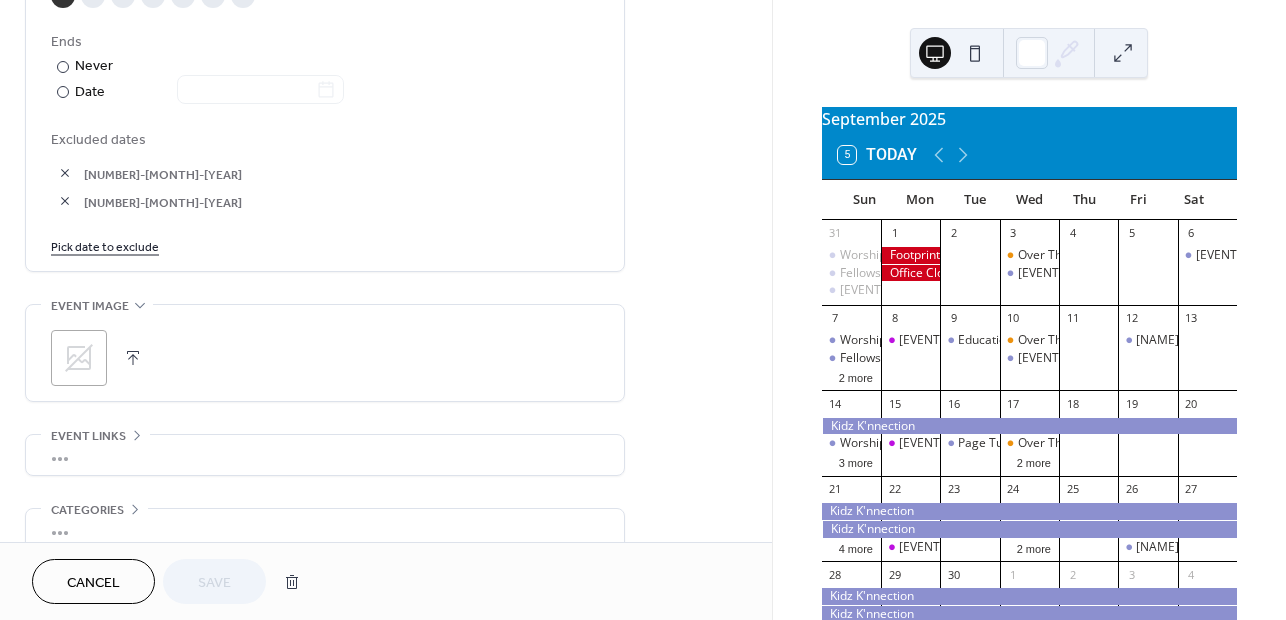 click on "Pick date to exclude" at bounding box center [105, 245] 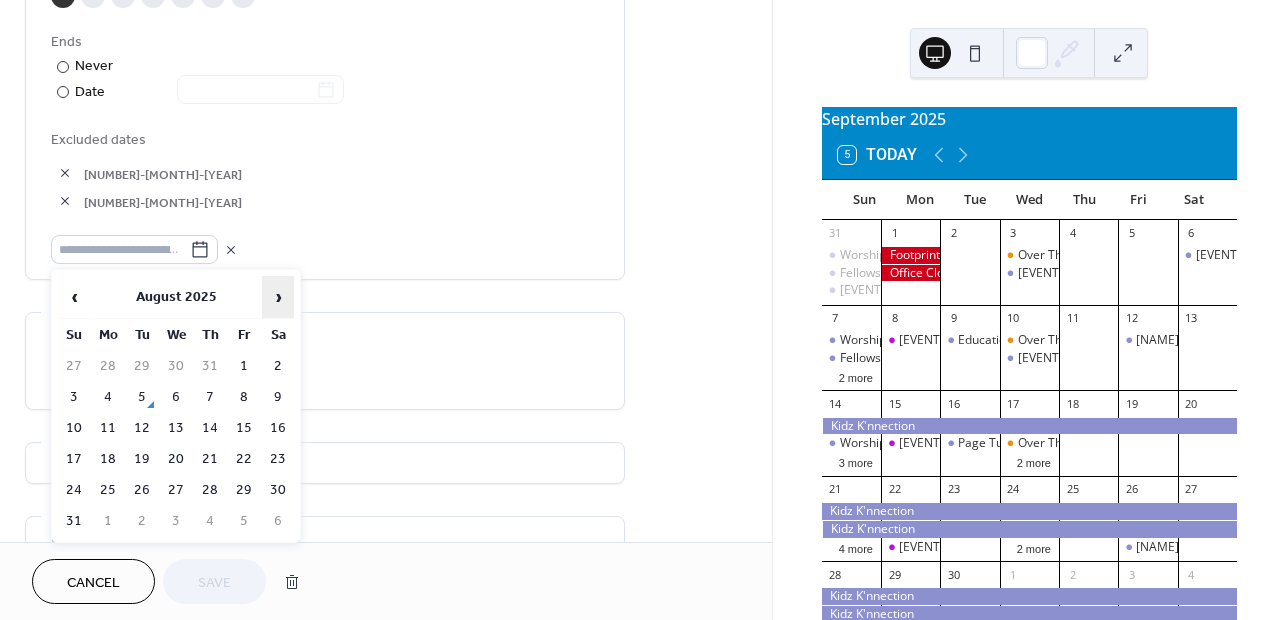 click on "›" at bounding box center (278, 297) 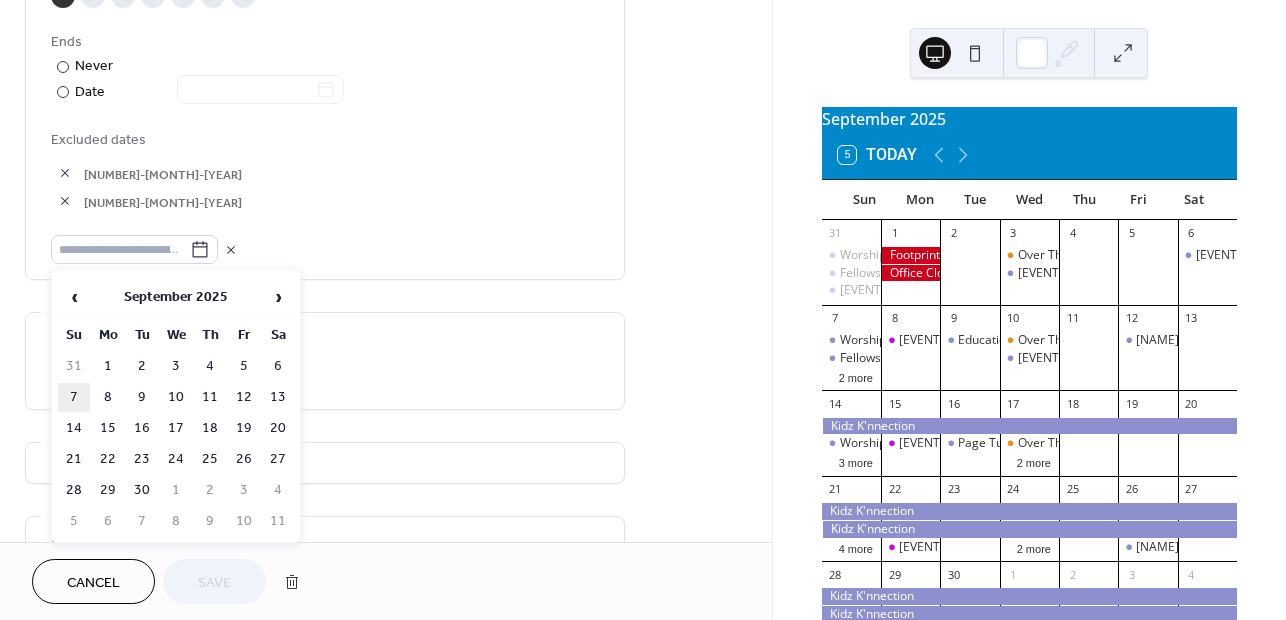 click on "7" at bounding box center (74, 397) 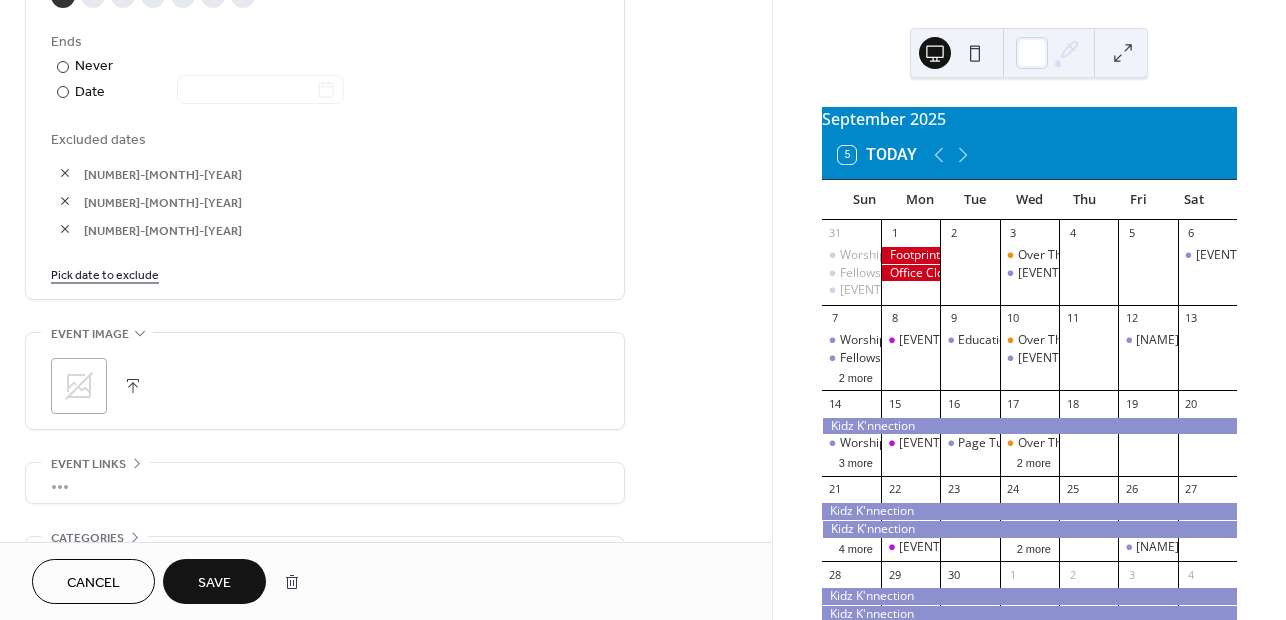 click on "Save" at bounding box center [214, 583] 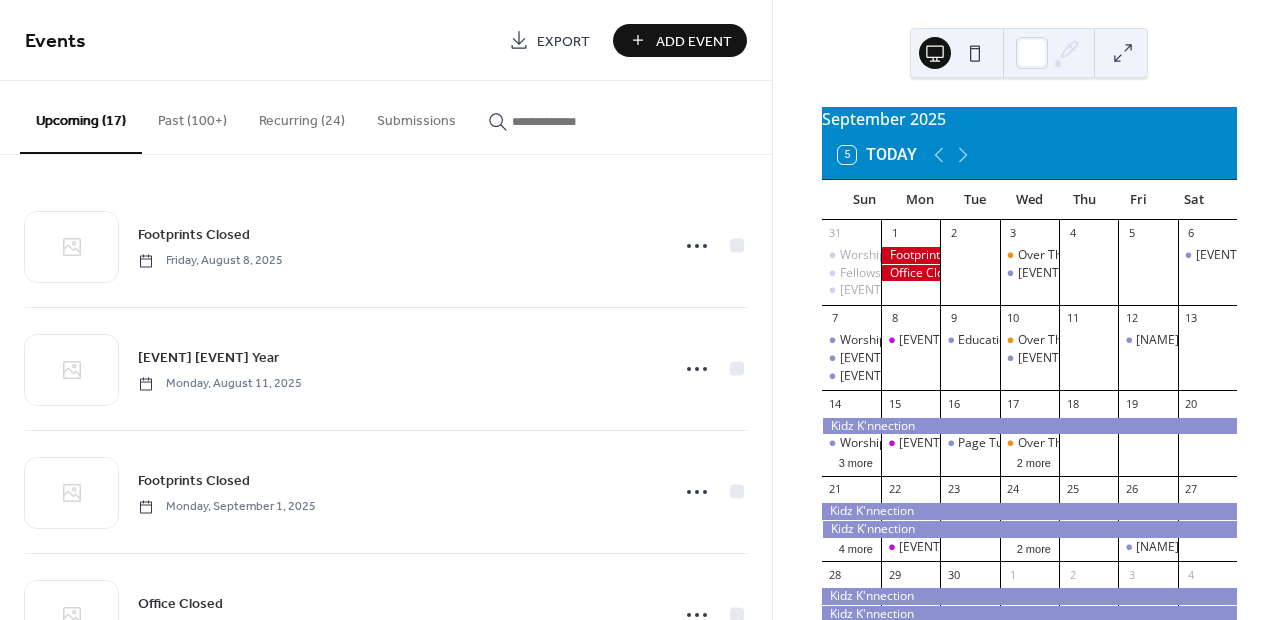 click on "Recurring (24)" at bounding box center (302, 116) 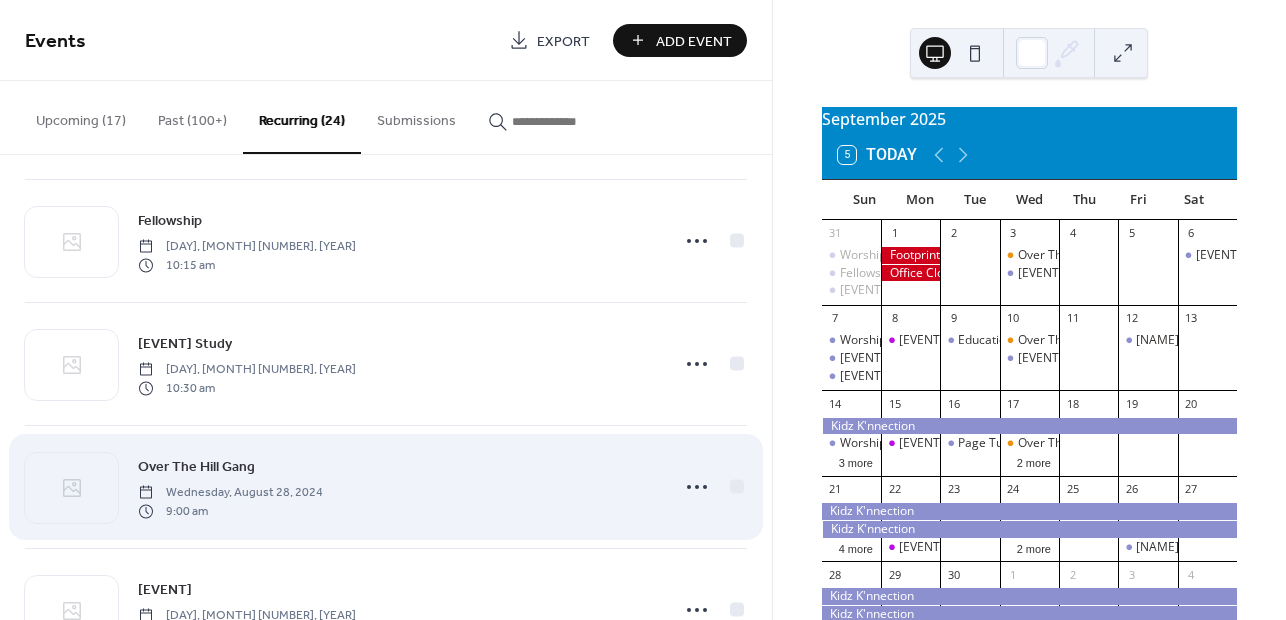 scroll, scrollTop: 300, scrollLeft: 0, axis: vertical 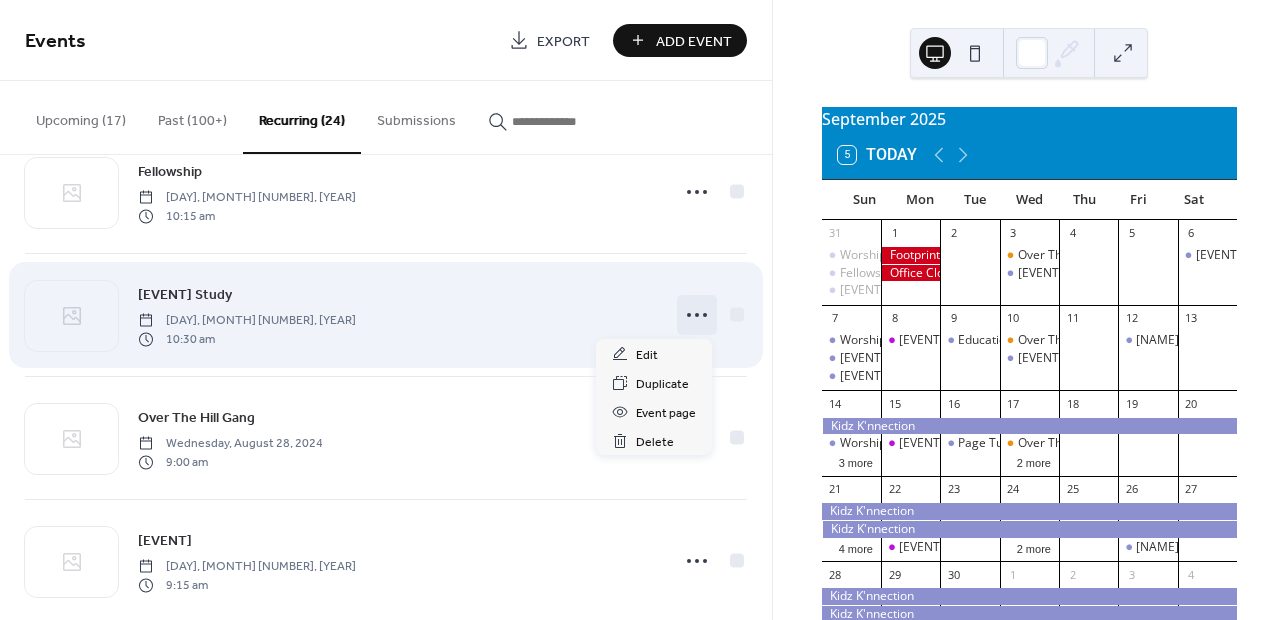 click 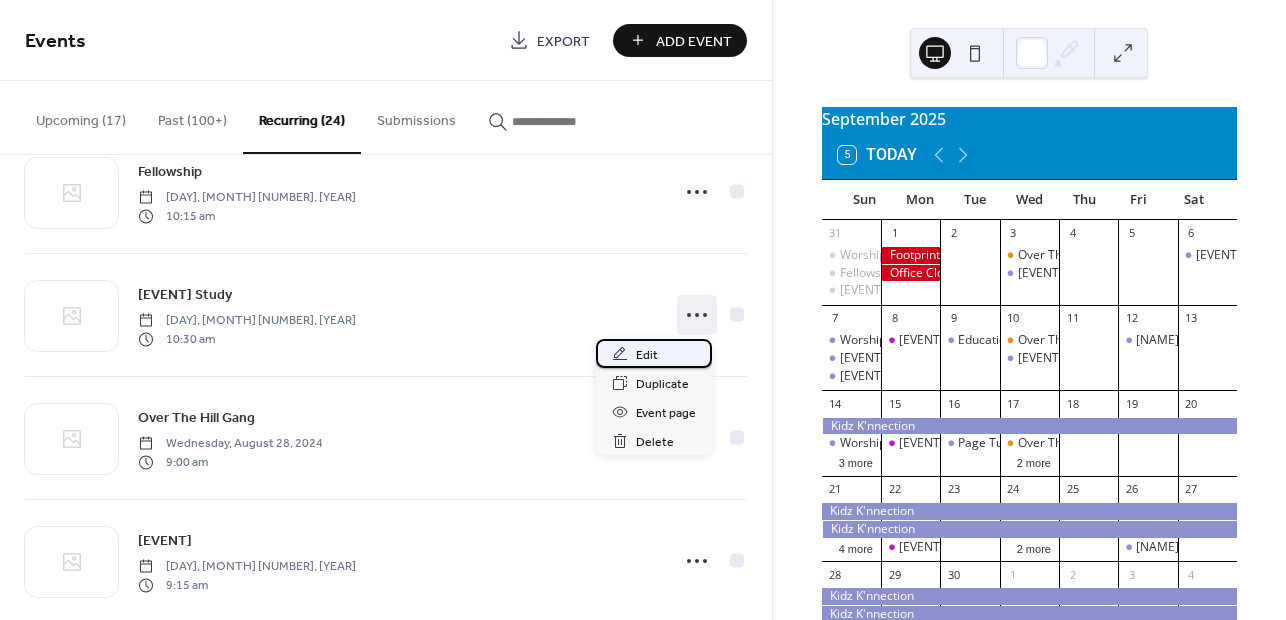 click on "Edit" at bounding box center [647, 355] 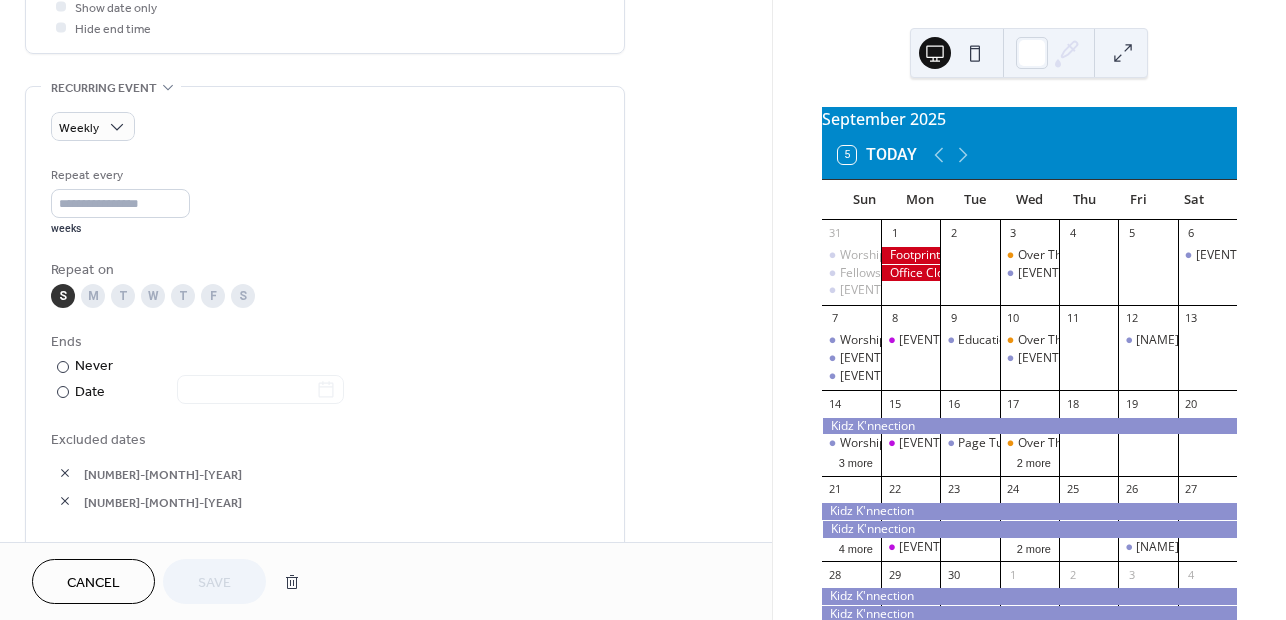 scroll, scrollTop: 900, scrollLeft: 0, axis: vertical 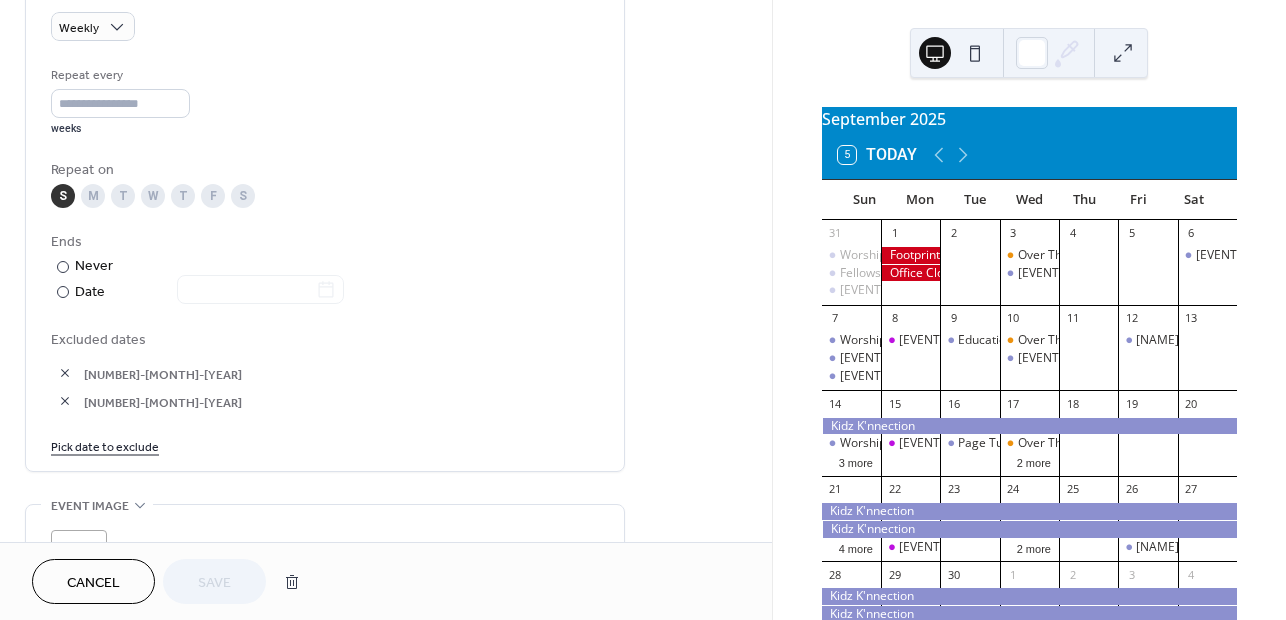 click on "Pick date to exclude" at bounding box center (105, 445) 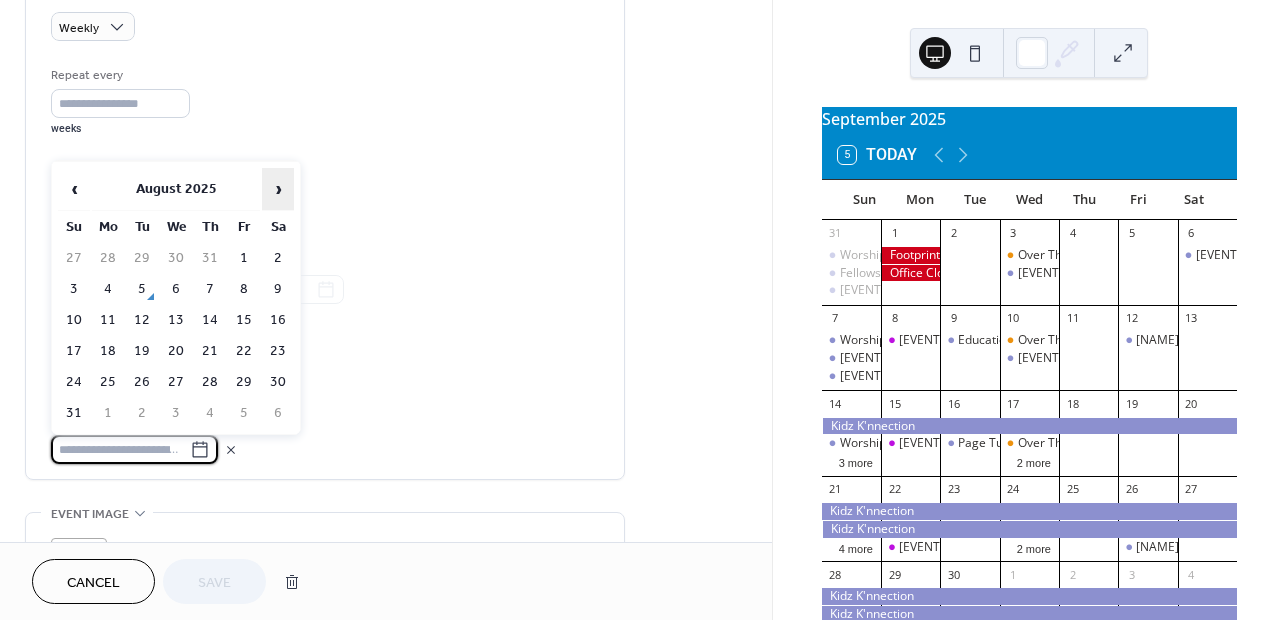 click on "›" at bounding box center [278, 189] 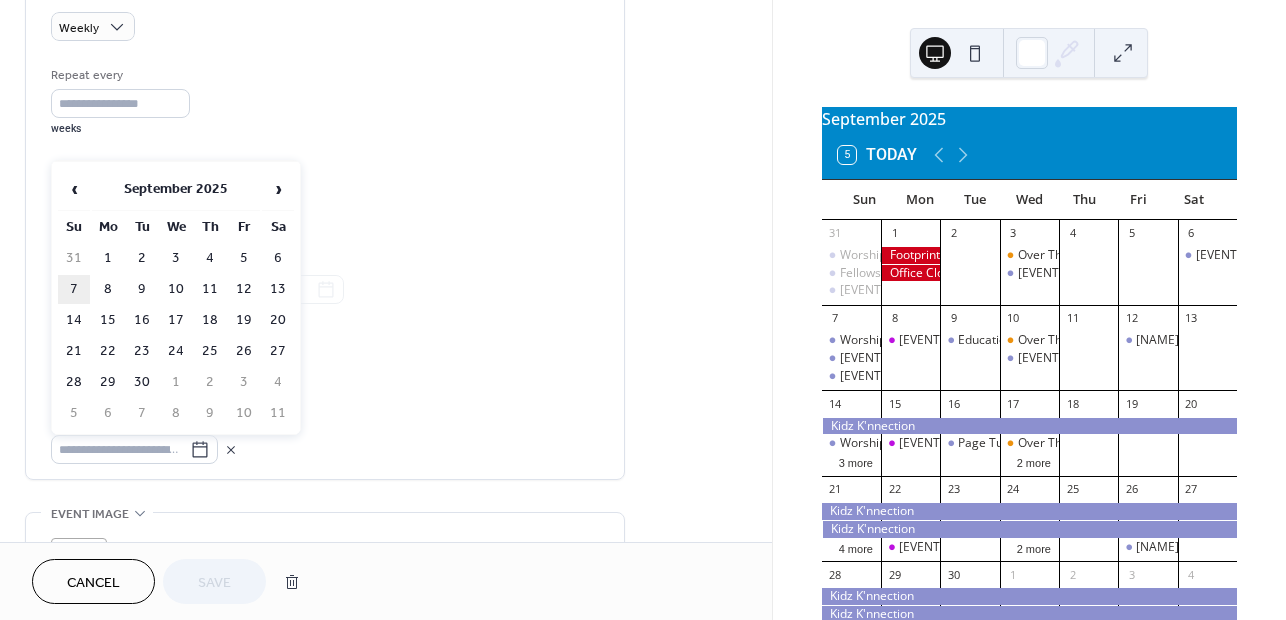 click on "7" at bounding box center [74, 289] 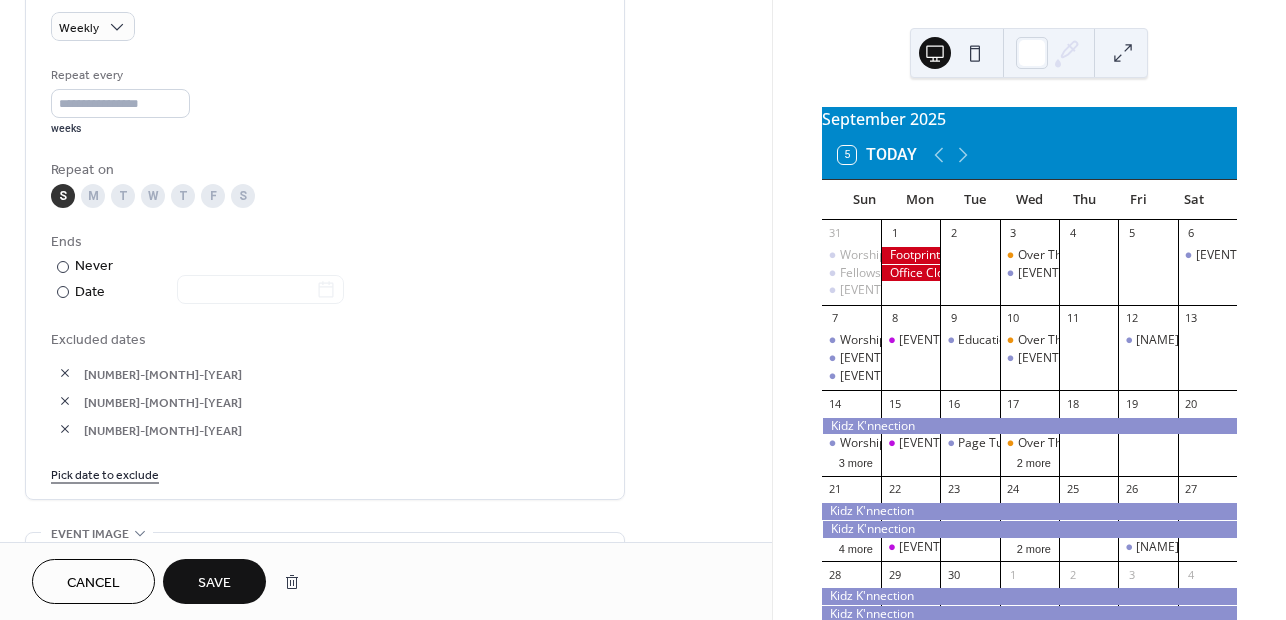 click on "Save" at bounding box center (214, 581) 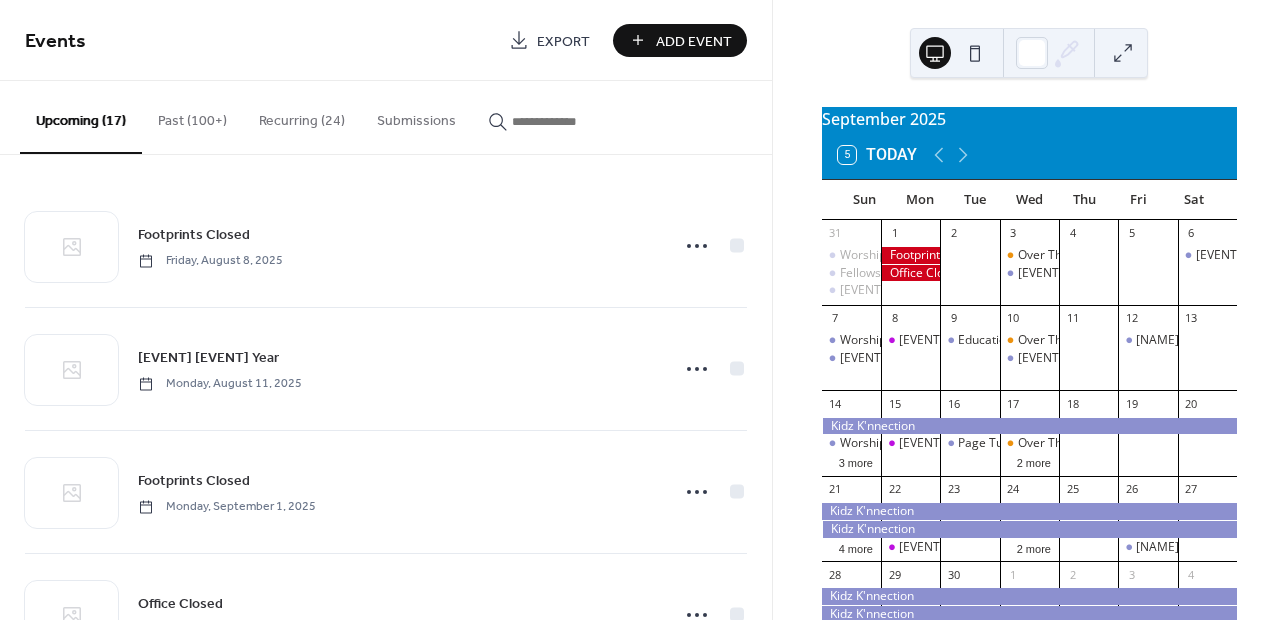 click on "Recurring (24)" at bounding box center (302, 116) 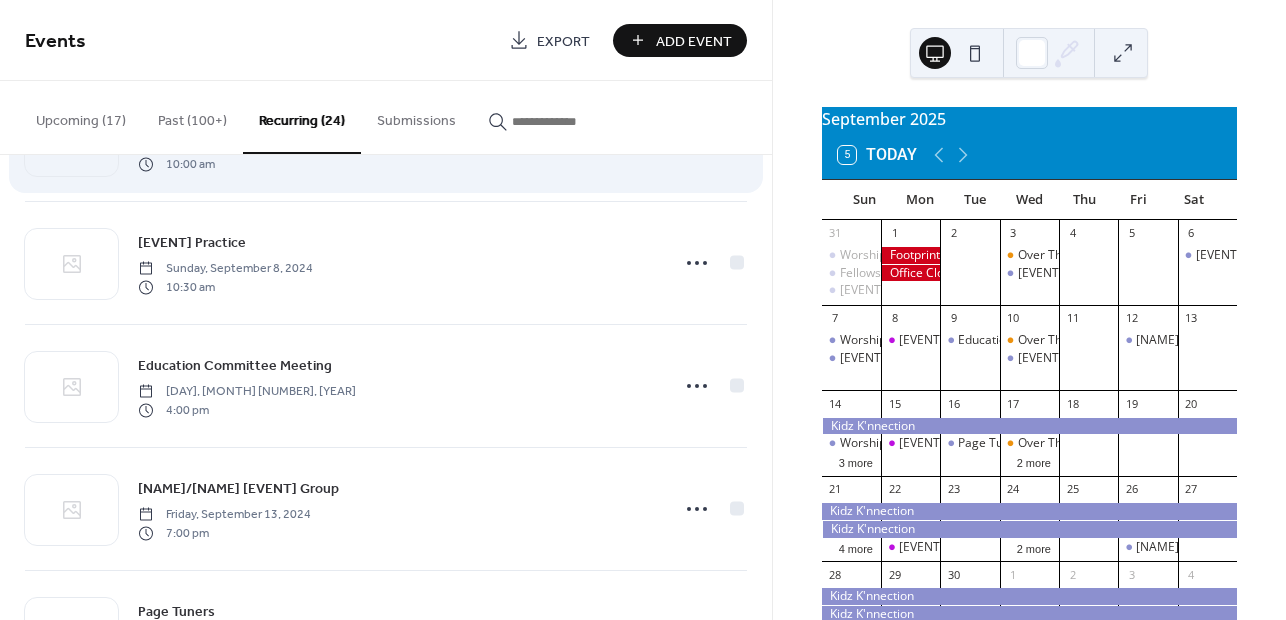 scroll, scrollTop: 900, scrollLeft: 0, axis: vertical 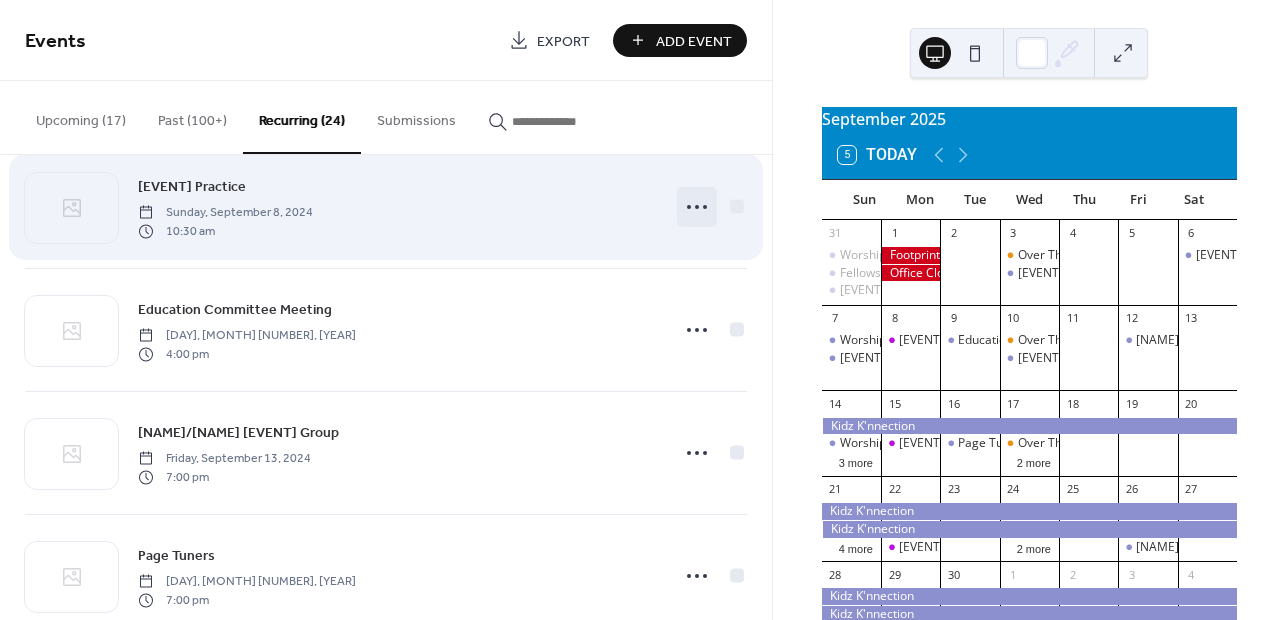 click 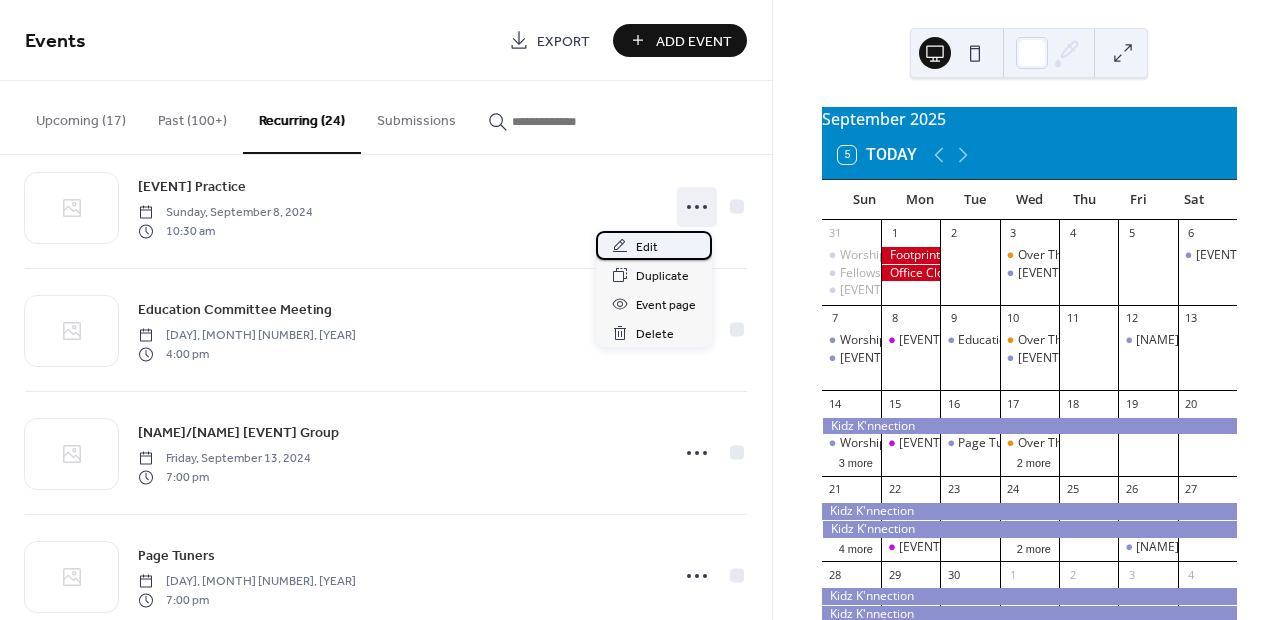click on "Edit" at bounding box center [647, 247] 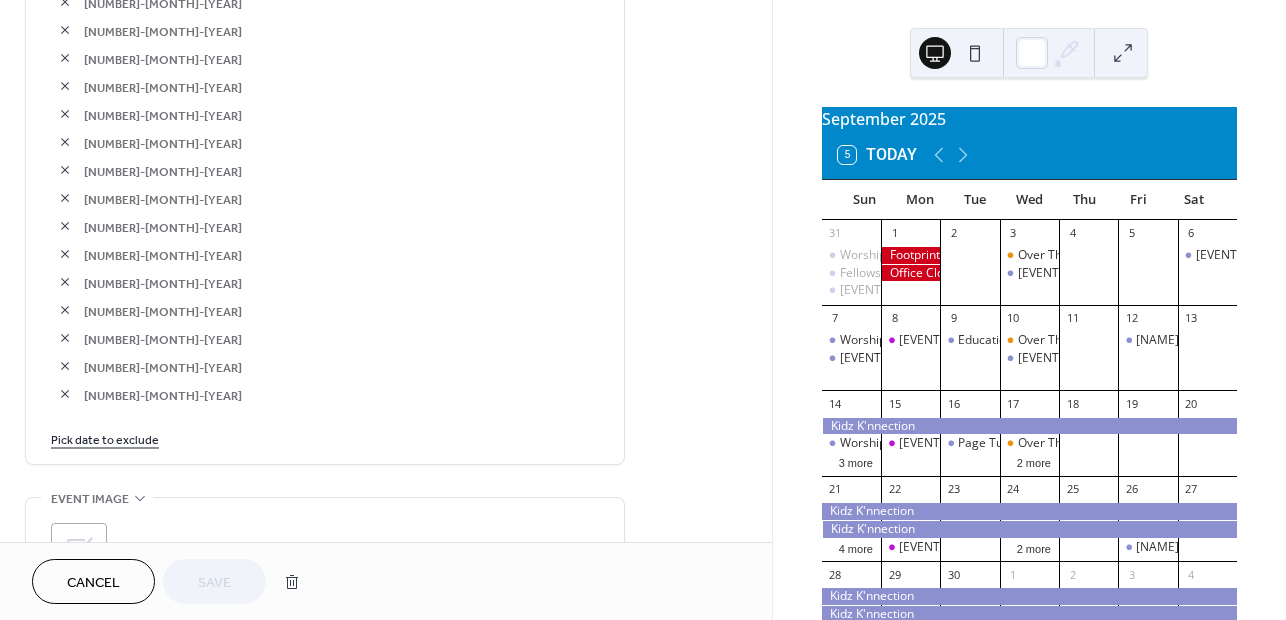 scroll, scrollTop: 1300, scrollLeft: 0, axis: vertical 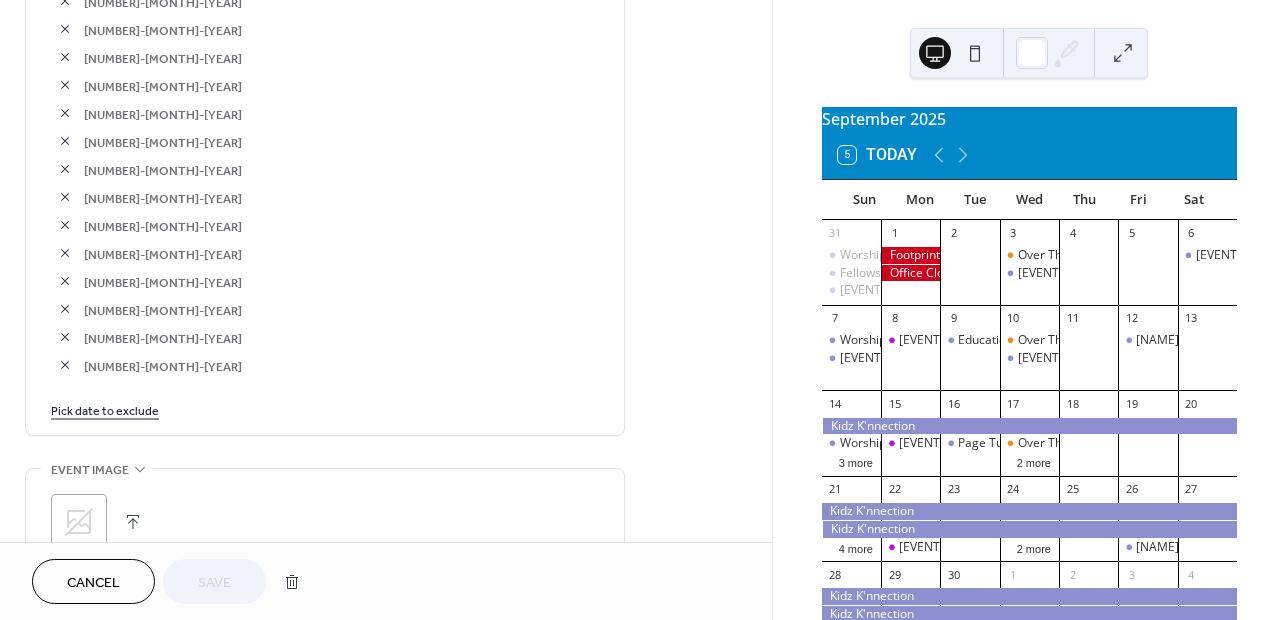 click on "Pick date to exclude" at bounding box center [105, 409] 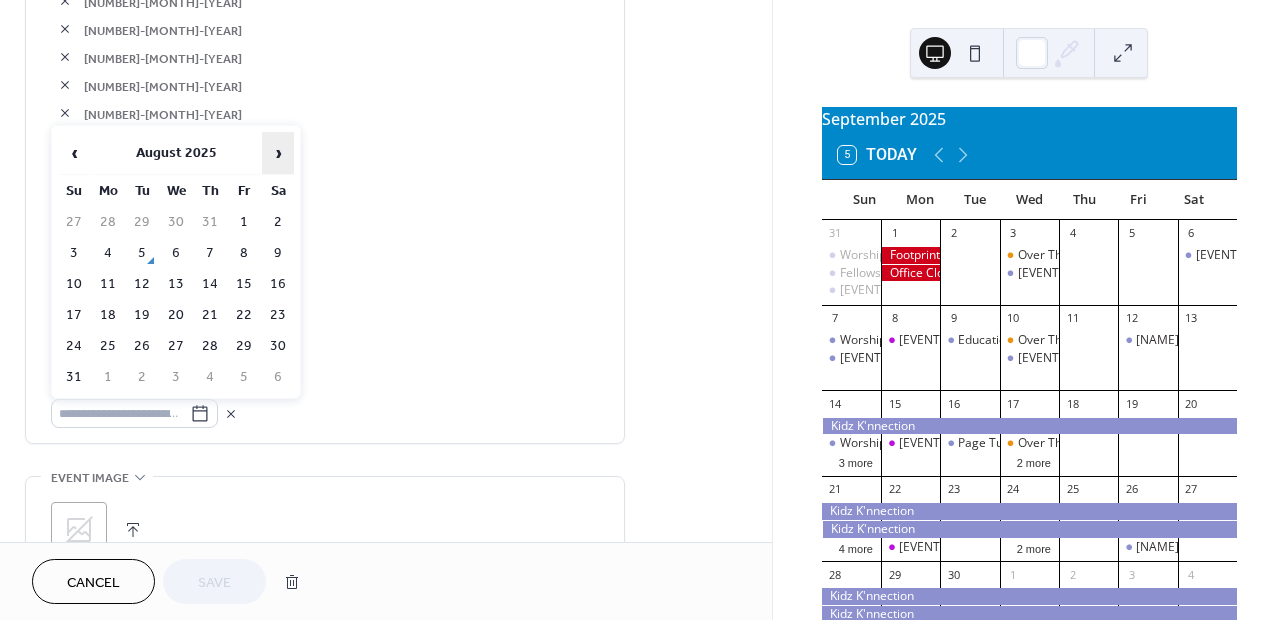 click on "›" at bounding box center (278, 153) 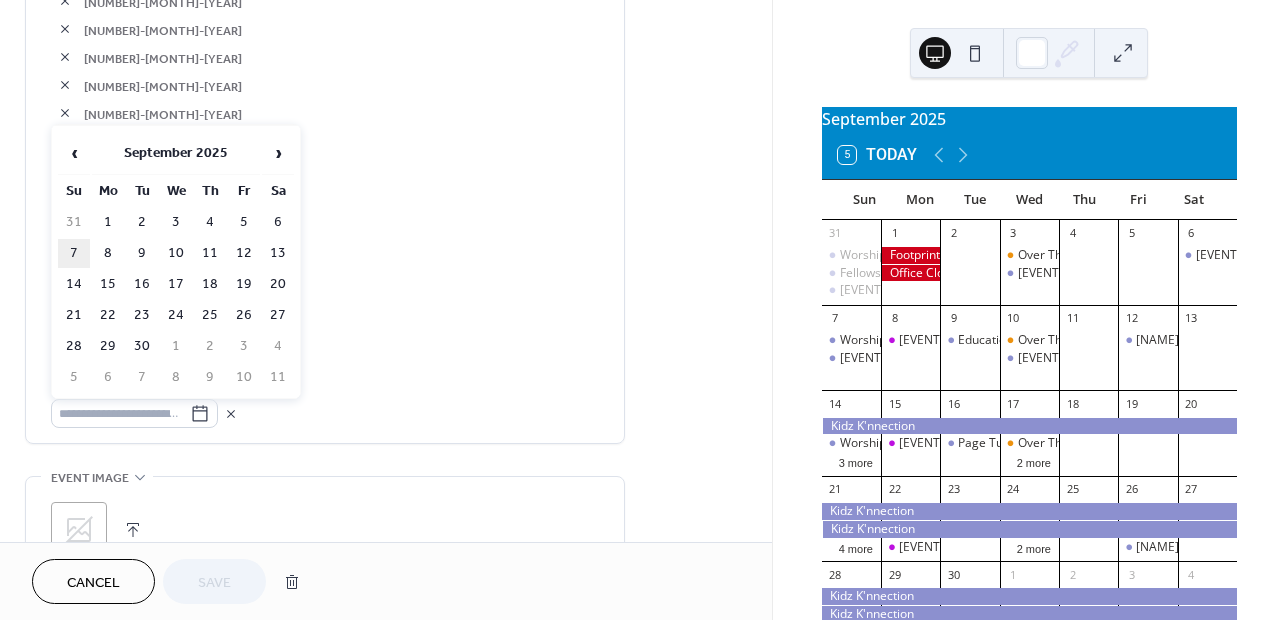 click on "7" at bounding box center [74, 253] 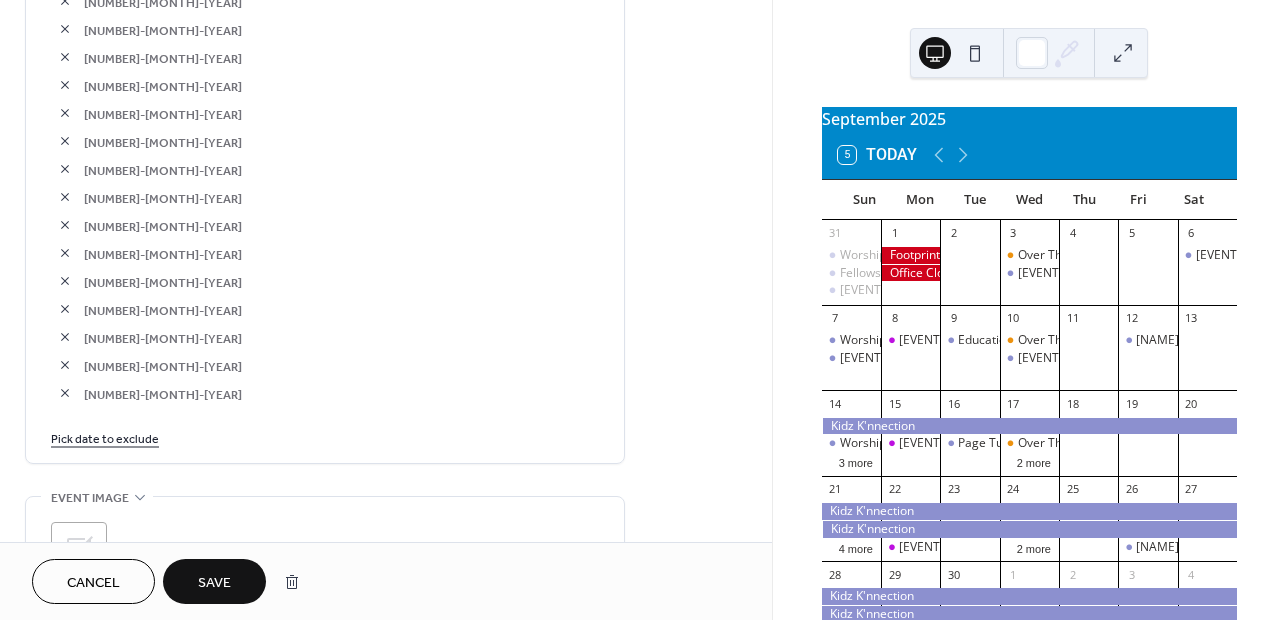 click on "Save" at bounding box center (214, 583) 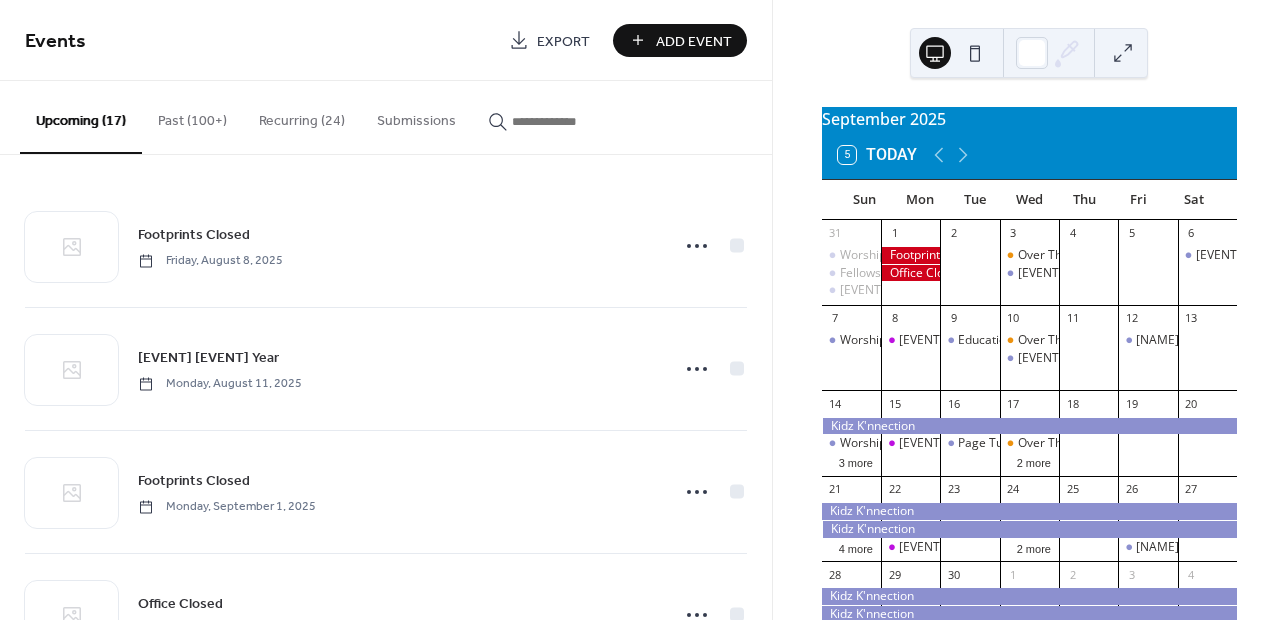 click at bounding box center (1029, 426) 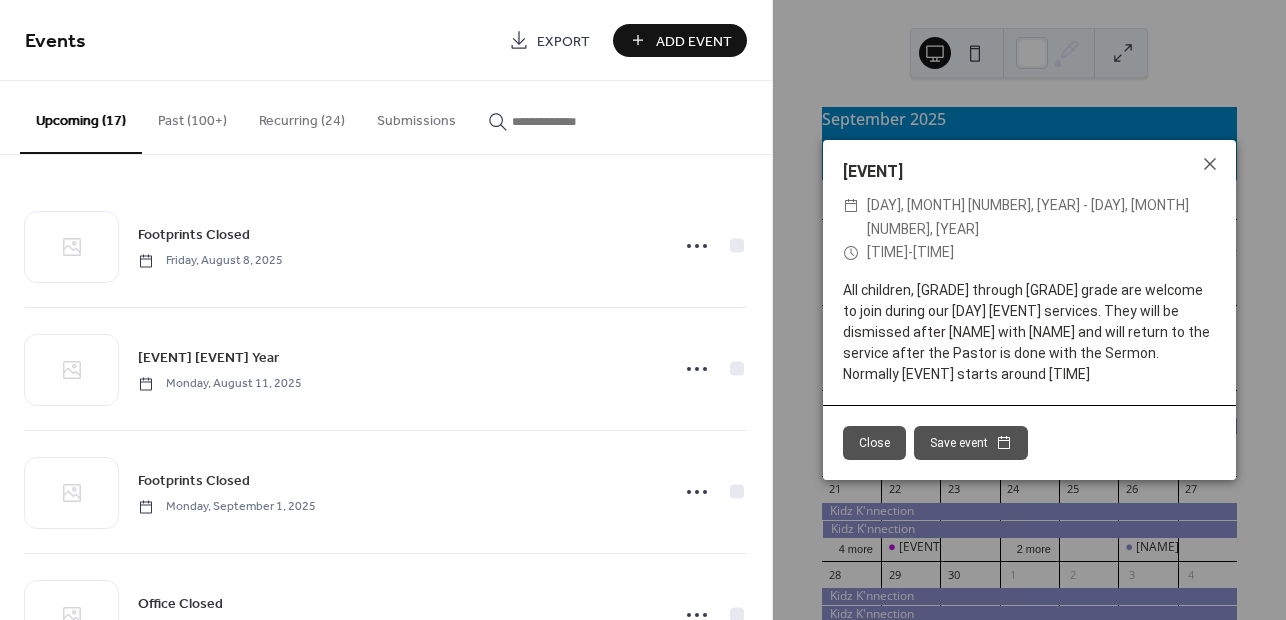 click on "Close" at bounding box center (874, 443) 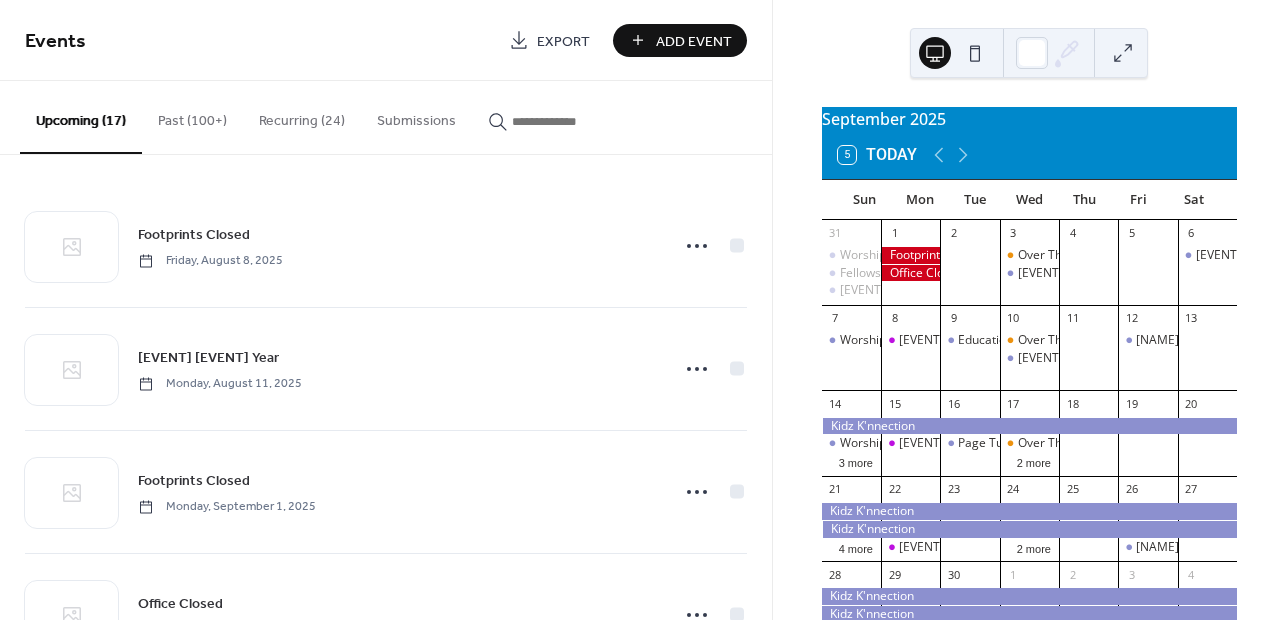 click on "Recurring (24)" at bounding box center [302, 116] 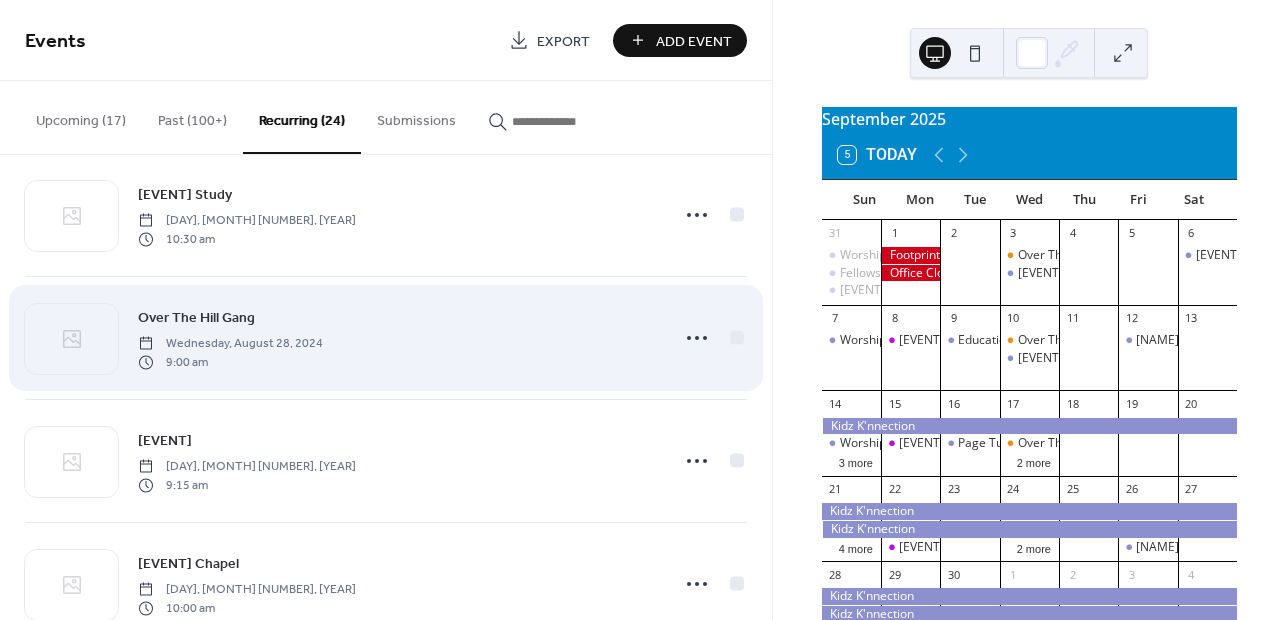 scroll, scrollTop: 500, scrollLeft: 0, axis: vertical 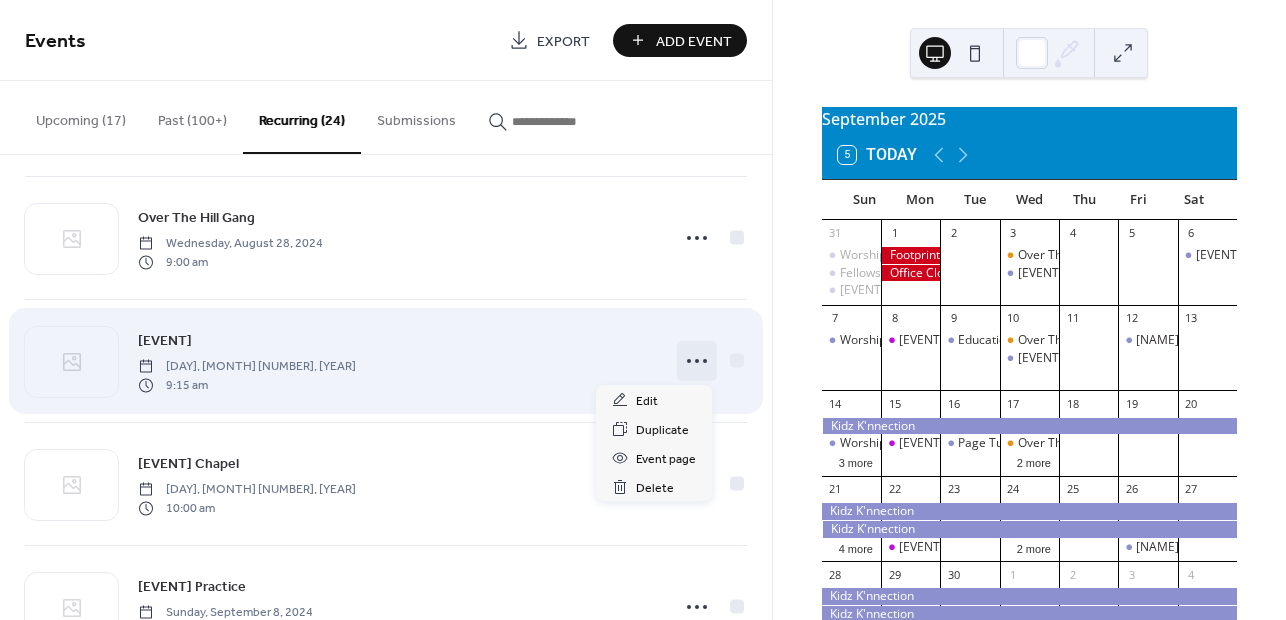 click 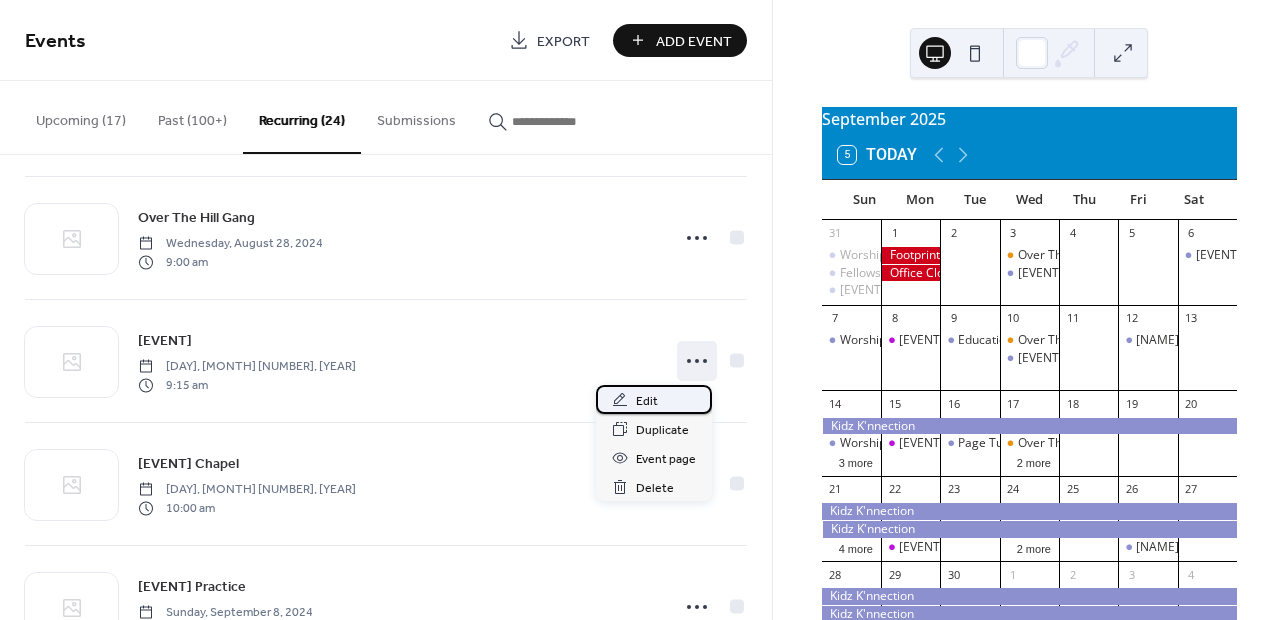 click on "Edit" at bounding box center [647, 401] 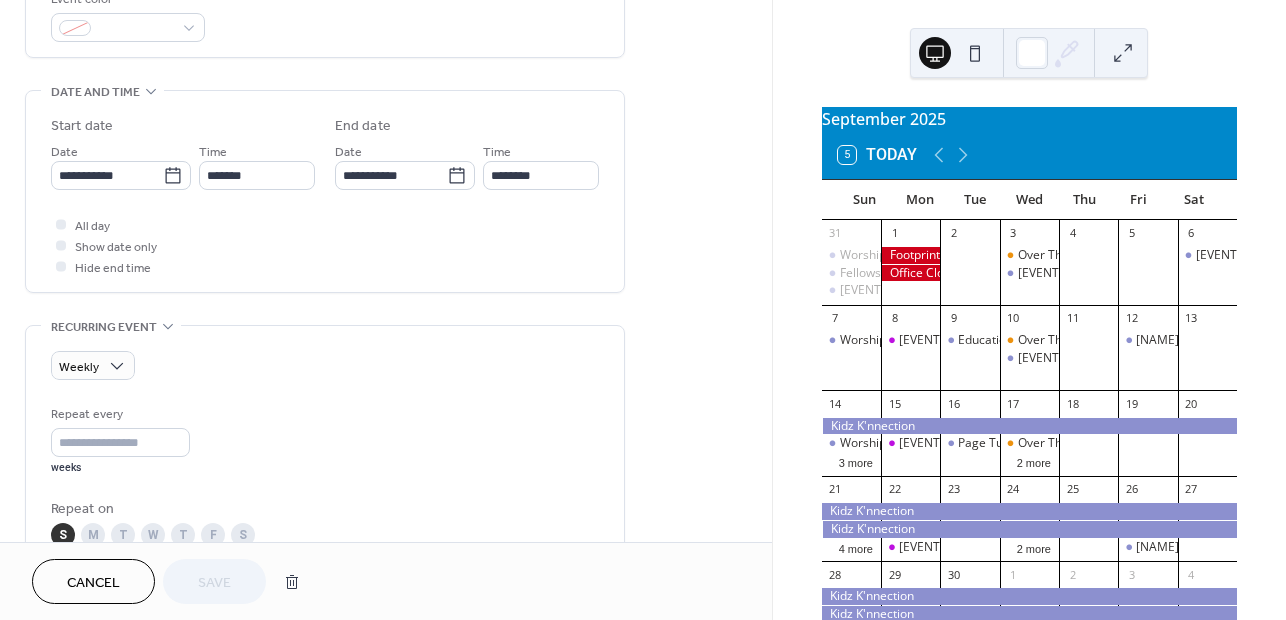 scroll, scrollTop: 600, scrollLeft: 0, axis: vertical 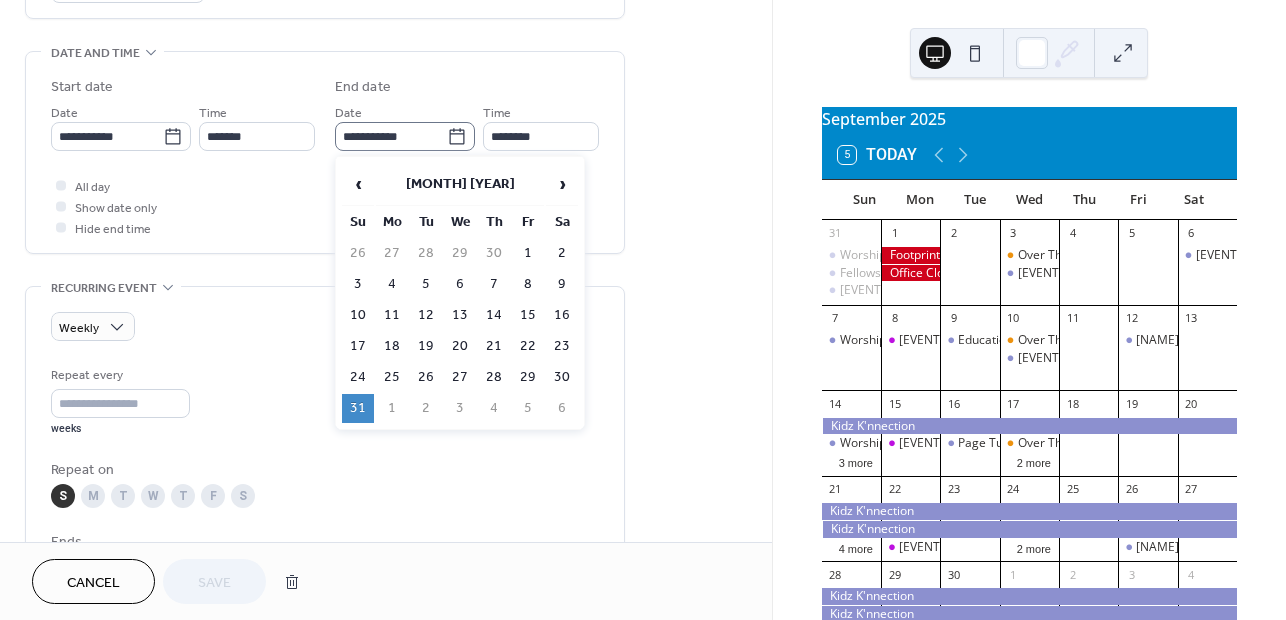 click 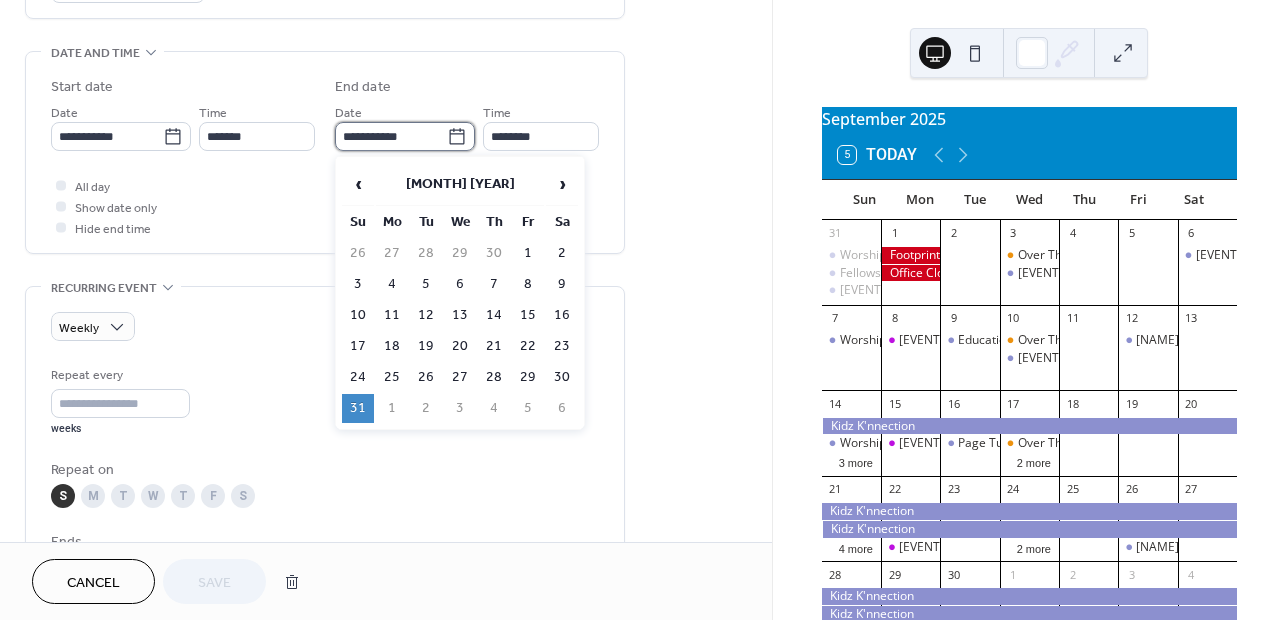 click on "**********" at bounding box center [391, 136] 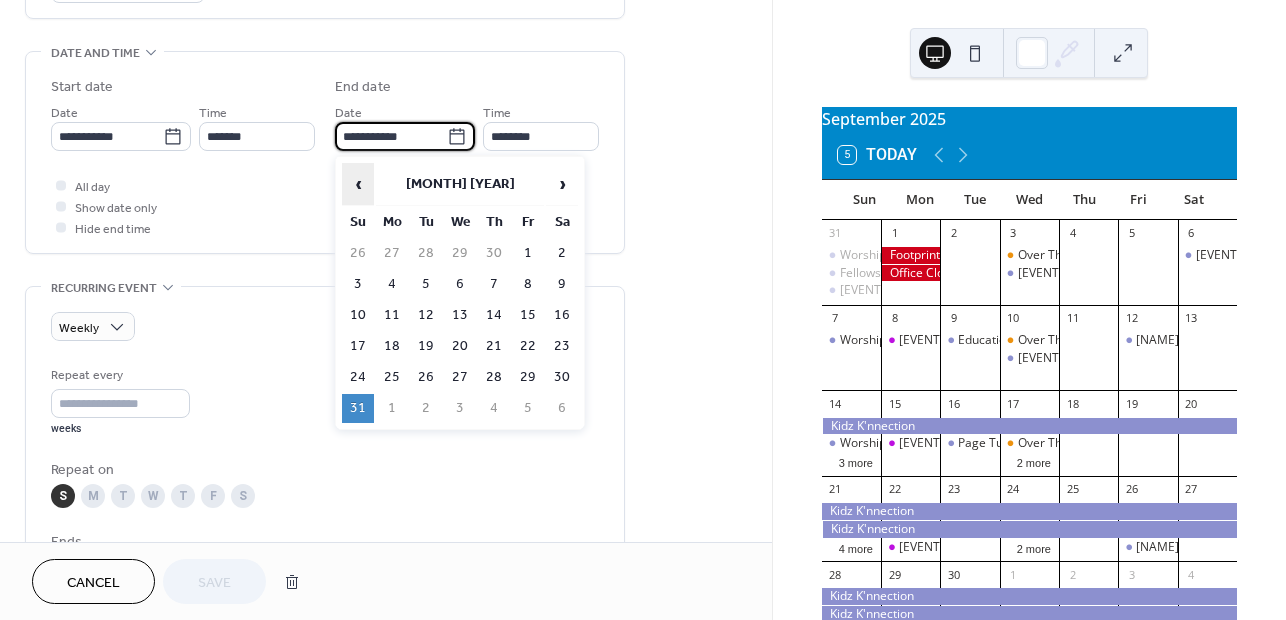 click on "‹" at bounding box center [358, 184] 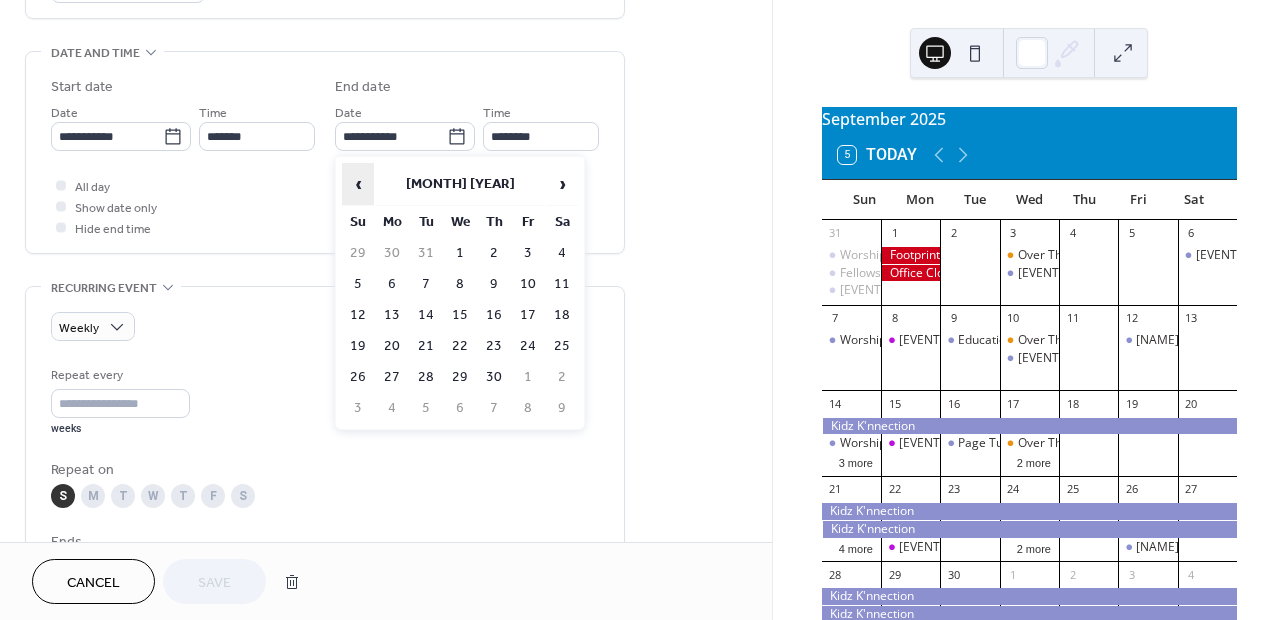 click on "‹" at bounding box center [358, 184] 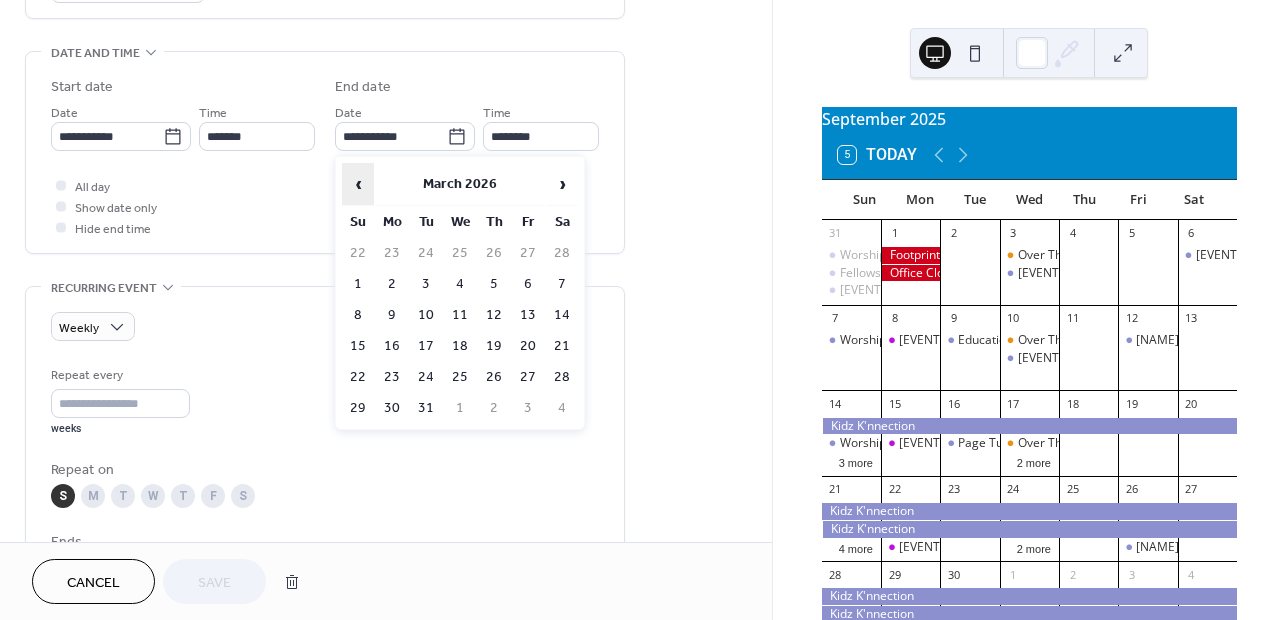 click on "‹" at bounding box center [358, 184] 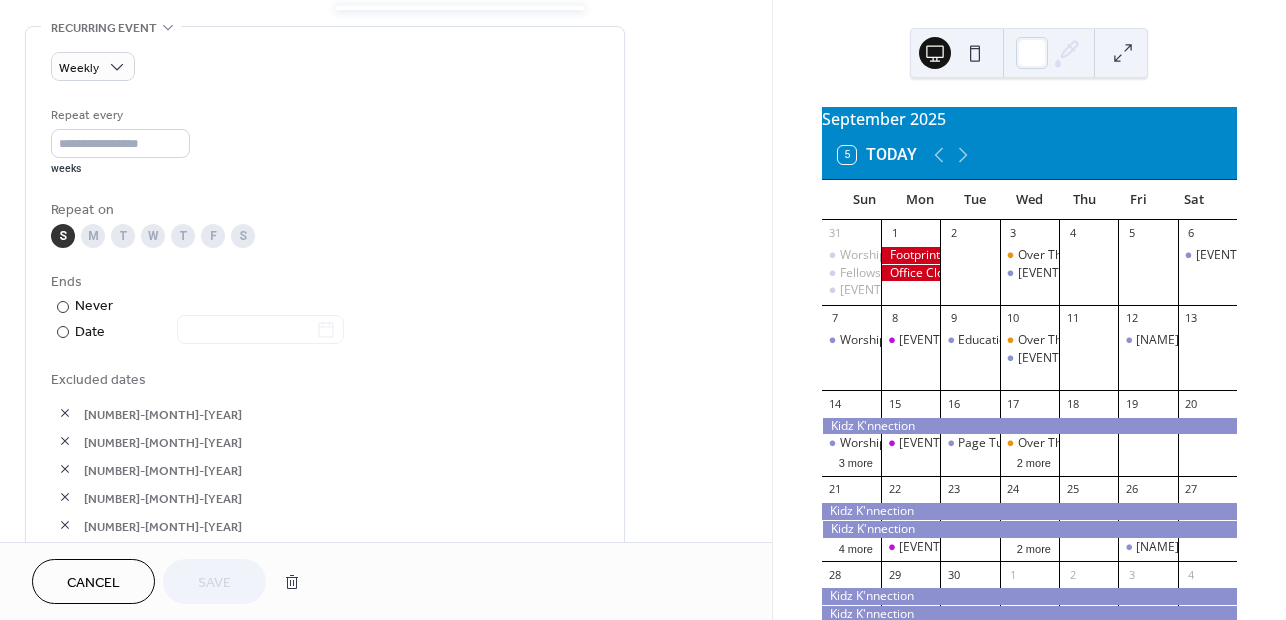 scroll, scrollTop: 900, scrollLeft: 0, axis: vertical 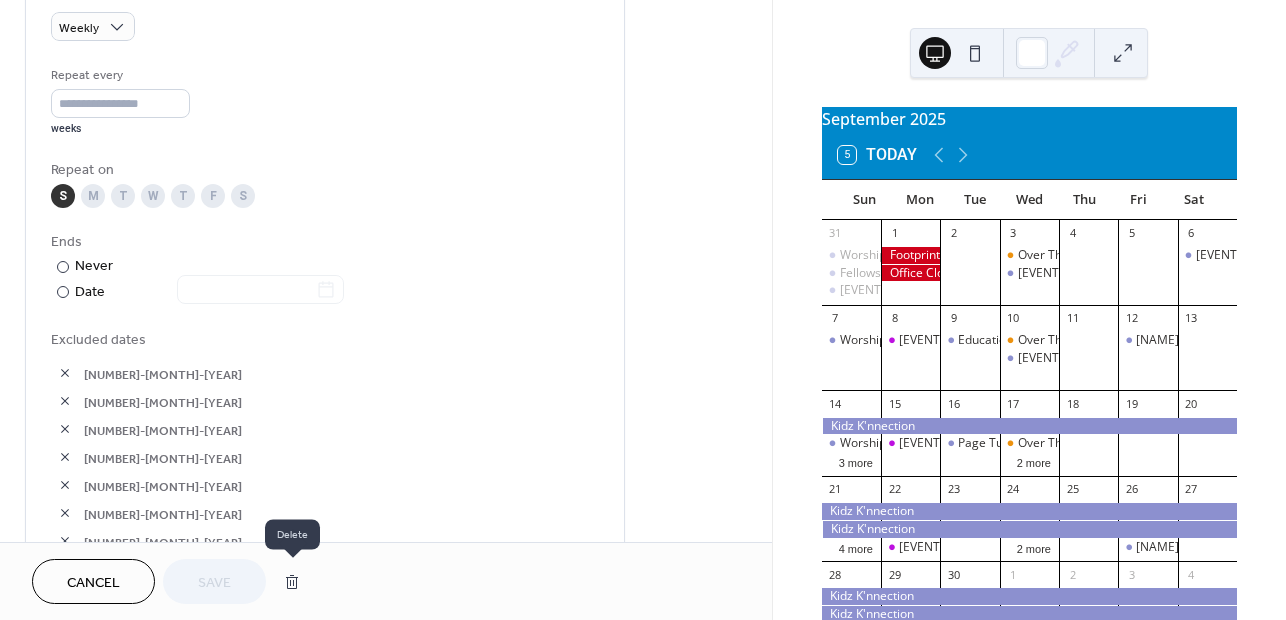 click at bounding box center (292, 582) 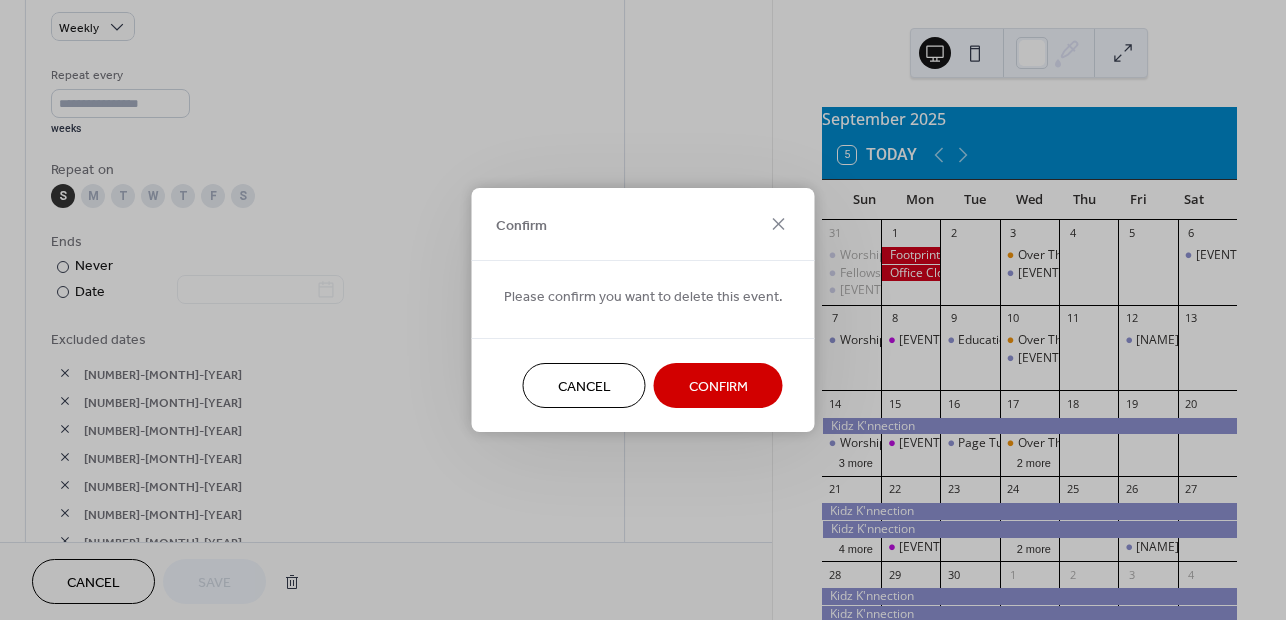 click on "Confirm" at bounding box center (718, 387) 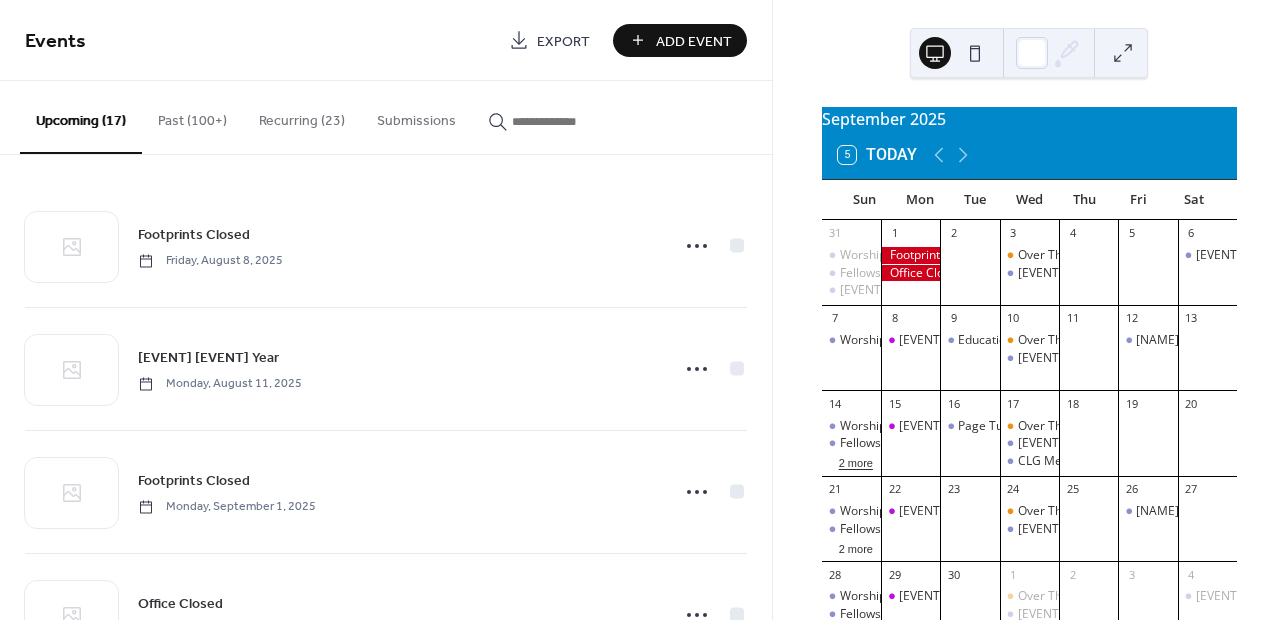 click on "2 more" at bounding box center [856, 461] 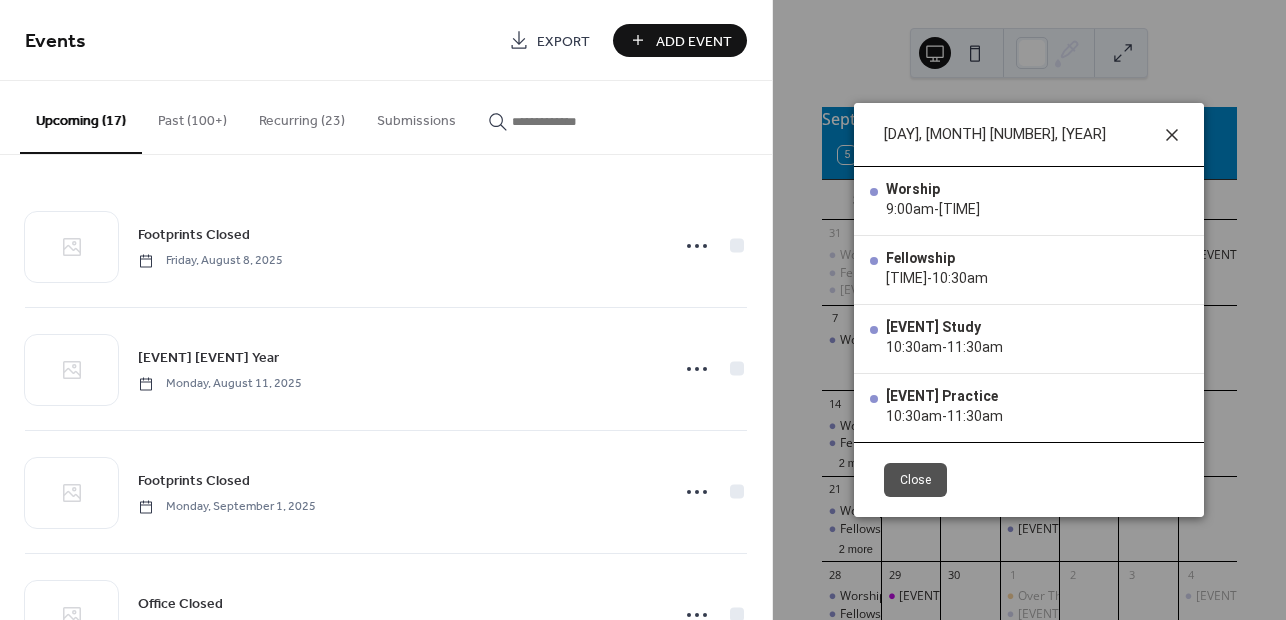click 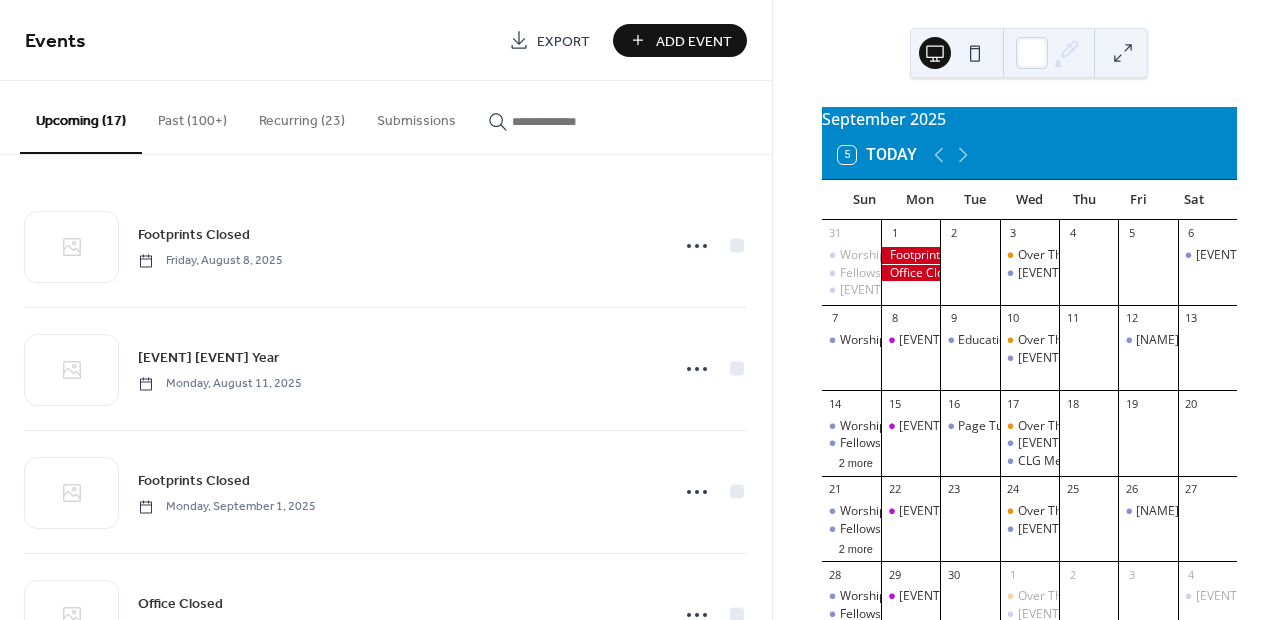 click on "Add Event" at bounding box center (694, 41) 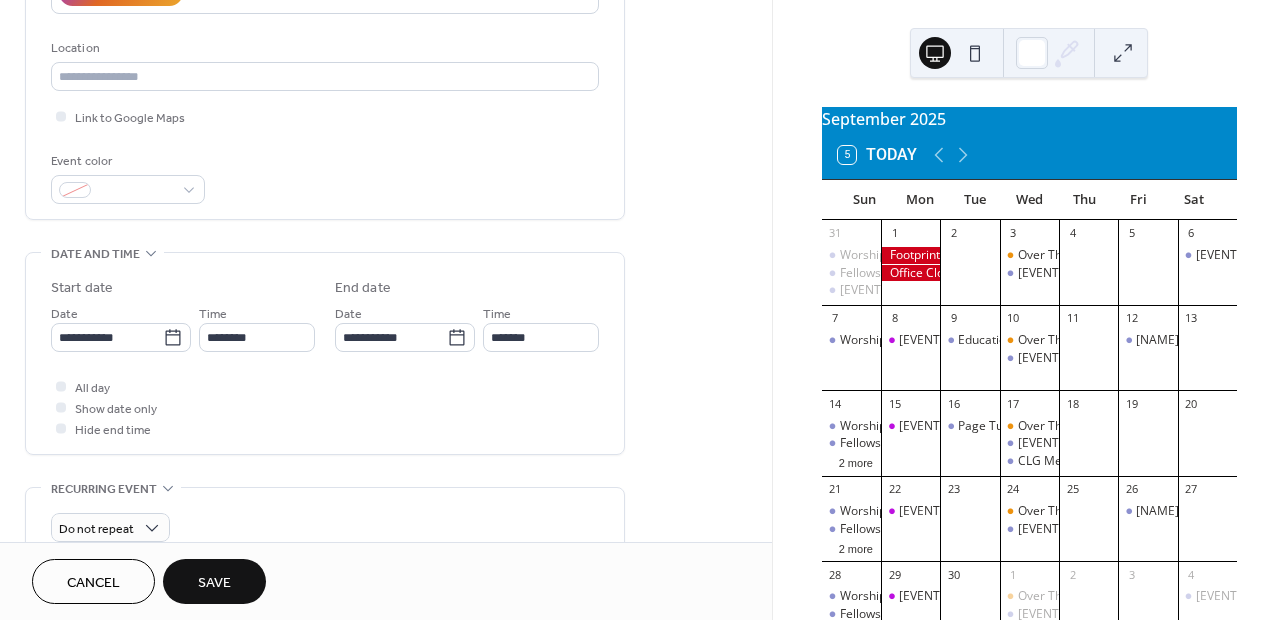 scroll, scrollTop: 400, scrollLeft: 0, axis: vertical 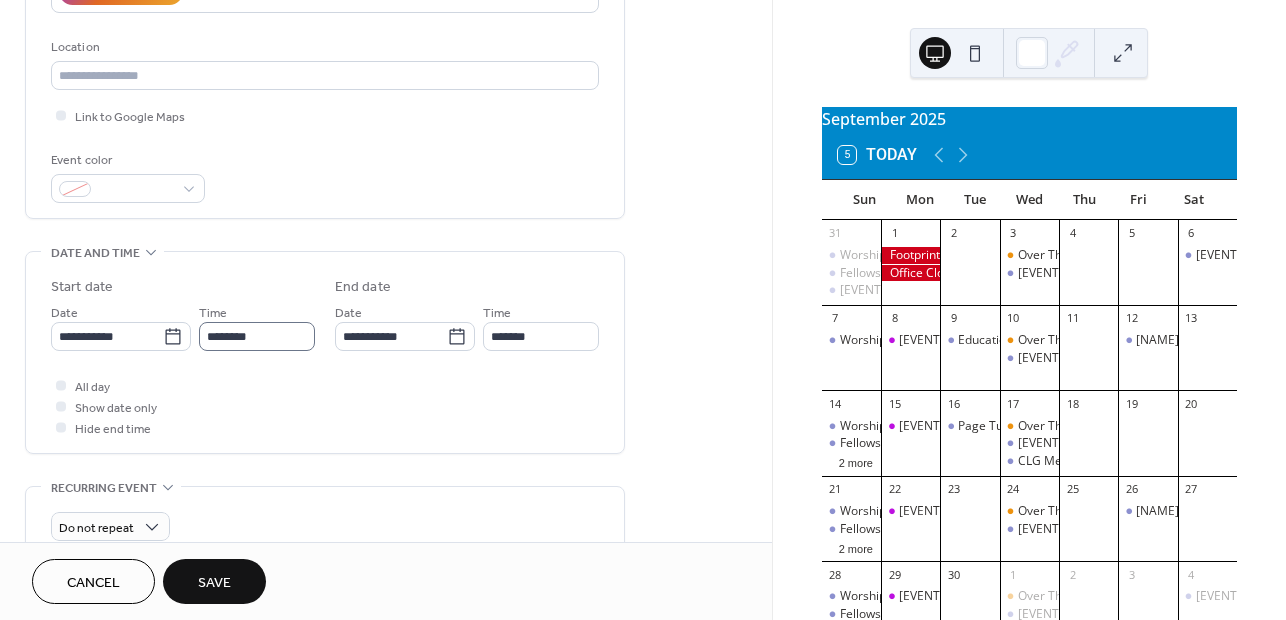 type on "**********" 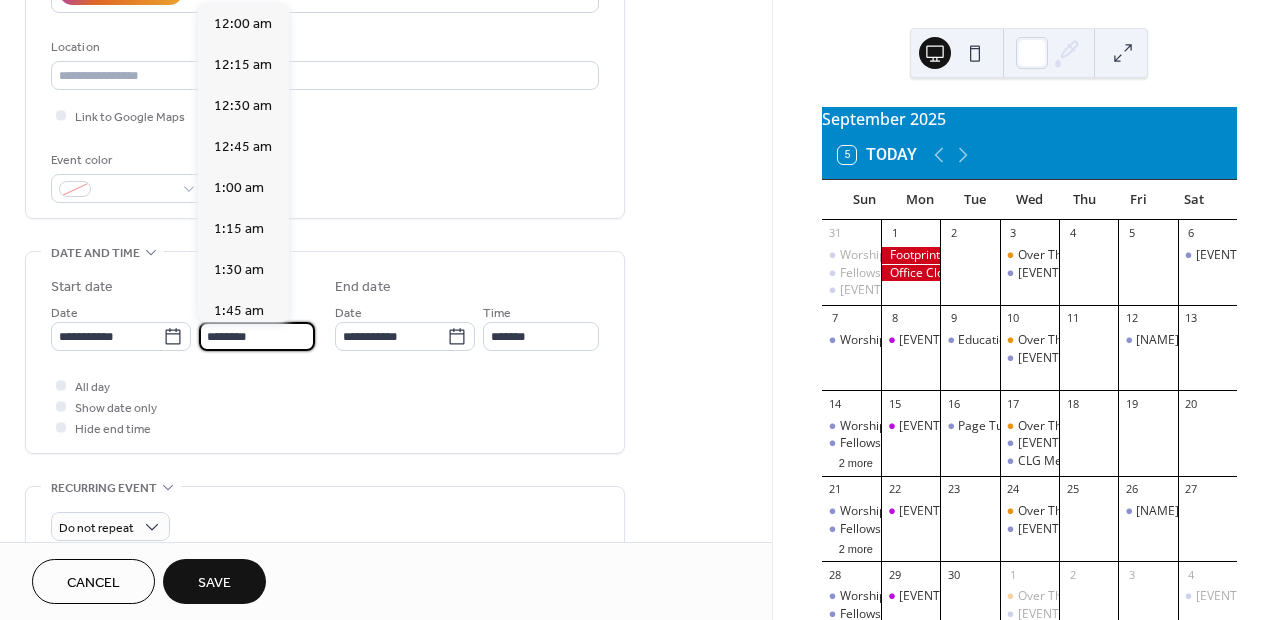 click on "********" at bounding box center [257, 336] 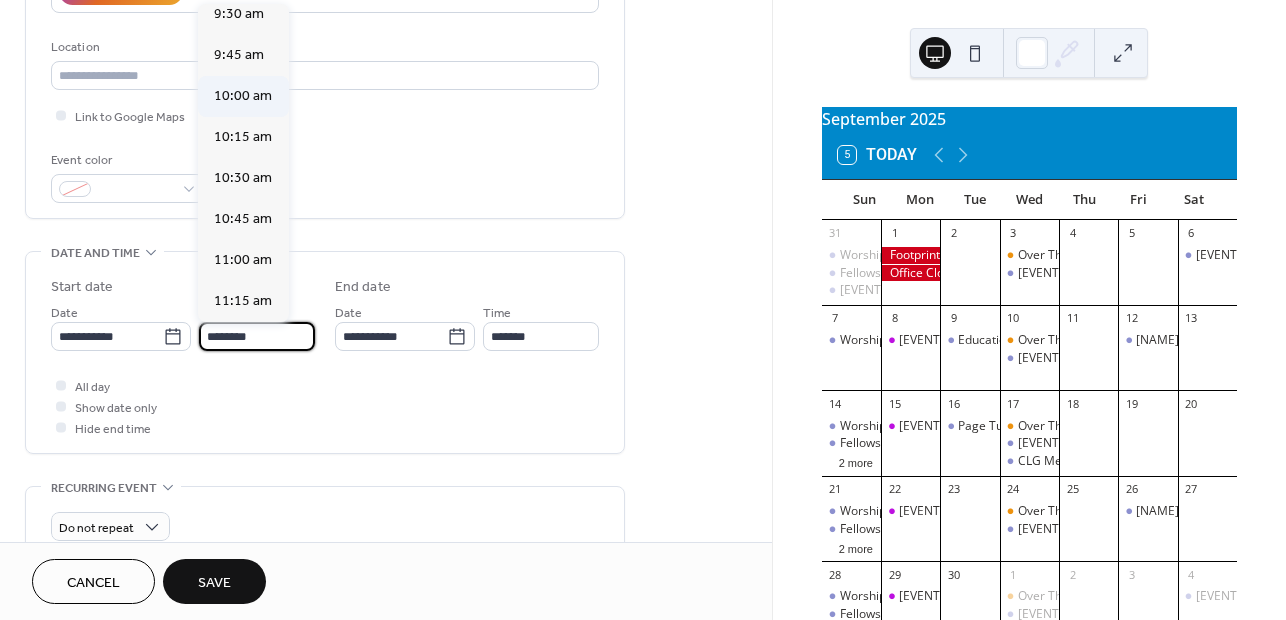 scroll, scrollTop: 1468, scrollLeft: 0, axis: vertical 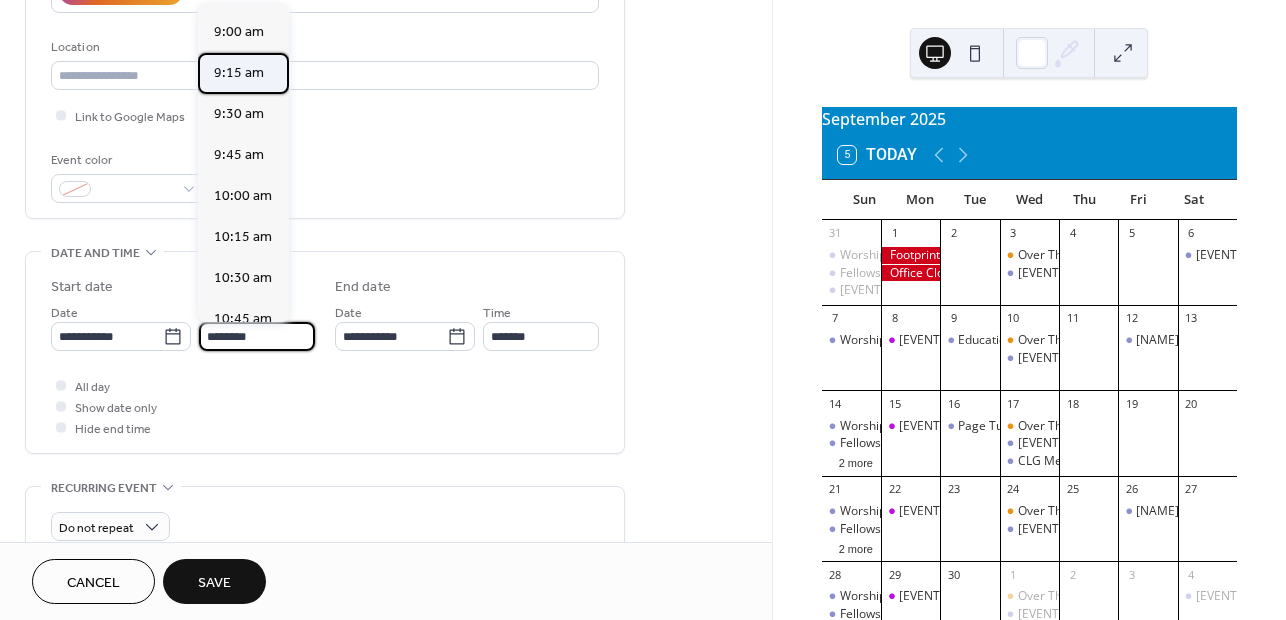 click on "9:15 am" at bounding box center [239, 73] 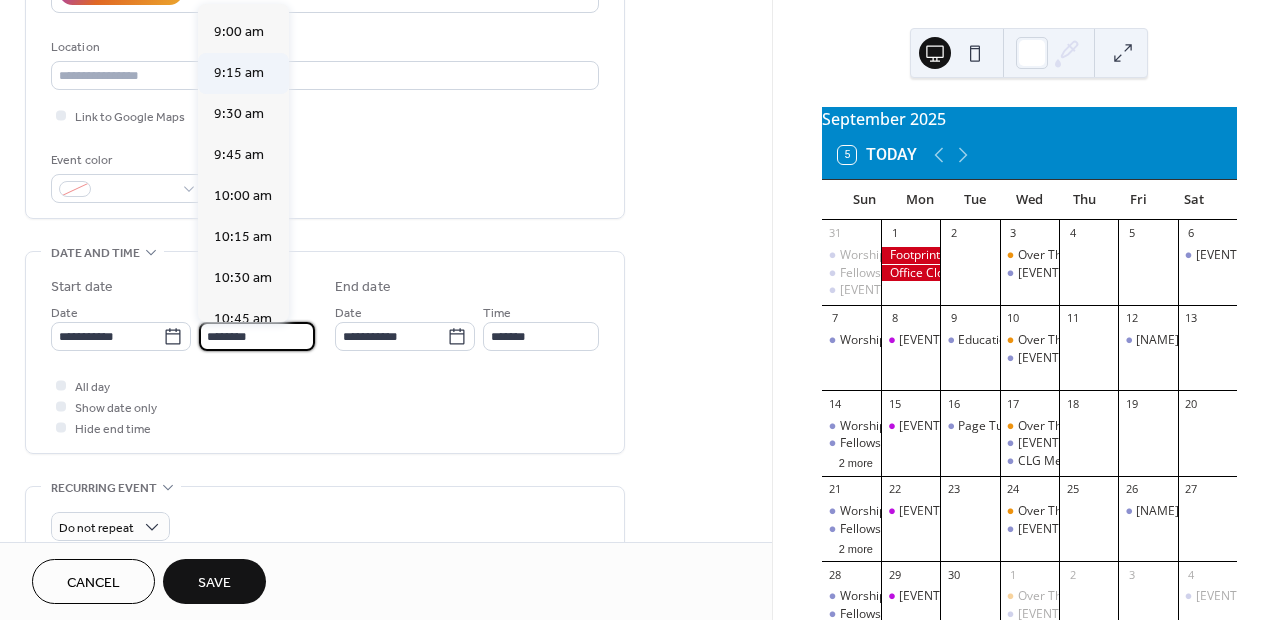 type on "*******" 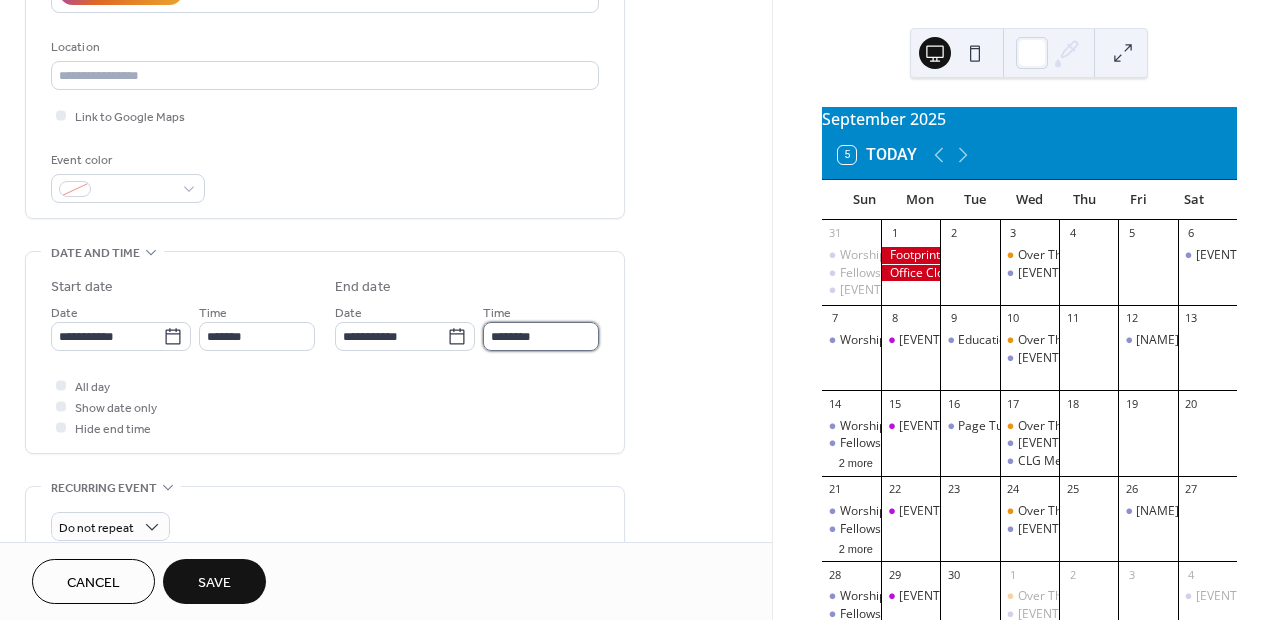 click on "********" at bounding box center (541, 336) 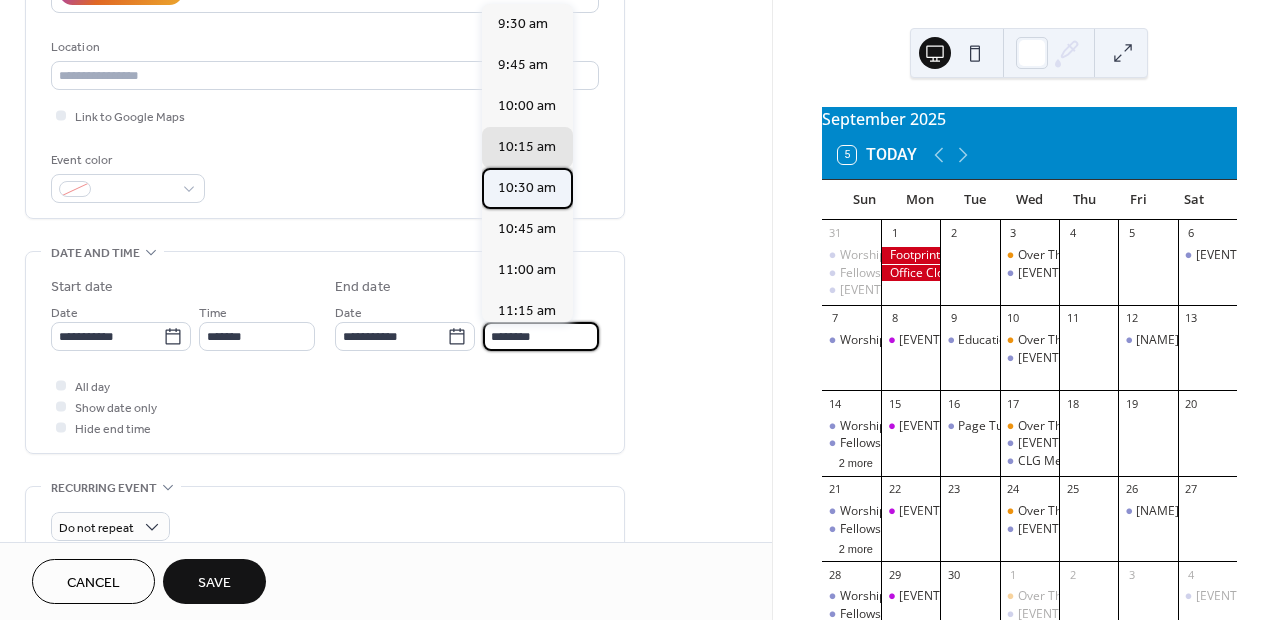 click on "10:30 am" at bounding box center [527, 188] 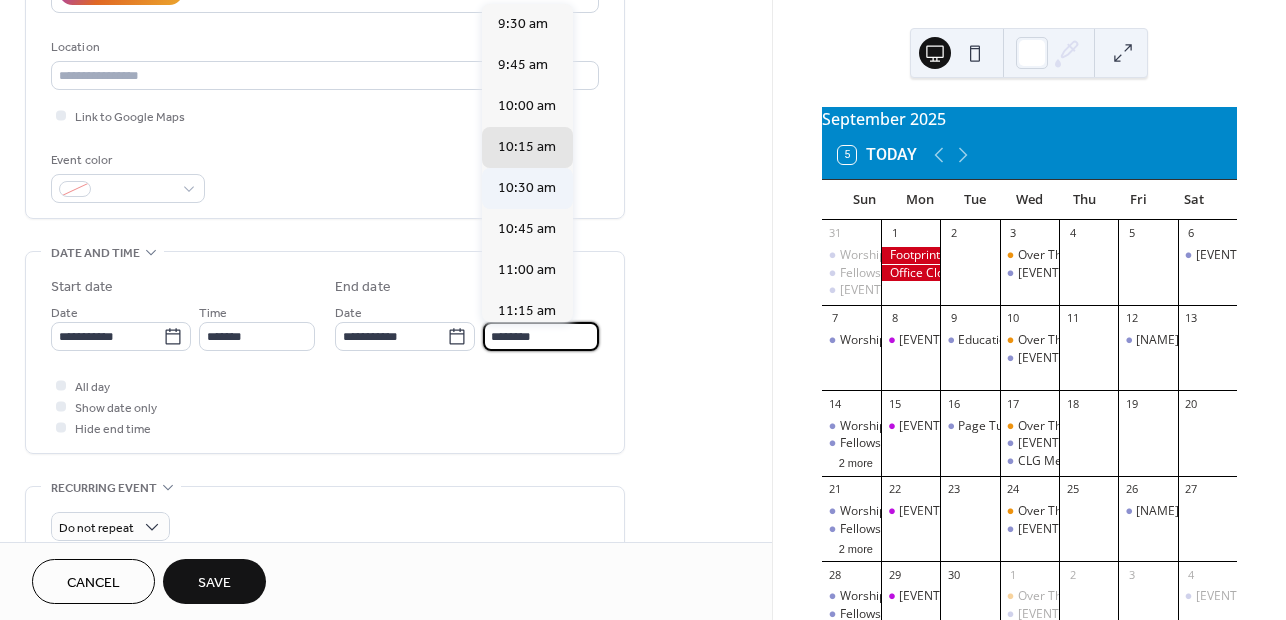 type on "********" 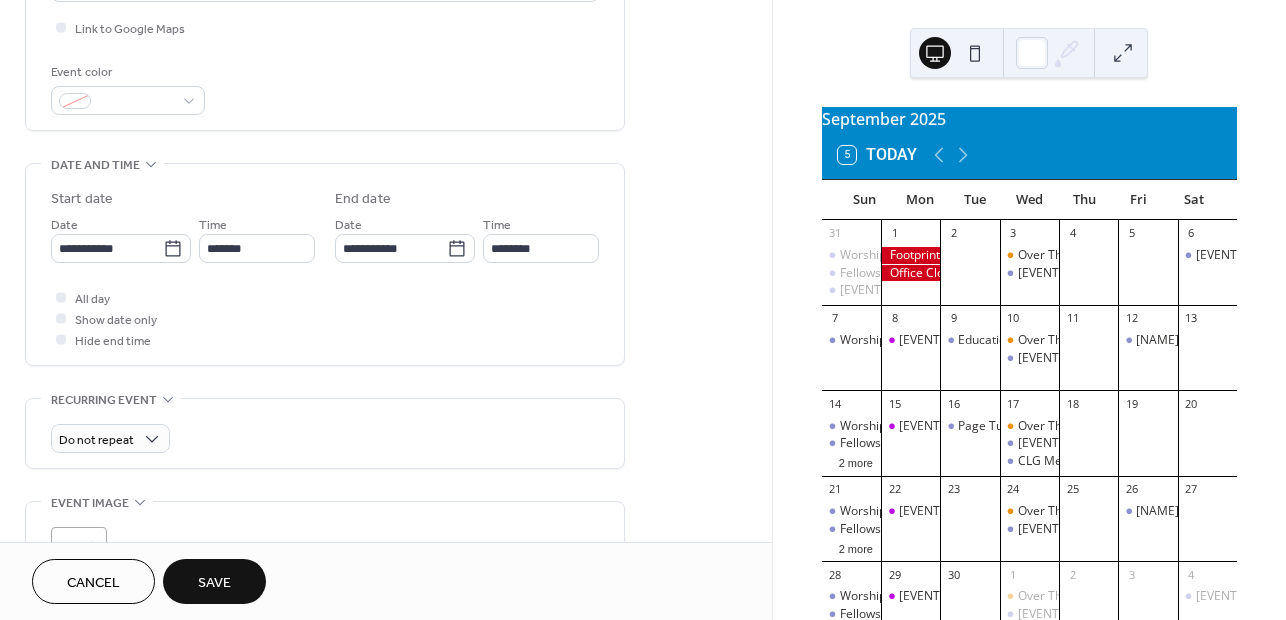 scroll, scrollTop: 500, scrollLeft: 0, axis: vertical 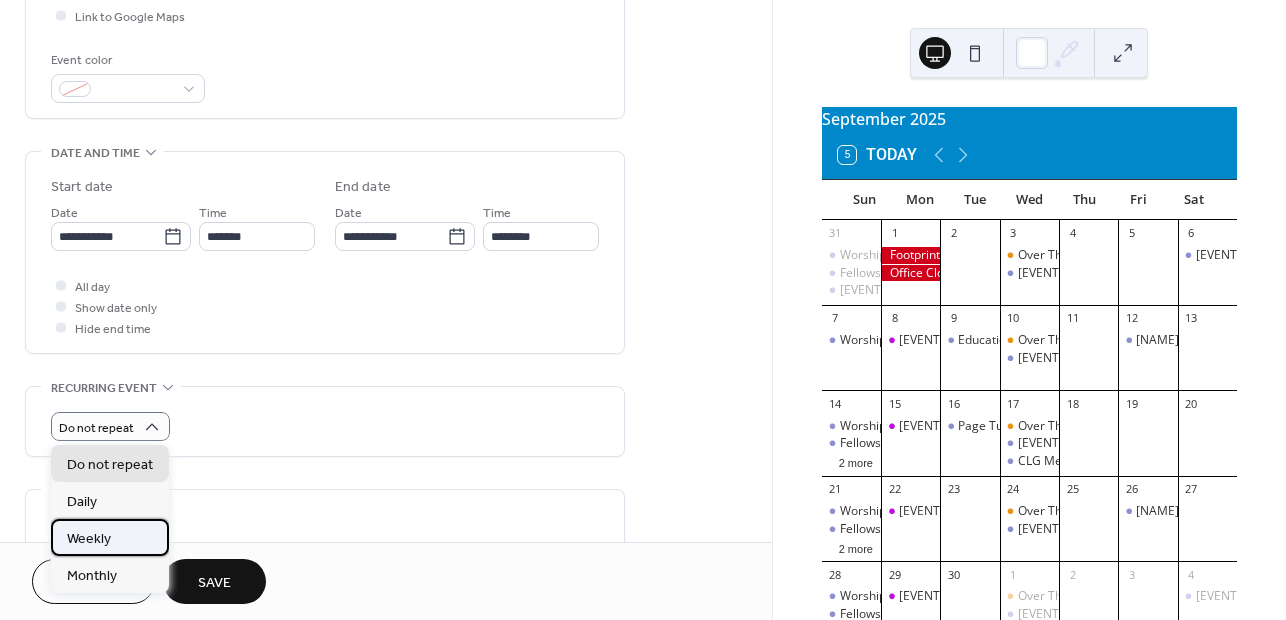 click on "Weekly" at bounding box center [89, 539] 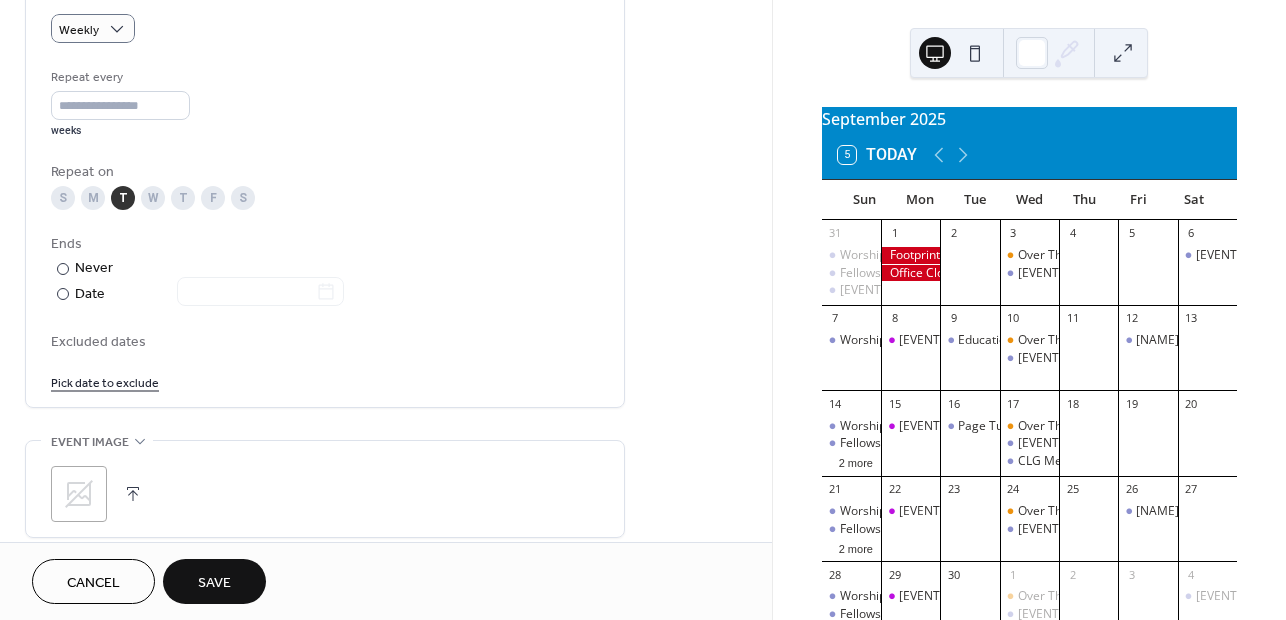 scroll, scrollTop: 900, scrollLeft: 0, axis: vertical 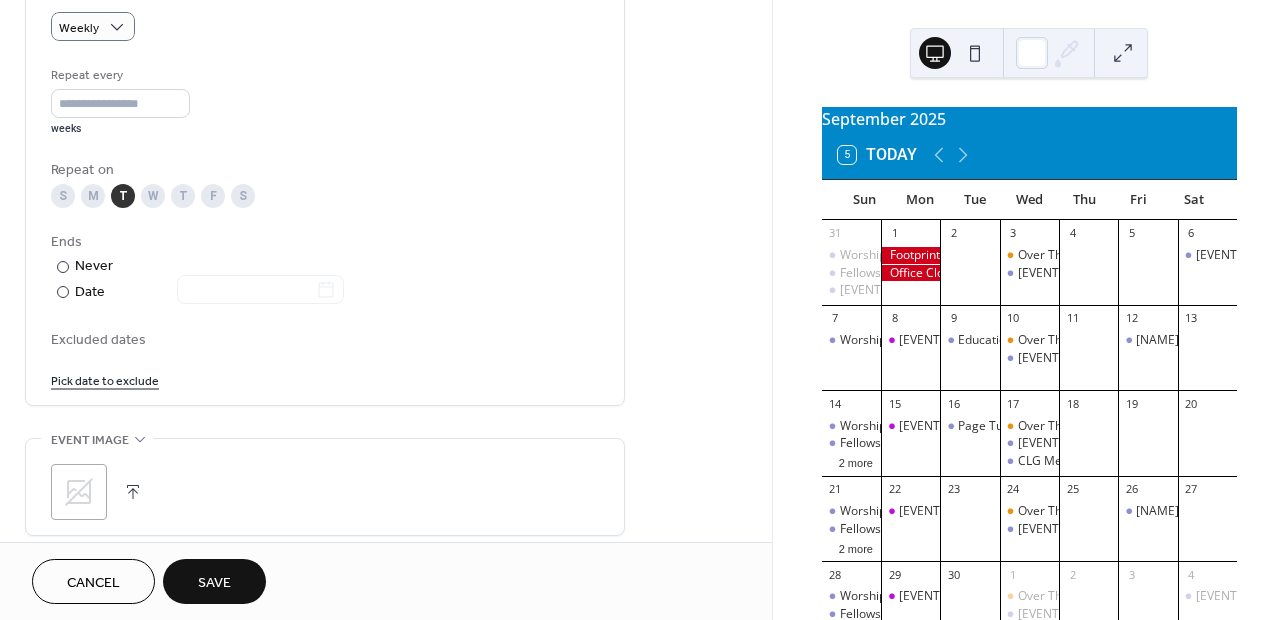 click on "Pick date to exclude" at bounding box center (105, 379) 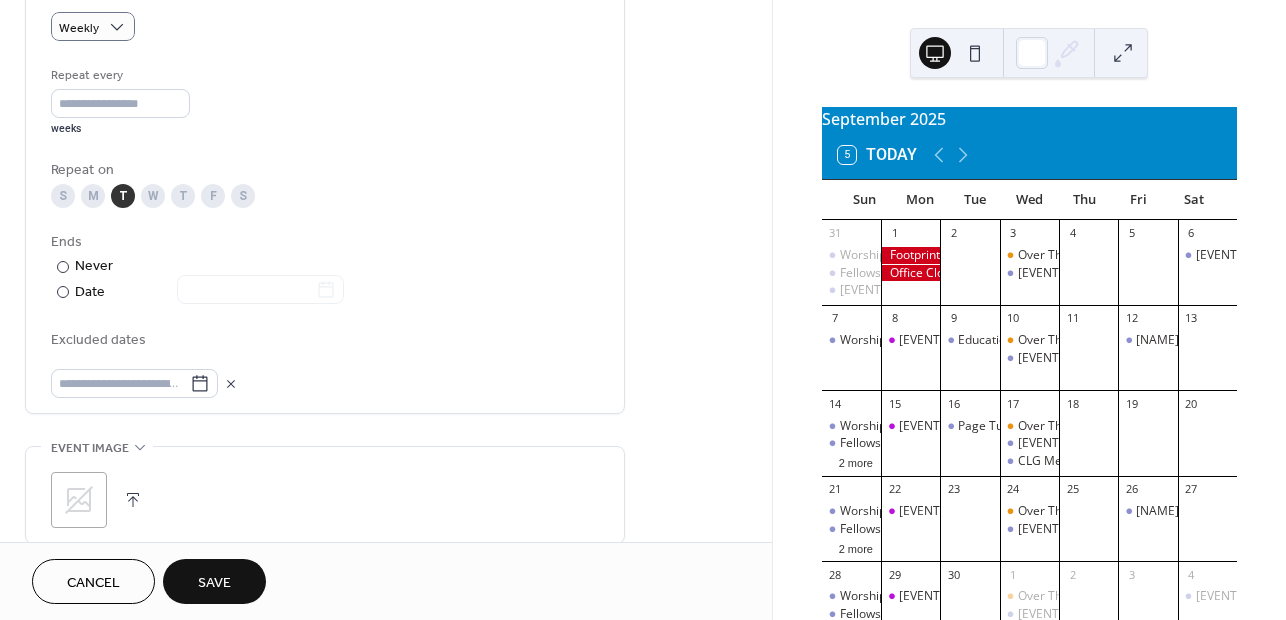 click on ";" at bounding box center [325, 500] 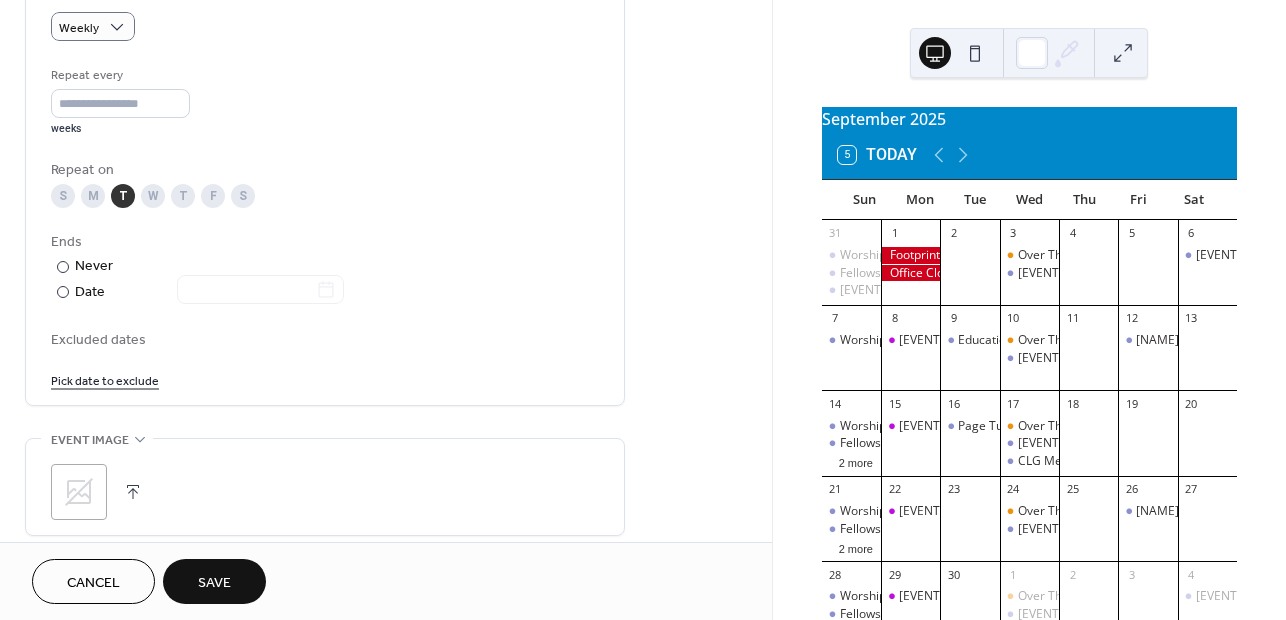 click on "Save" at bounding box center [214, 583] 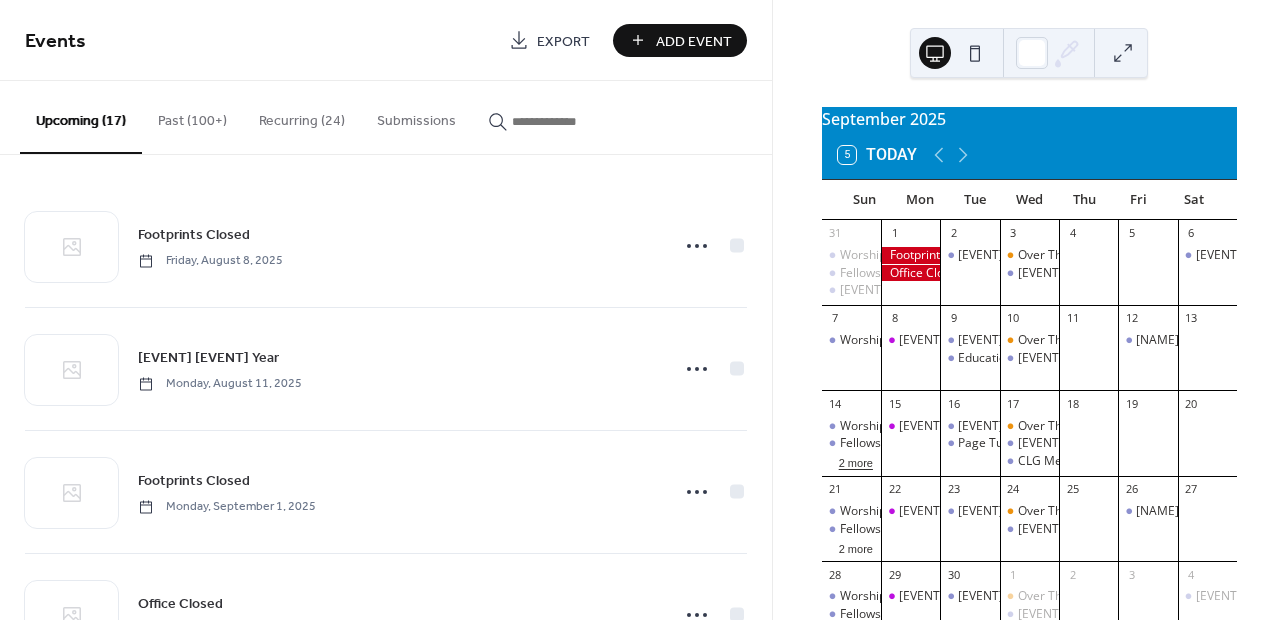 click on "2 more" at bounding box center [856, 461] 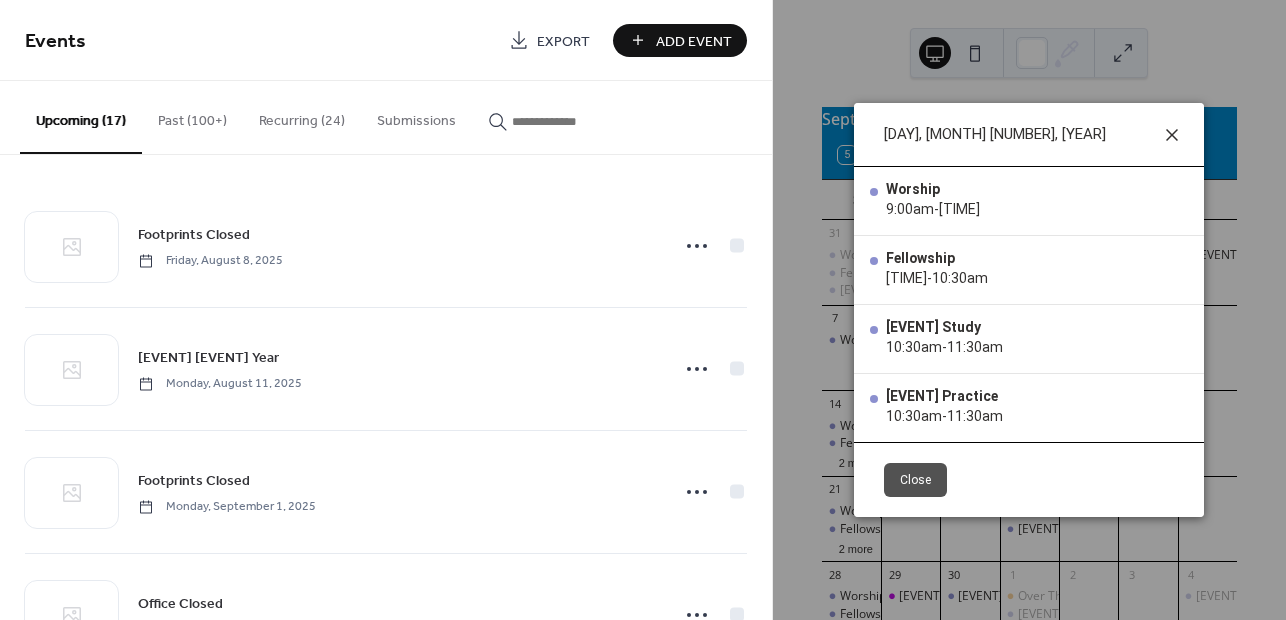 click 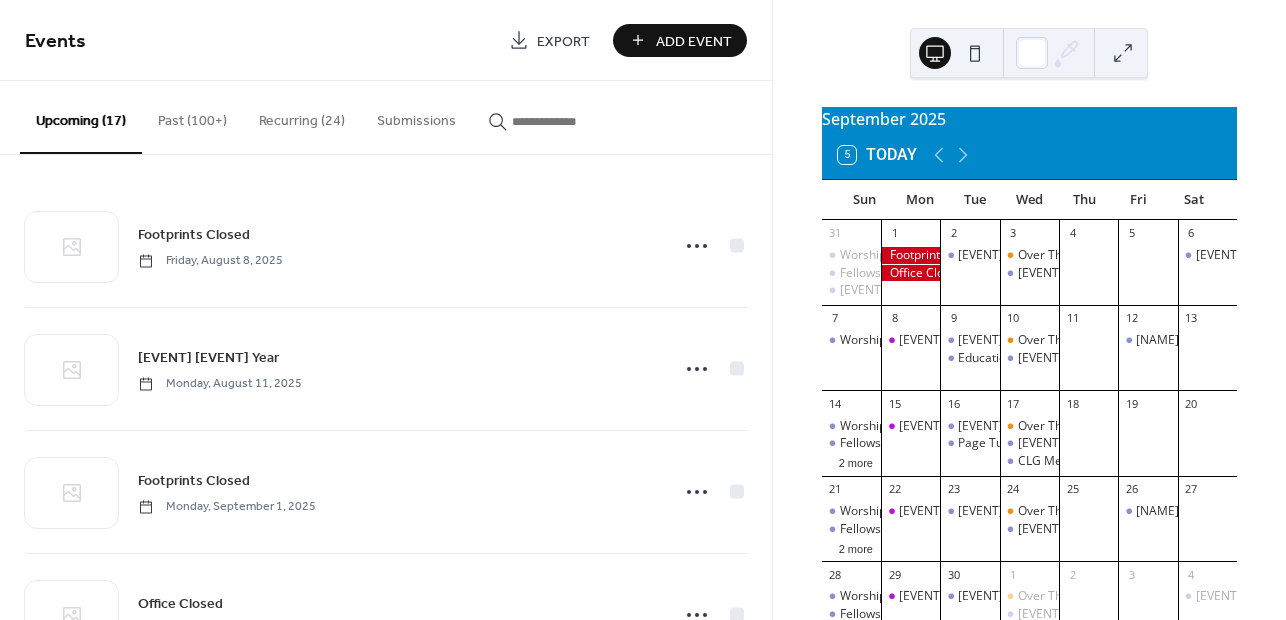 click on "Recurring (24)" at bounding box center (302, 116) 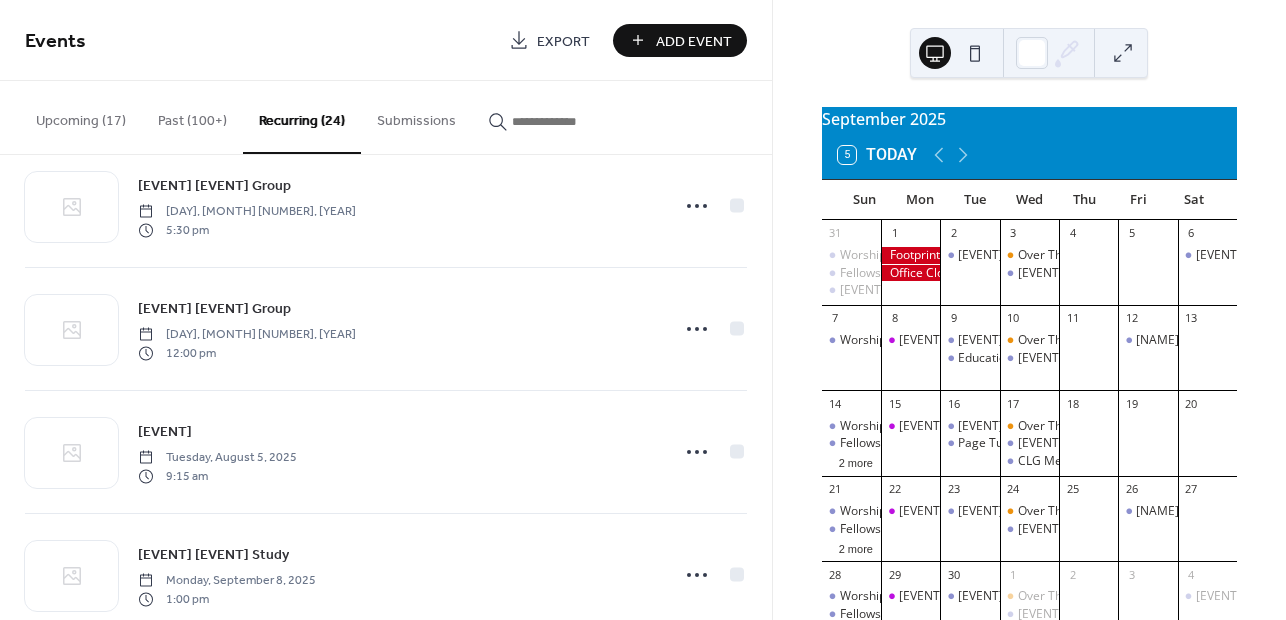 scroll, scrollTop: 2546, scrollLeft: 0, axis: vertical 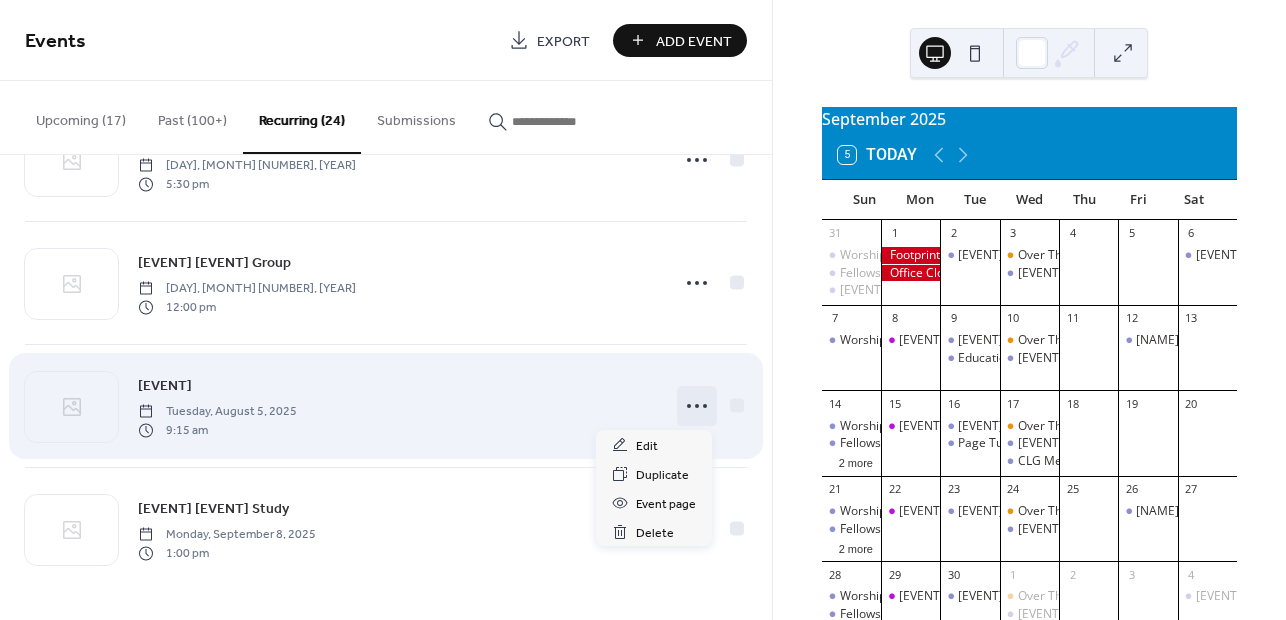 click 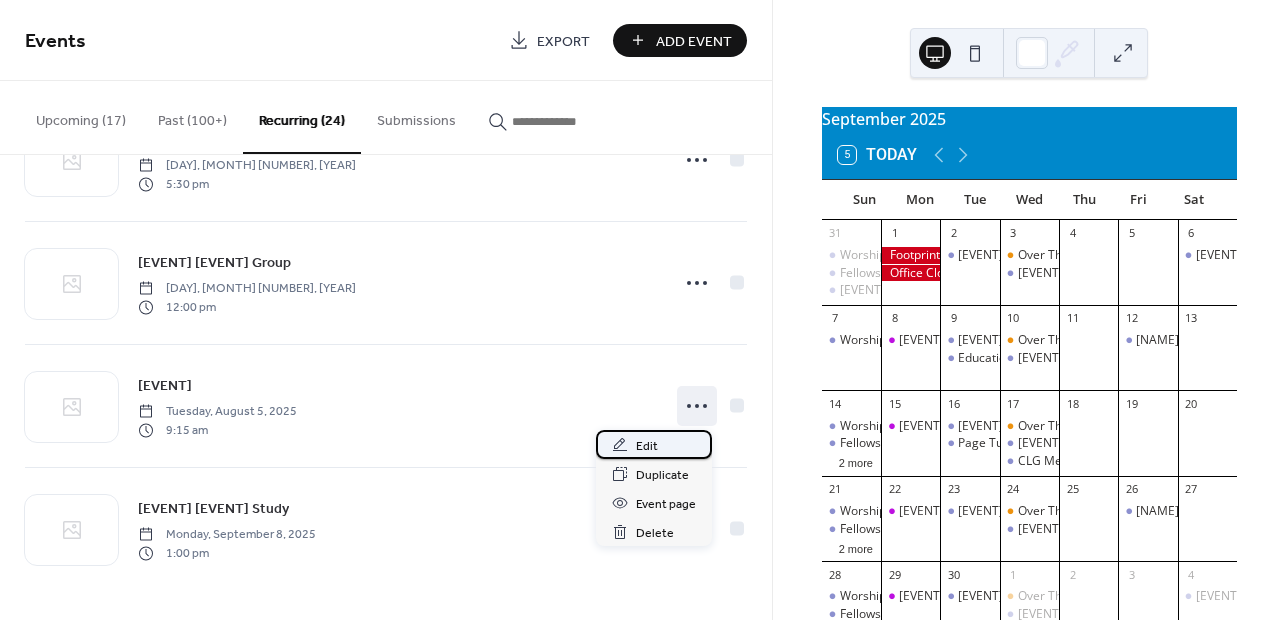 click on "Edit" at bounding box center (647, 446) 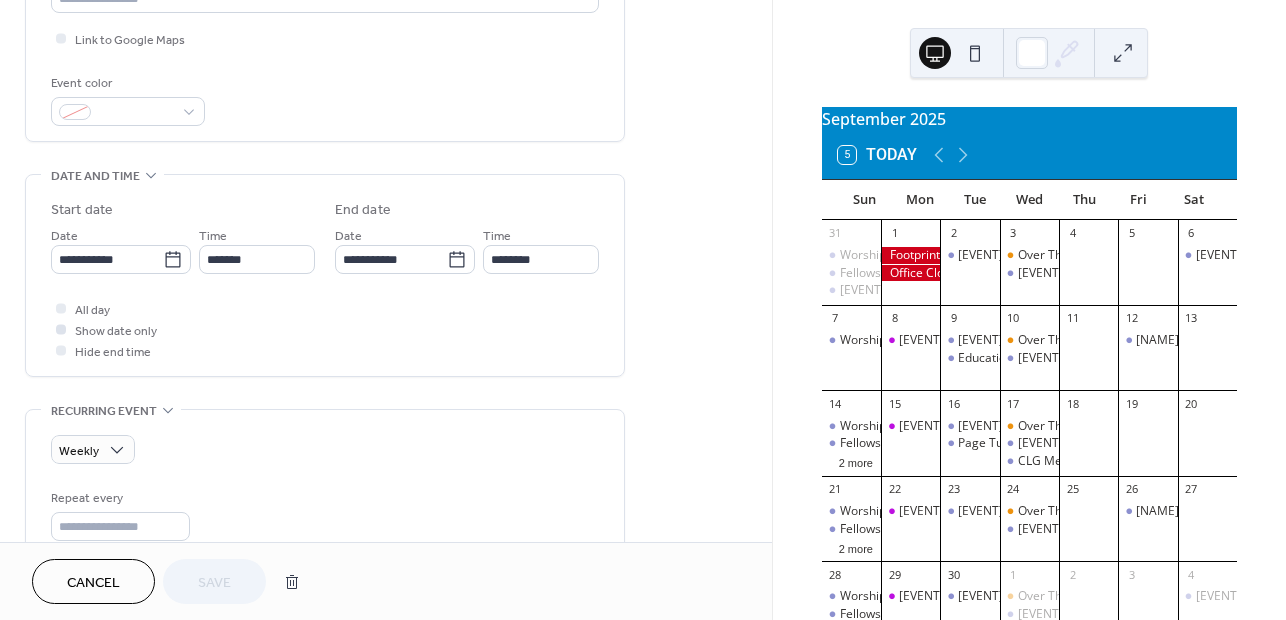 scroll, scrollTop: 500, scrollLeft: 0, axis: vertical 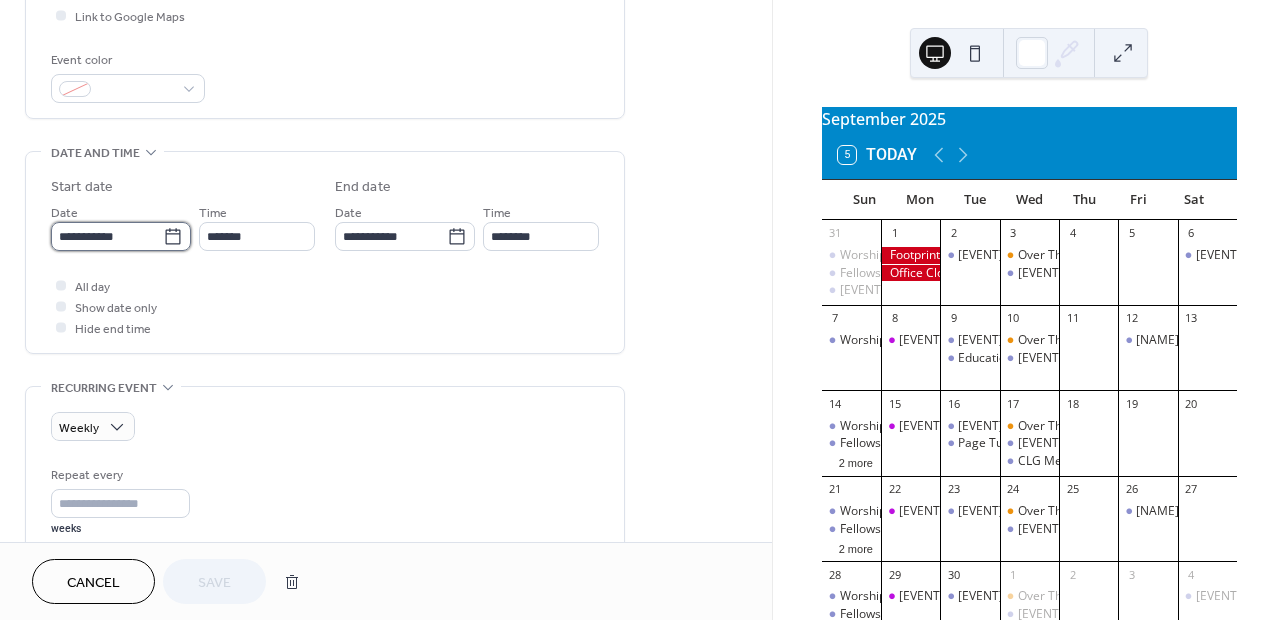 click on "**********" at bounding box center [107, 236] 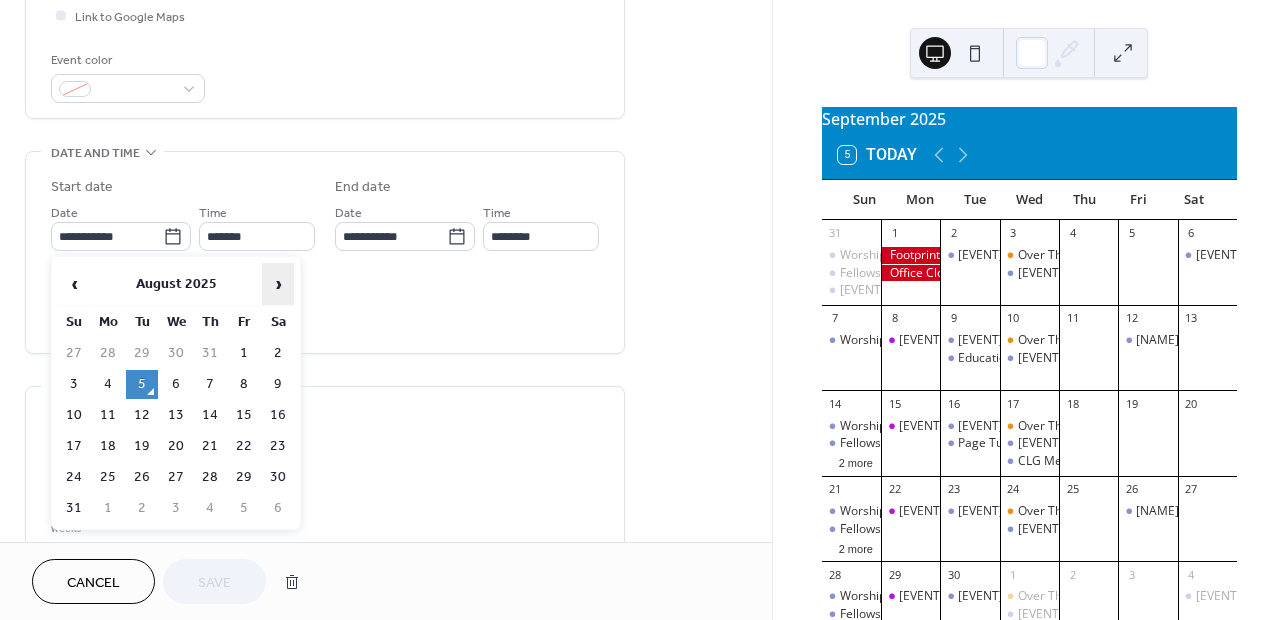 click on "›" at bounding box center (278, 284) 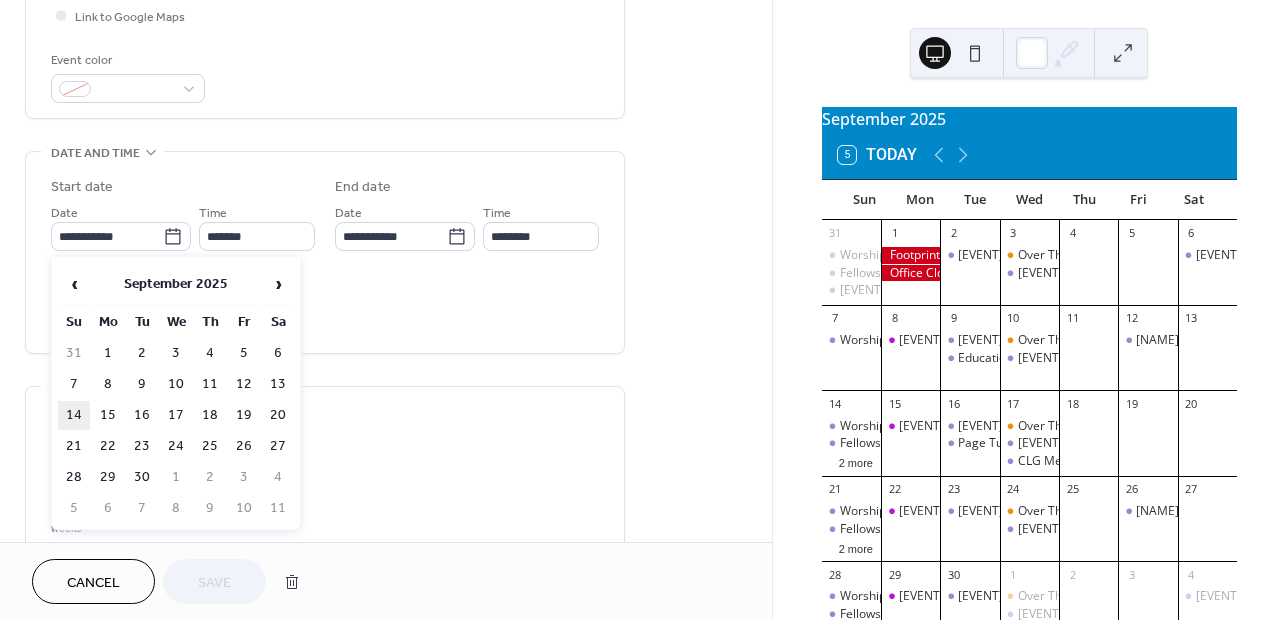 click on "14" at bounding box center [74, 415] 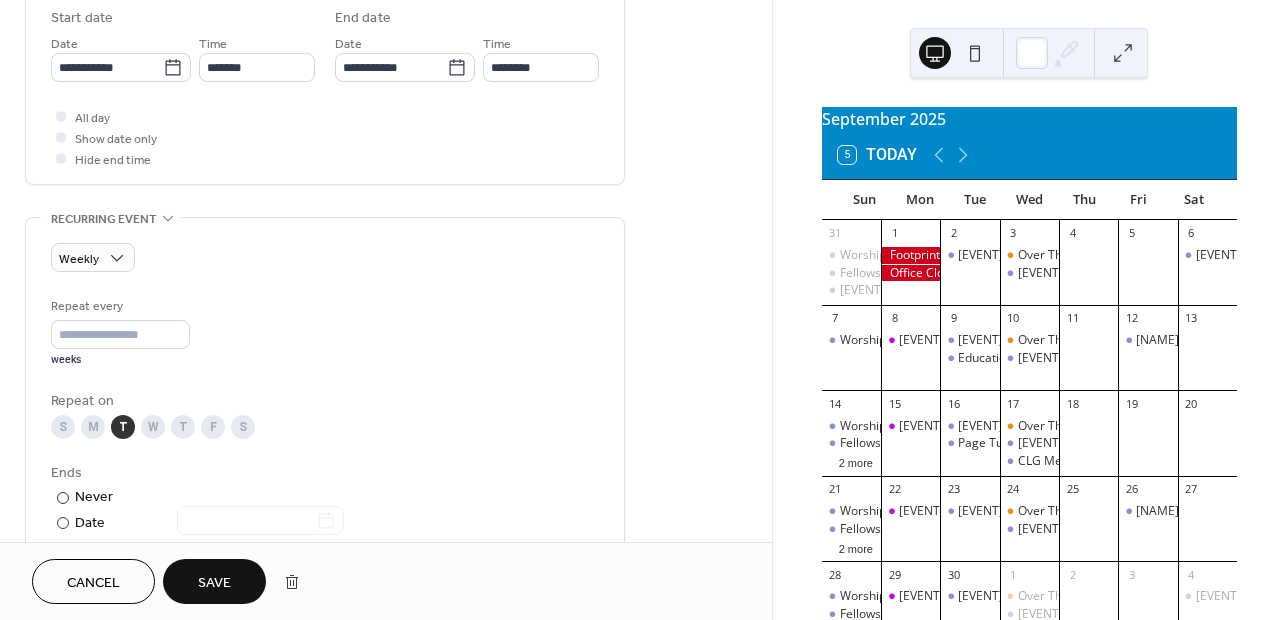 scroll, scrollTop: 700, scrollLeft: 0, axis: vertical 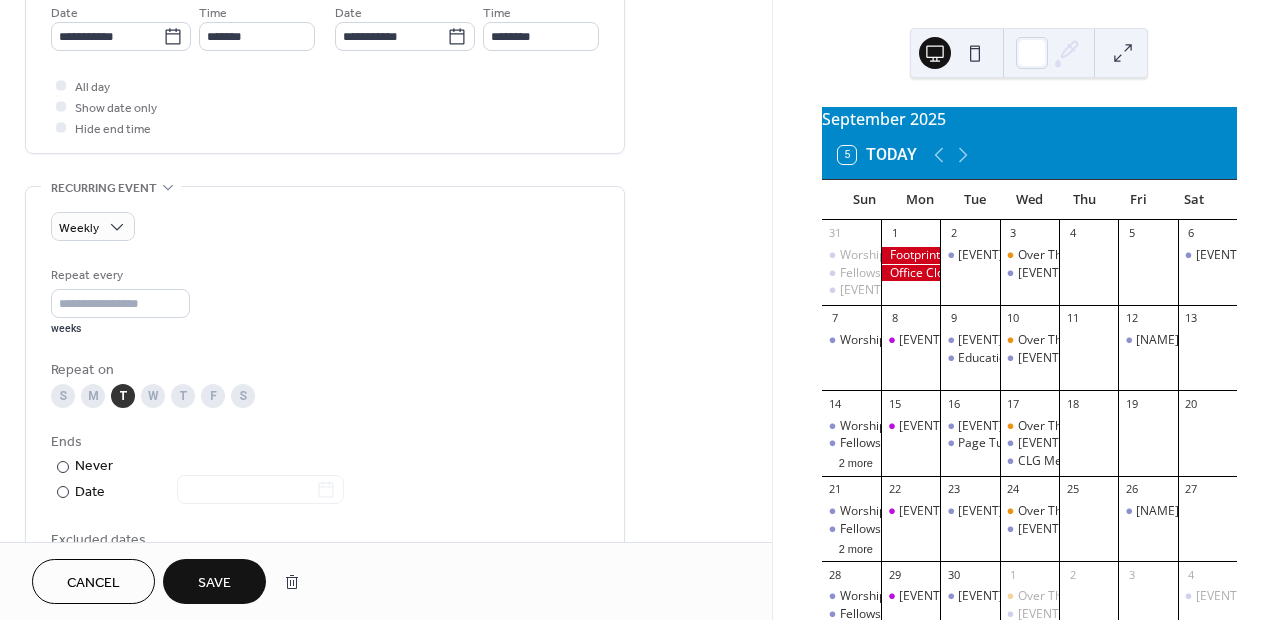 click on "S" at bounding box center [63, 396] 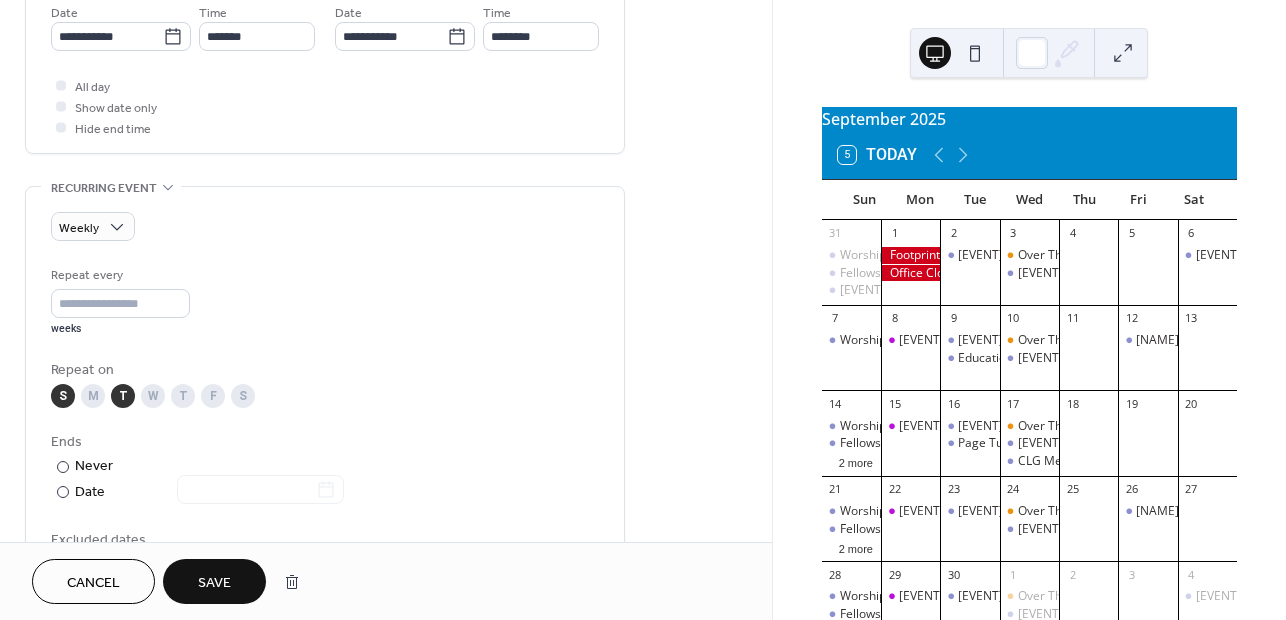 click on "T" at bounding box center [123, 396] 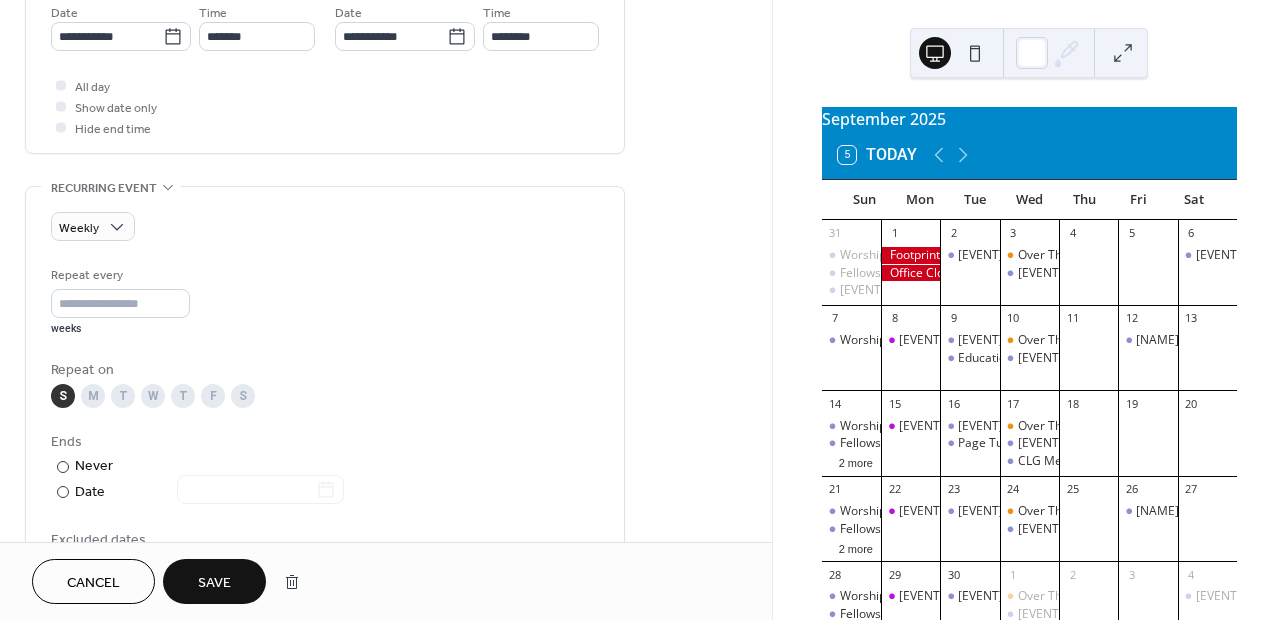 click on "Save" at bounding box center (214, 583) 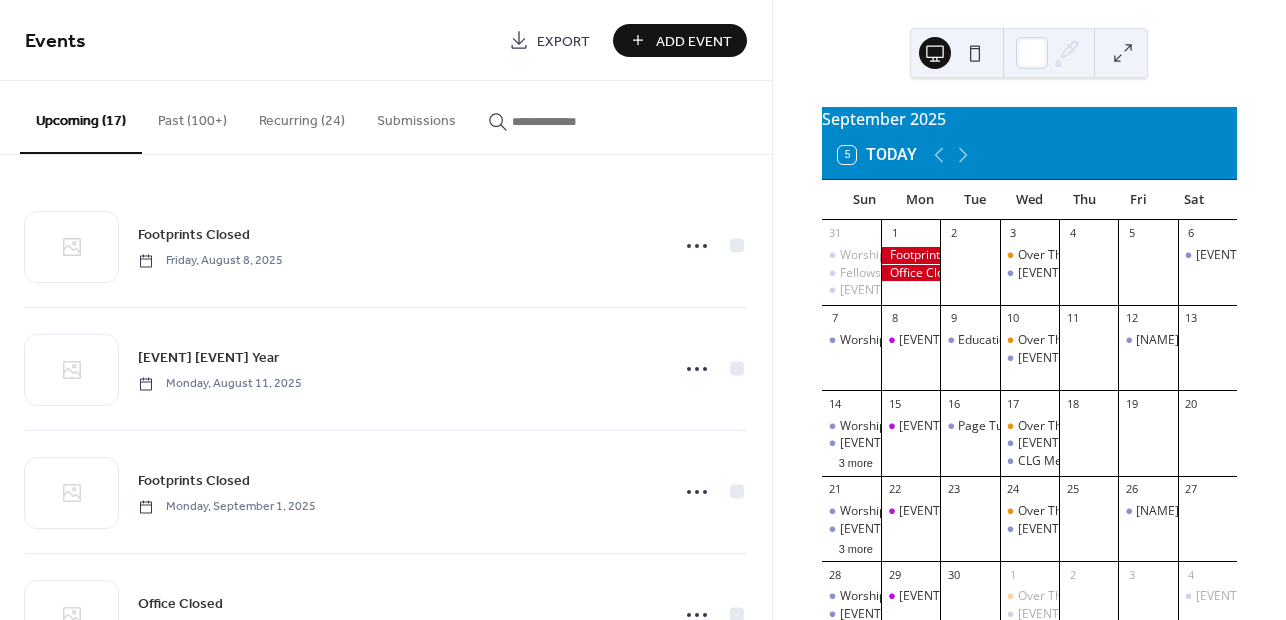 click on "Add Event" at bounding box center (694, 41) 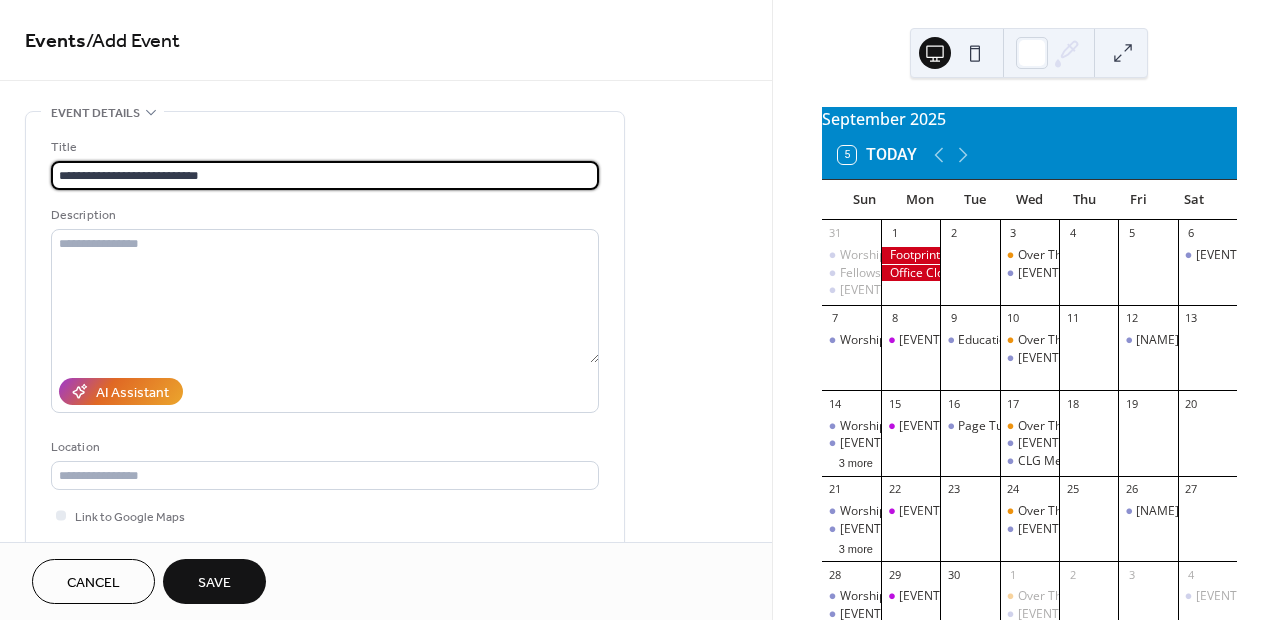 type on "**********" 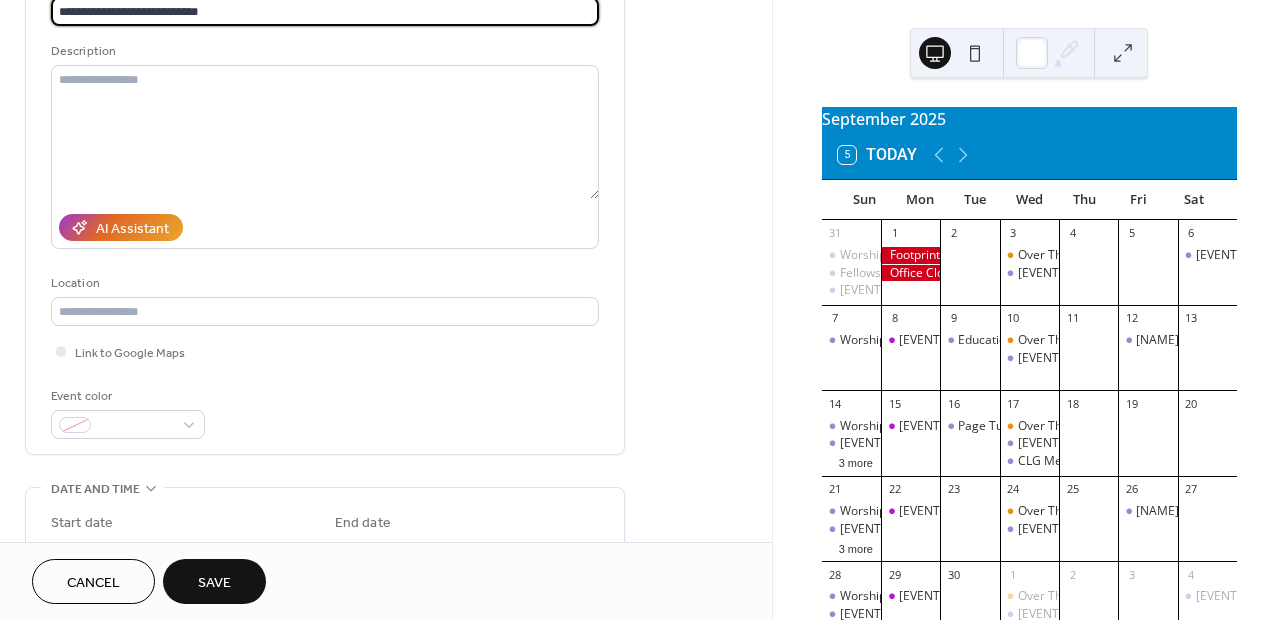 scroll, scrollTop: 100, scrollLeft: 0, axis: vertical 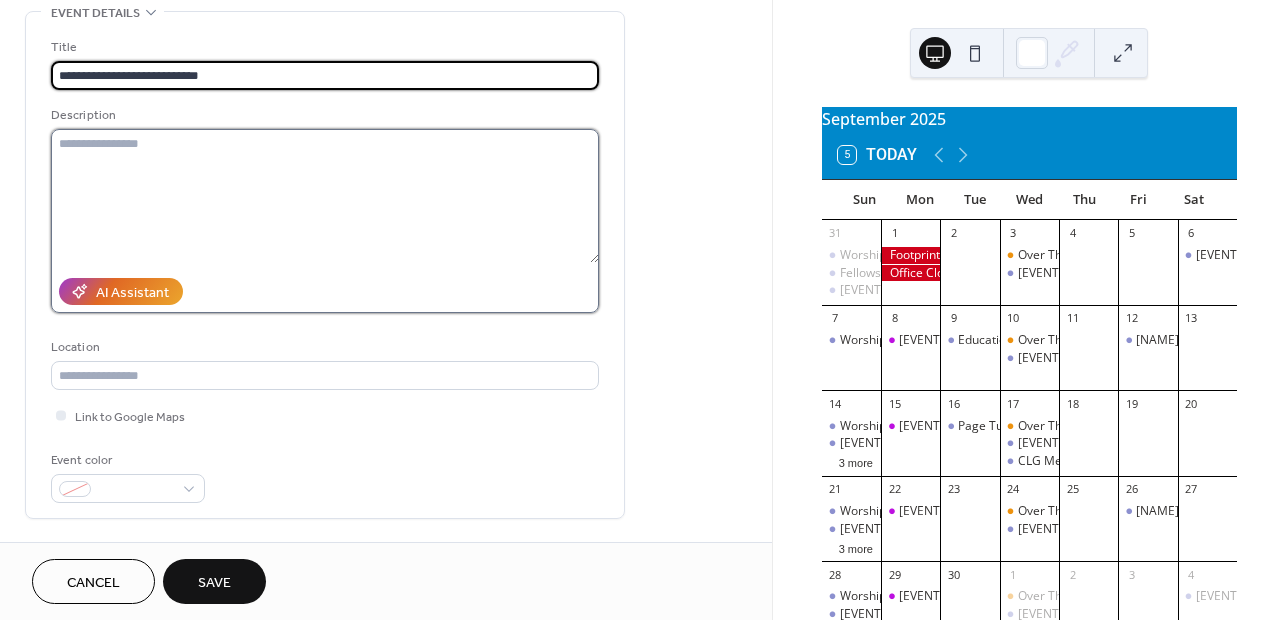 click at bounding box center (325, 196) 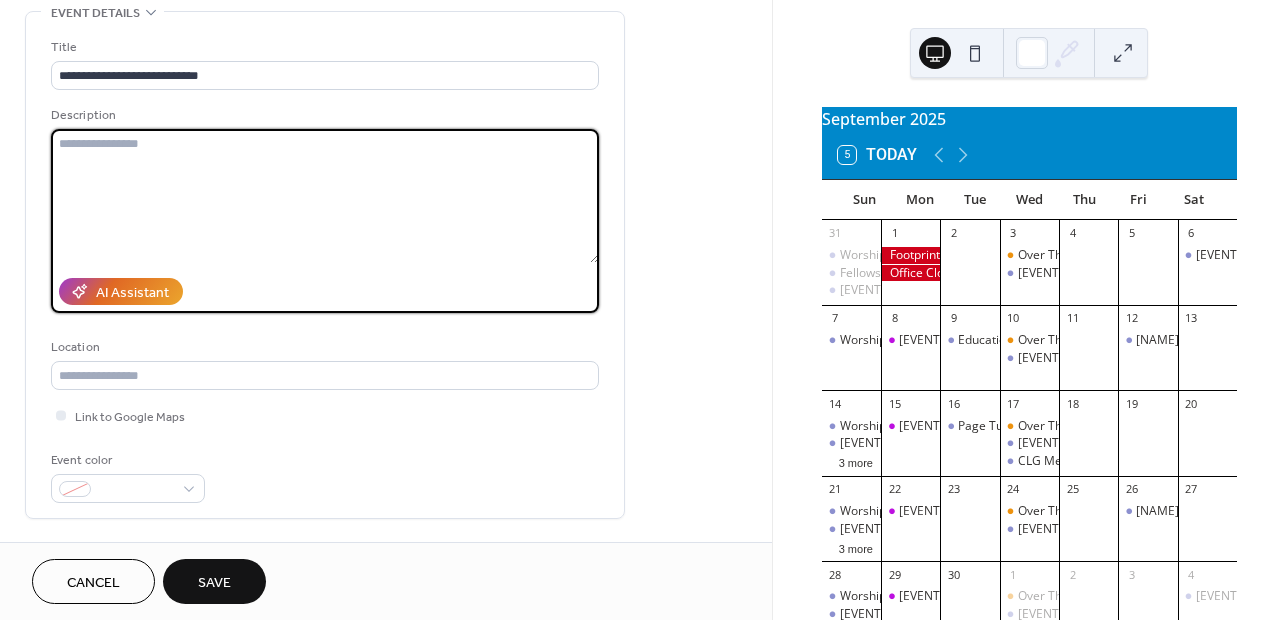 paste on "**********" 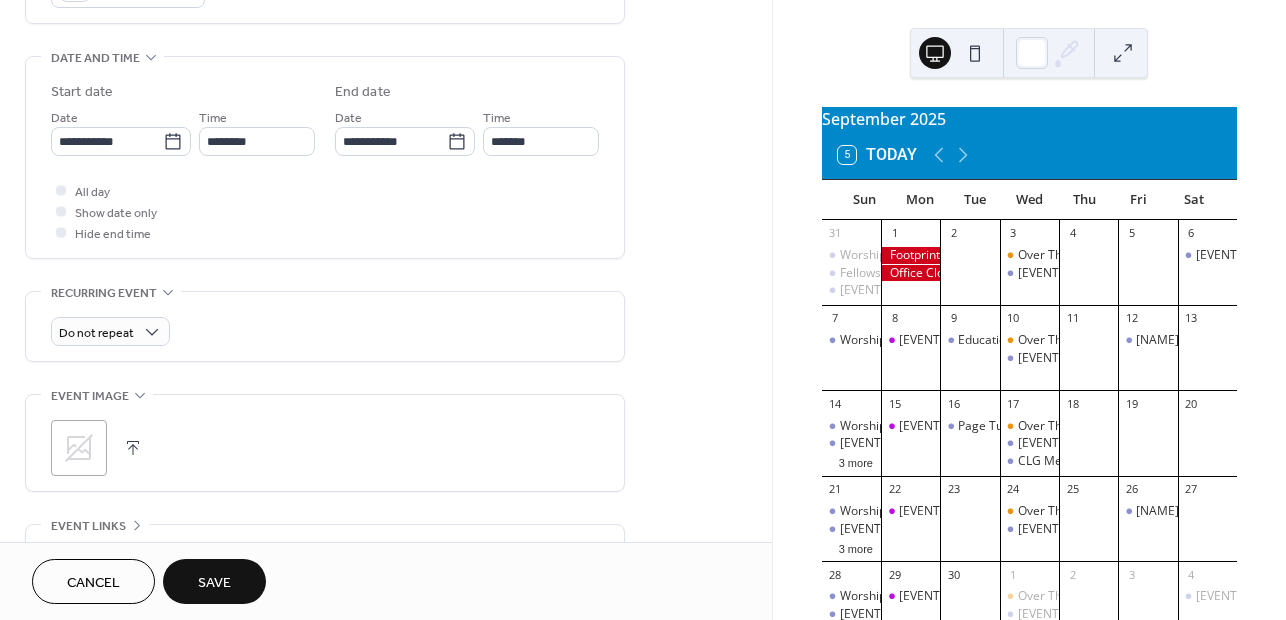 scroll, scrollTop: 600, scrollLeft: 0, axis: vertical 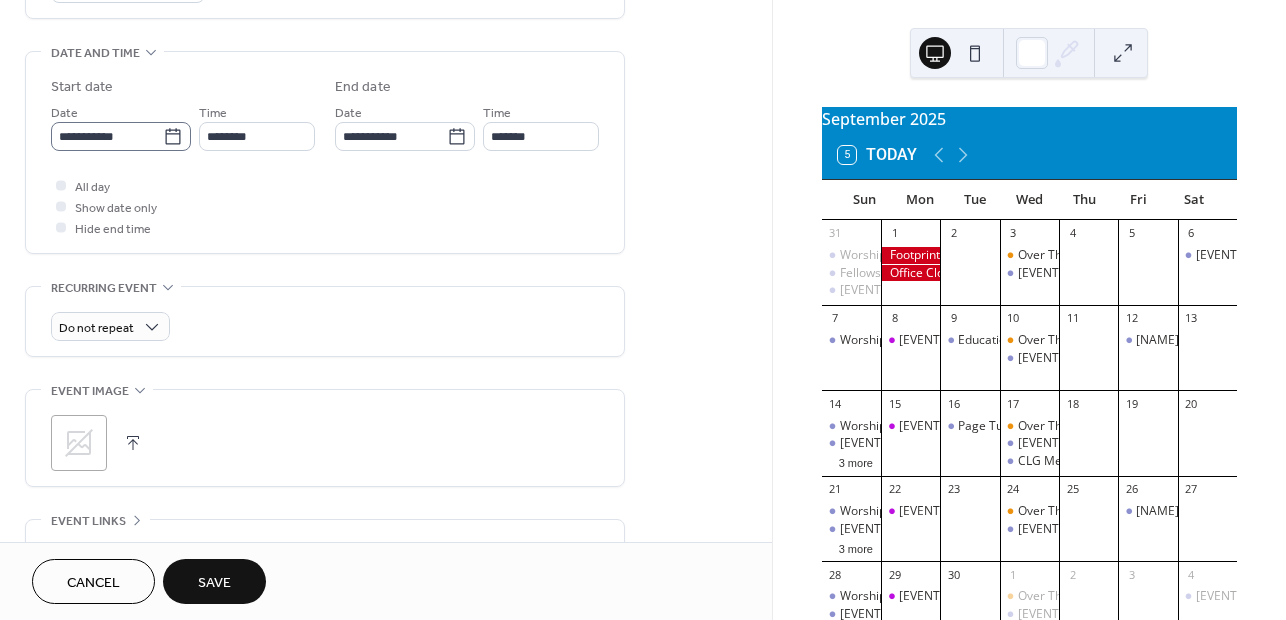 type on "**********" 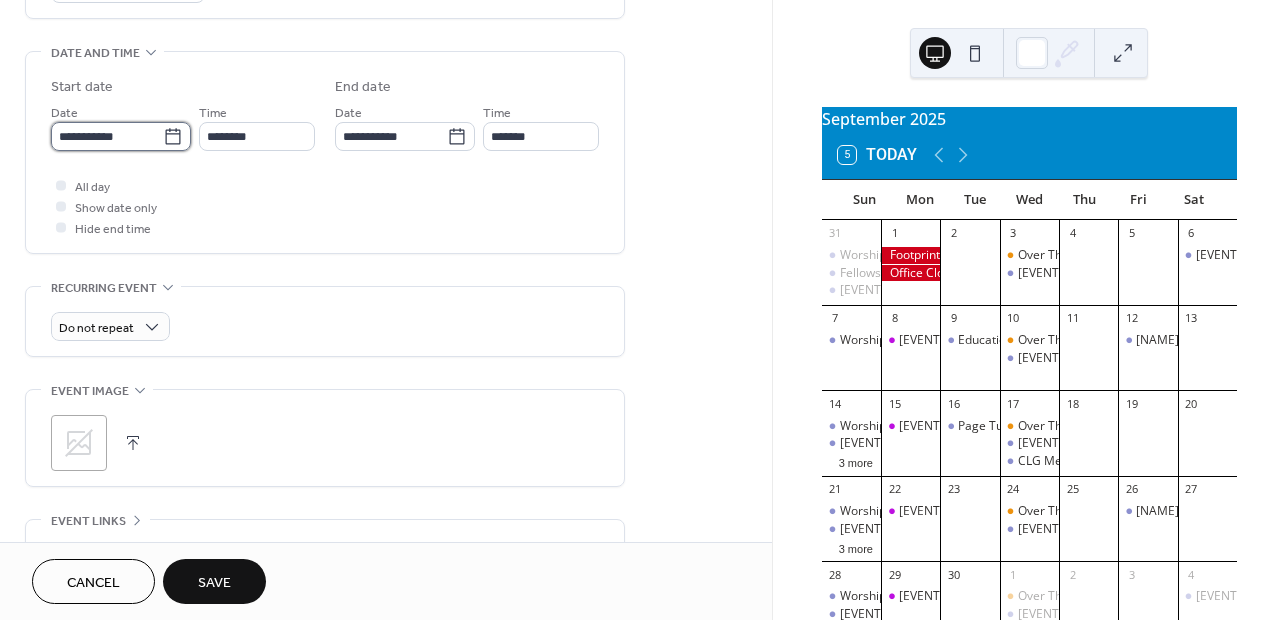 click on "**********" at bounding box center [107, 136] 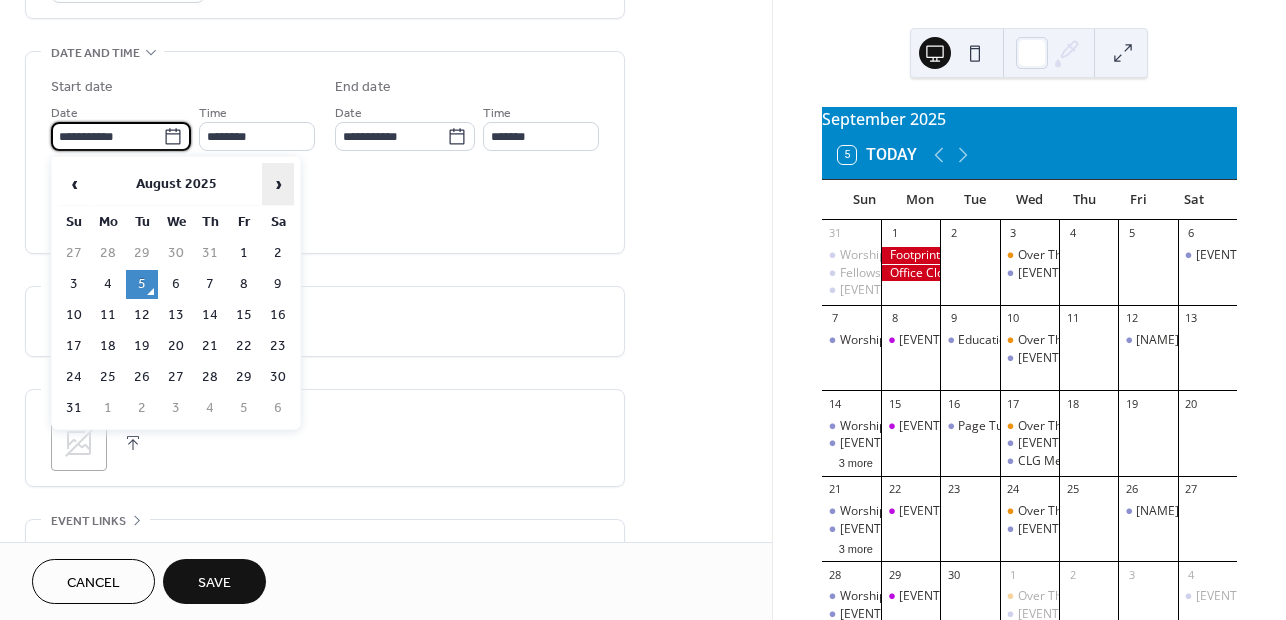 click on "›" at bounding box center (278, 184) 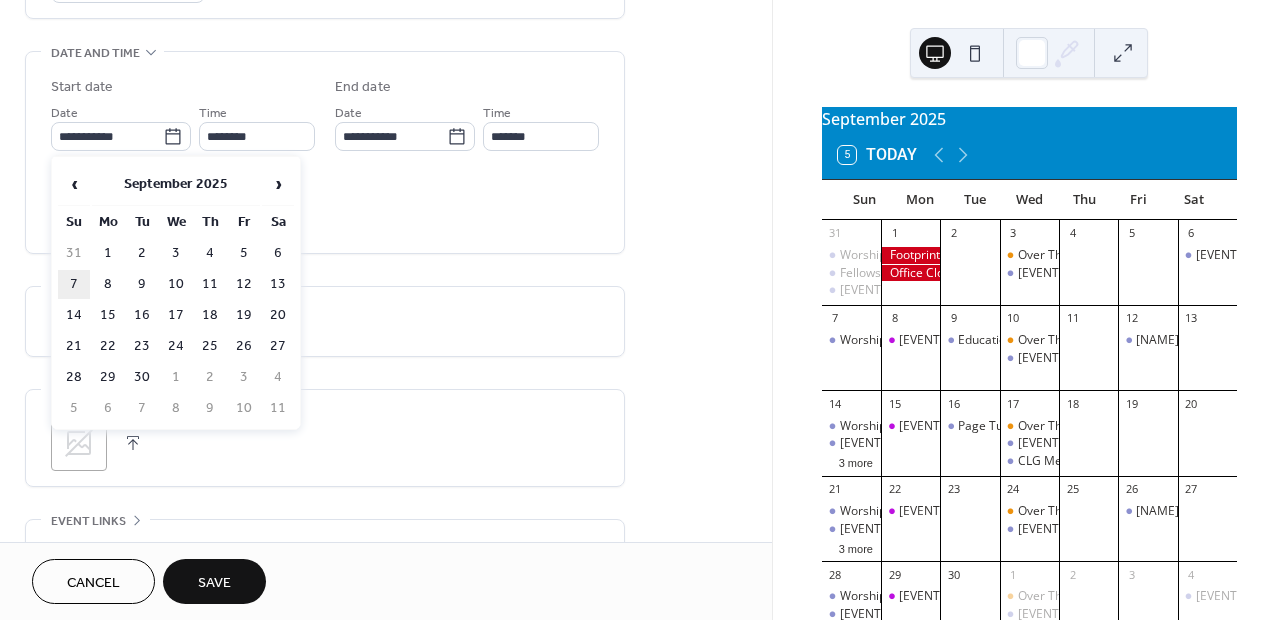 click on "7" at bounding box center (74, 284) 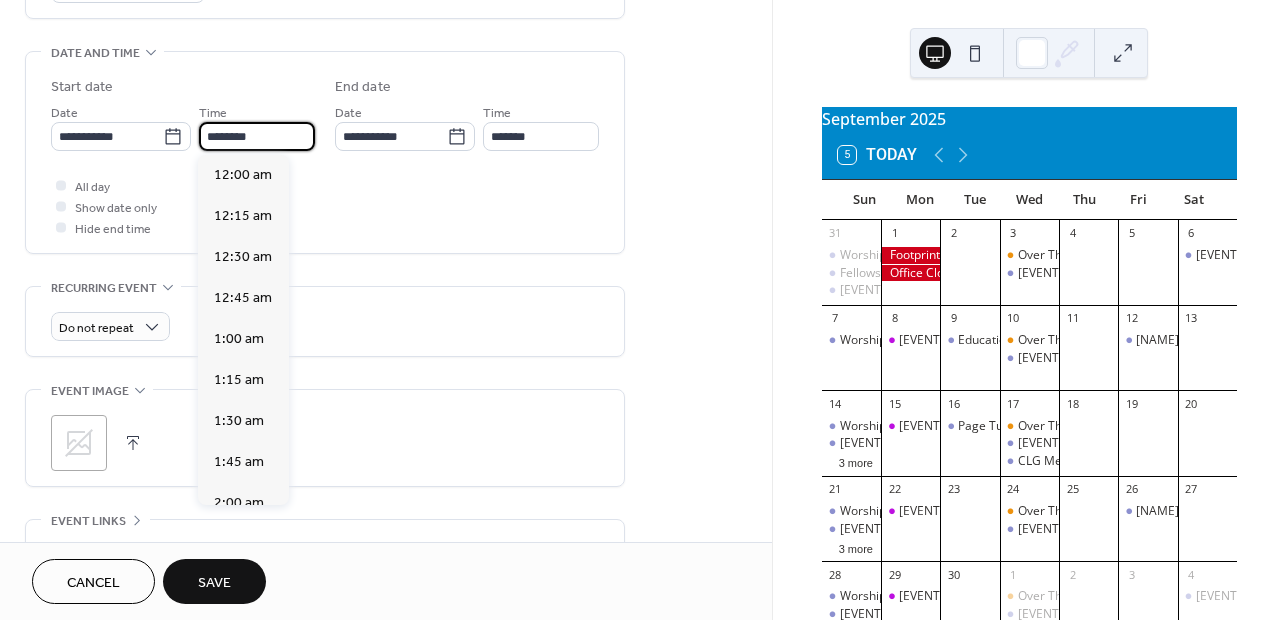 click on "********" at bounding box center [257, 136] 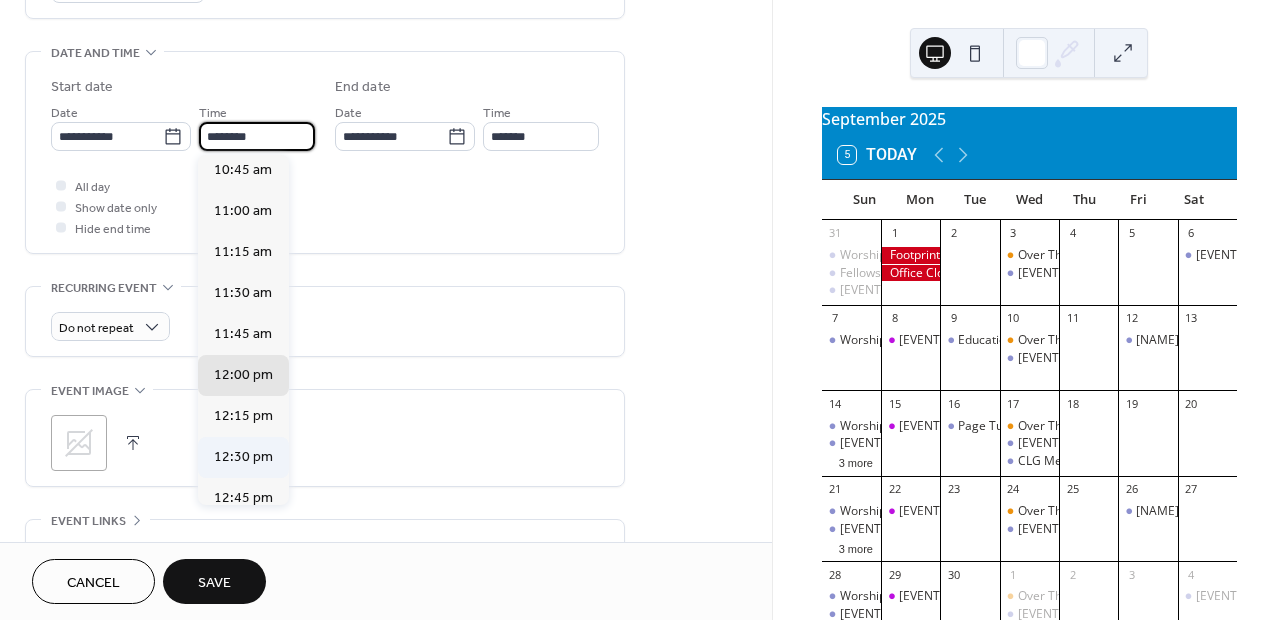 scroll, scrollTop: 1668, scrollLeft: 0, axis: vertical 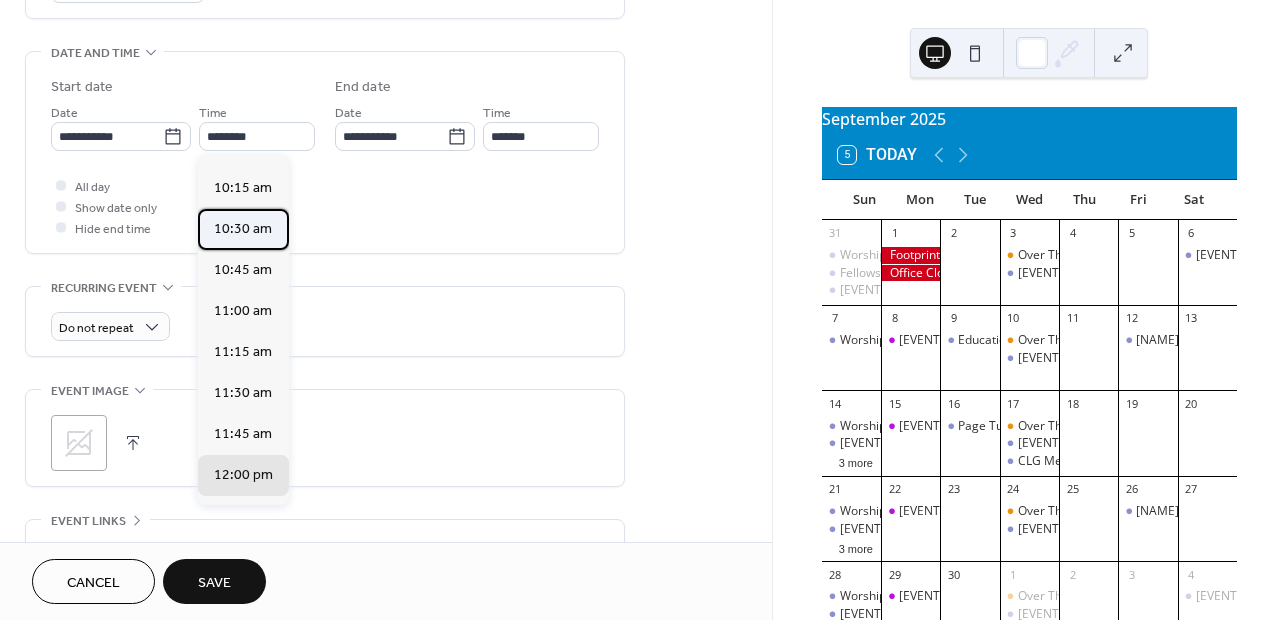 click on "10:30 am" at bounding box center [243, 229] 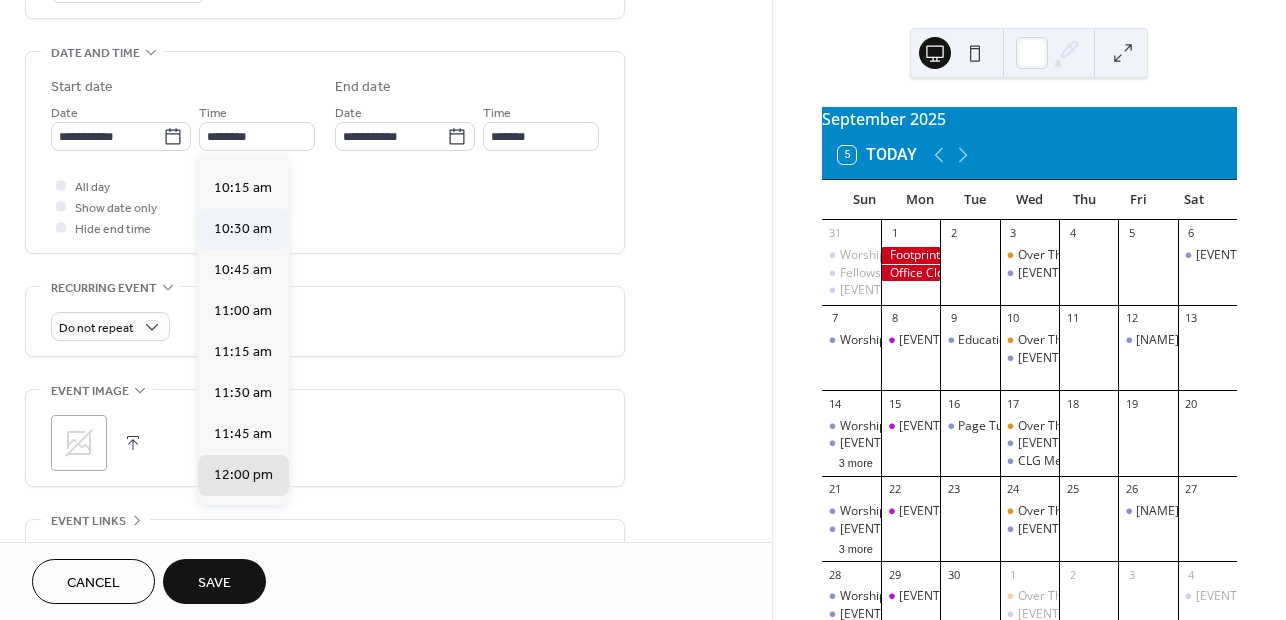 type on "********" 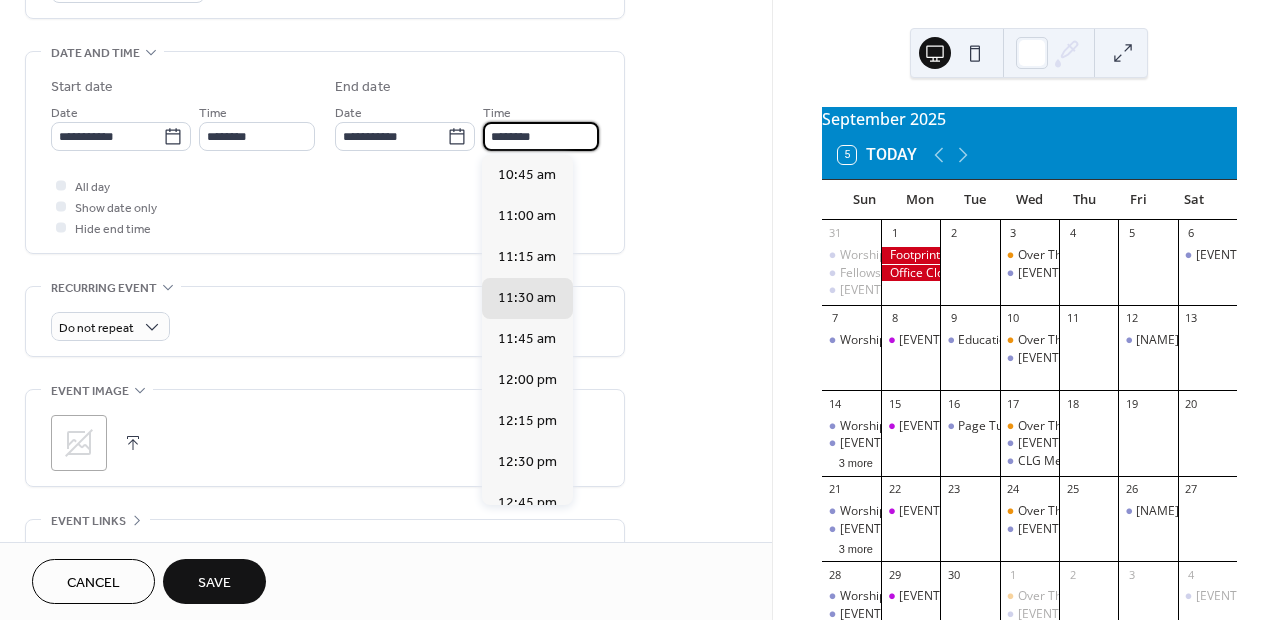 click on "********" at bounding box center (541, 136) 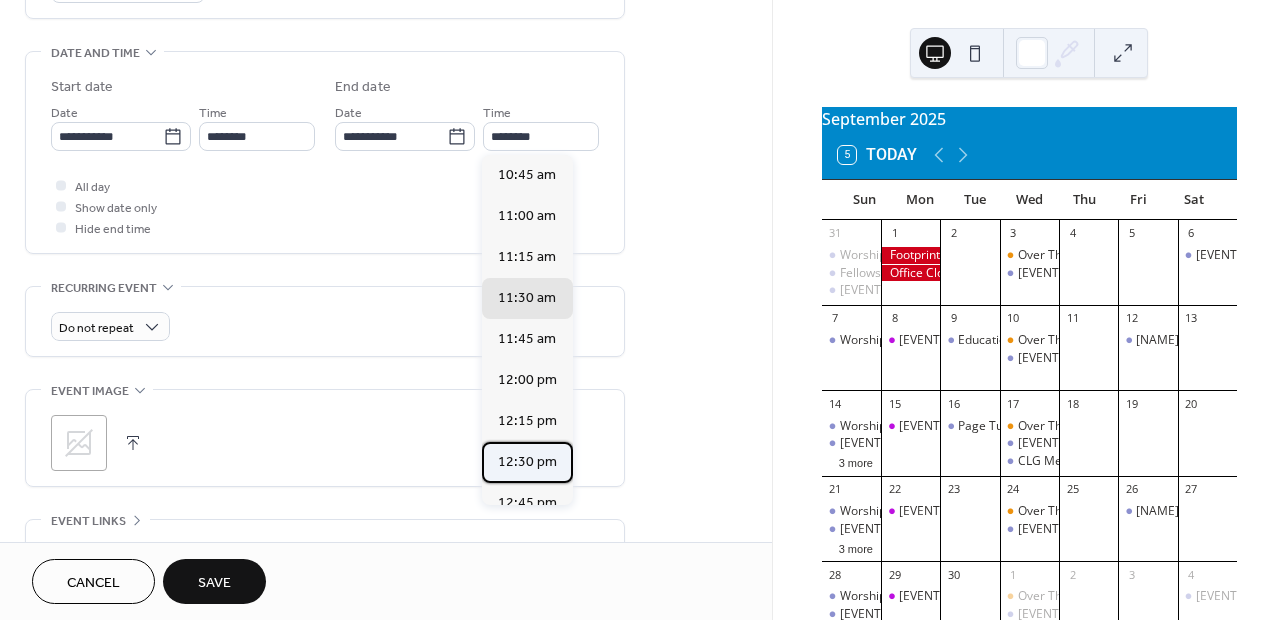 click on "12:30 pm" at bounding box center (527, 462) 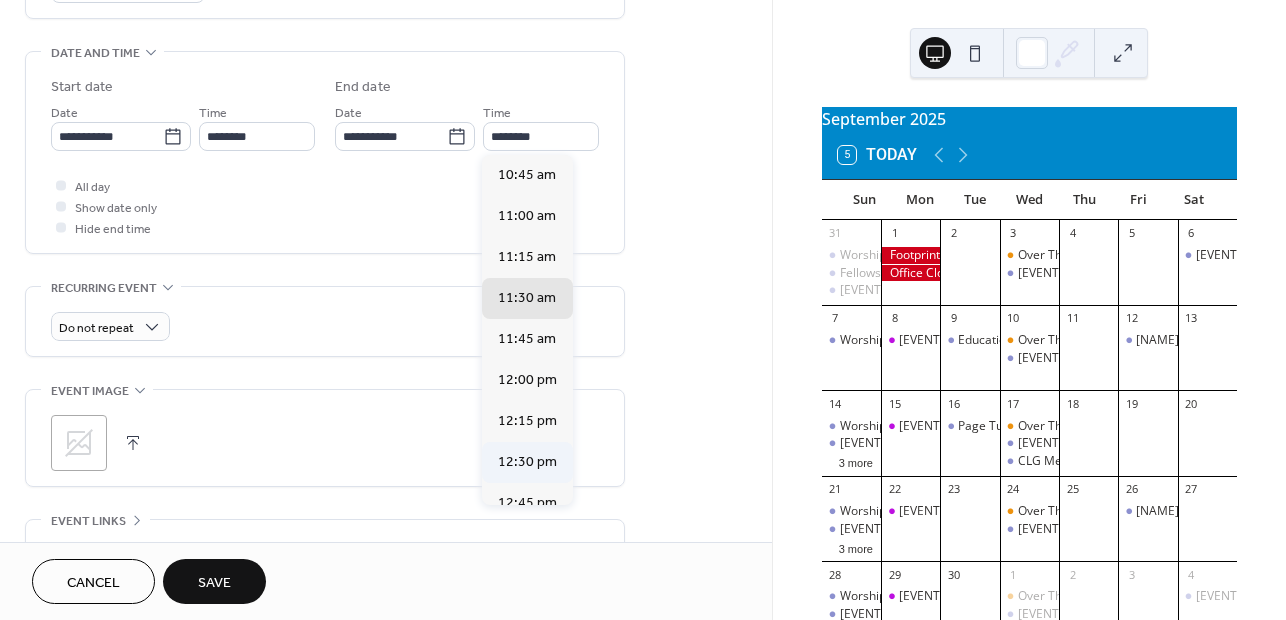 type on "********" 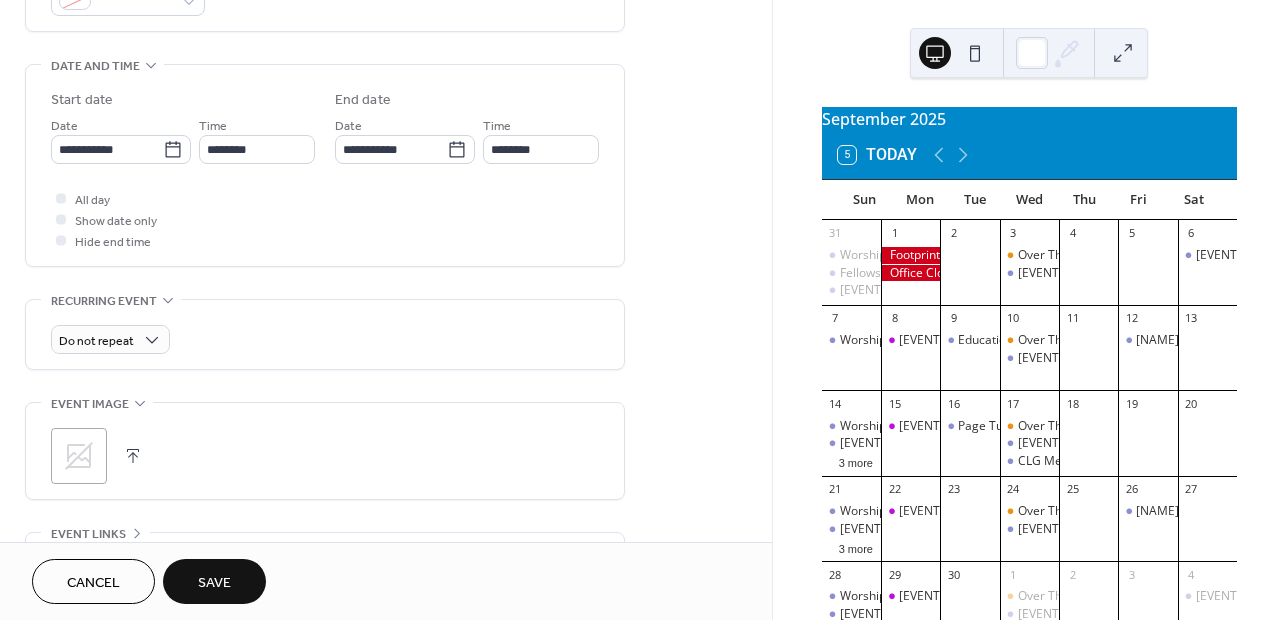 scroll, scrollTop: 400, scrollLeft: 0, axis: vertical 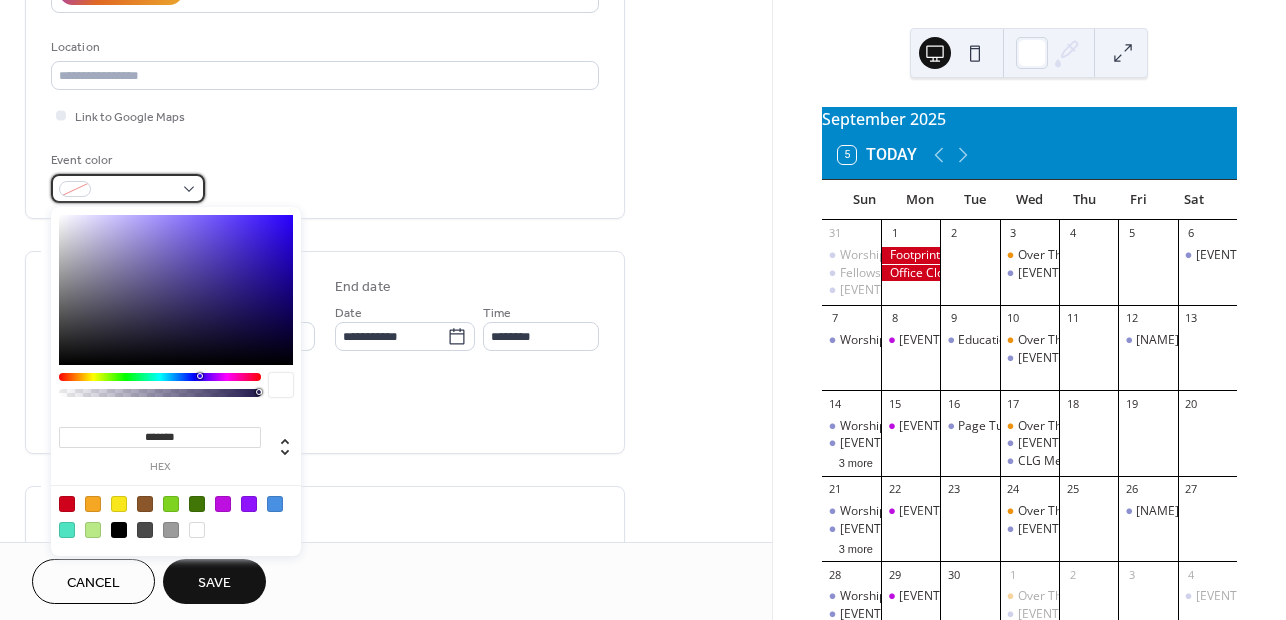 click at bounding box center [128, 188] 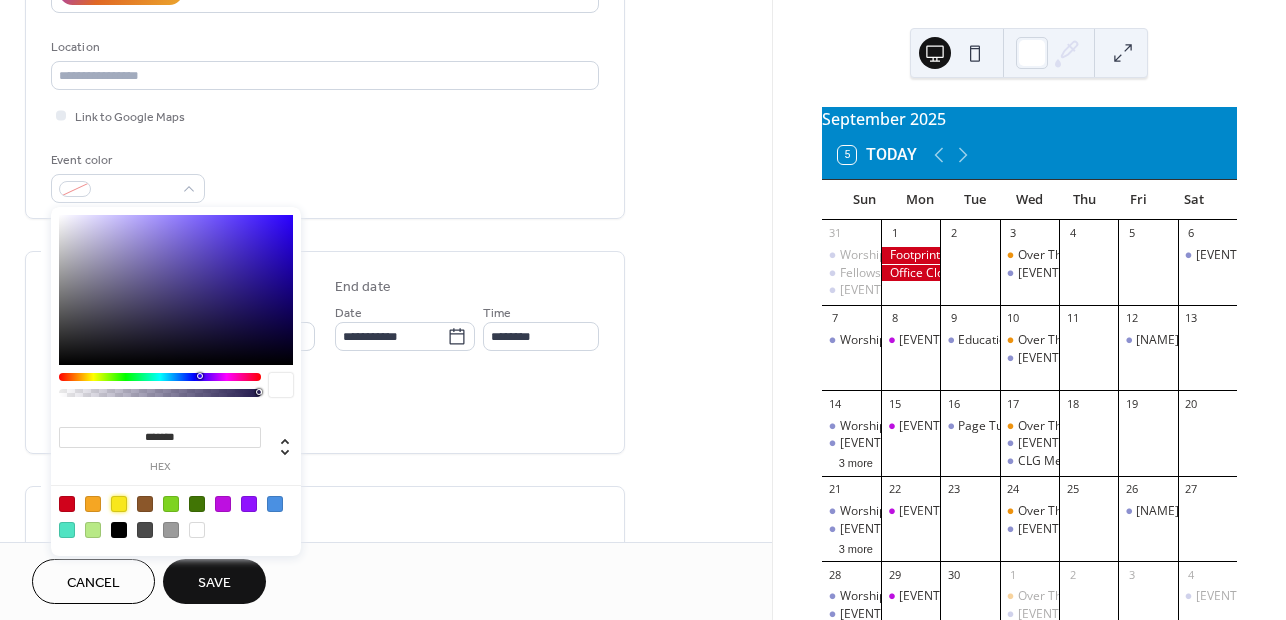 click at bounding box center [119, 504] 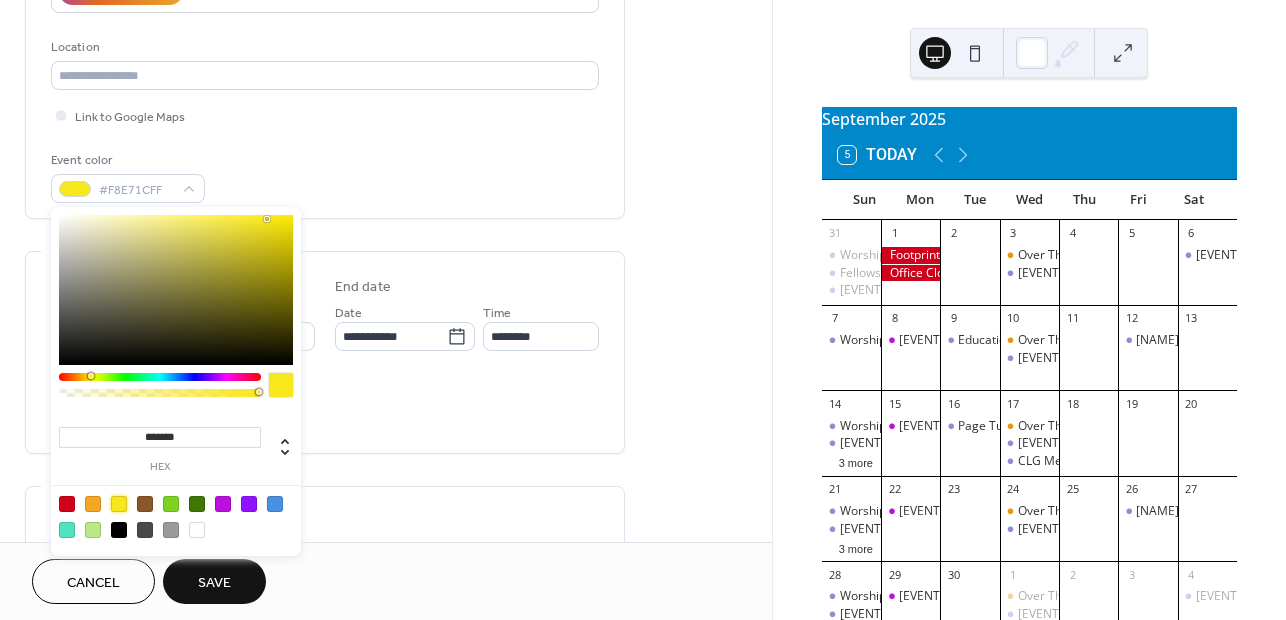 click on "Save" at bounding box center [214, 583] 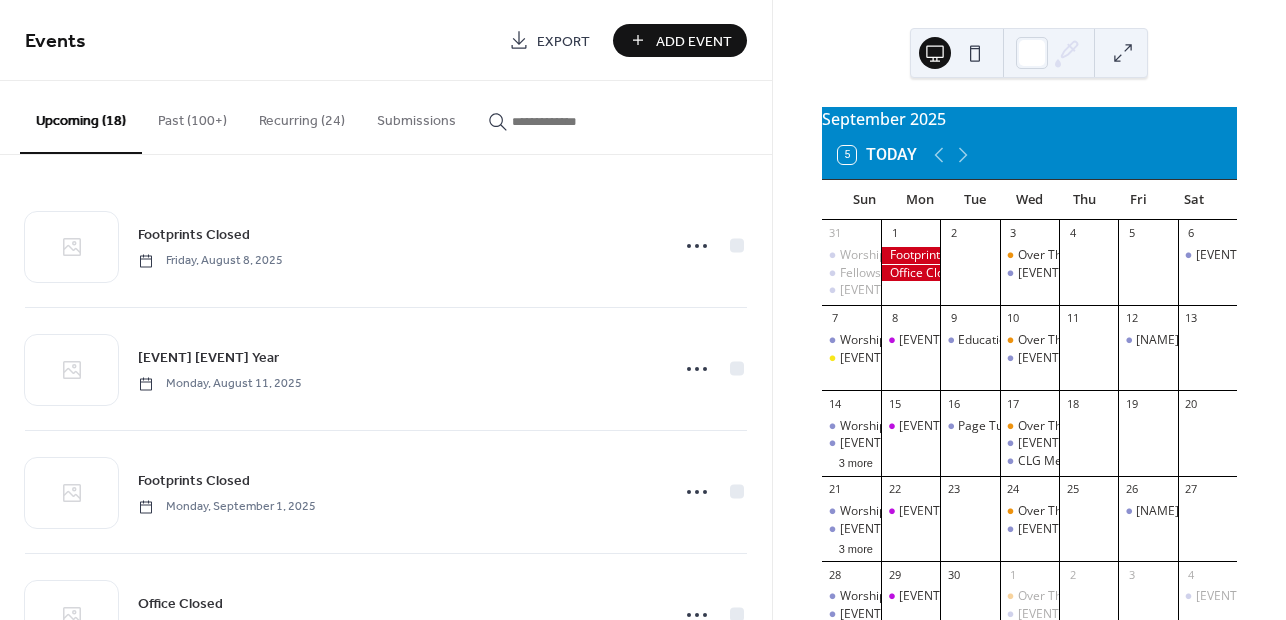 click on "Add Event" at bounding box center [694, 41] 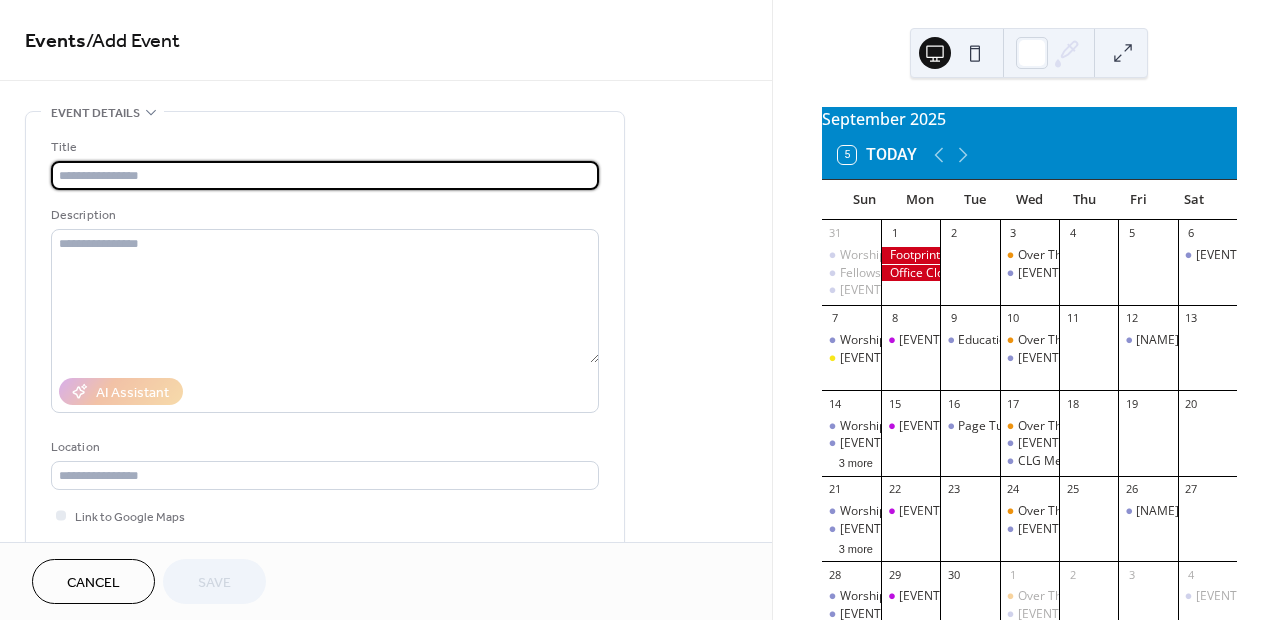 paste on "**********" 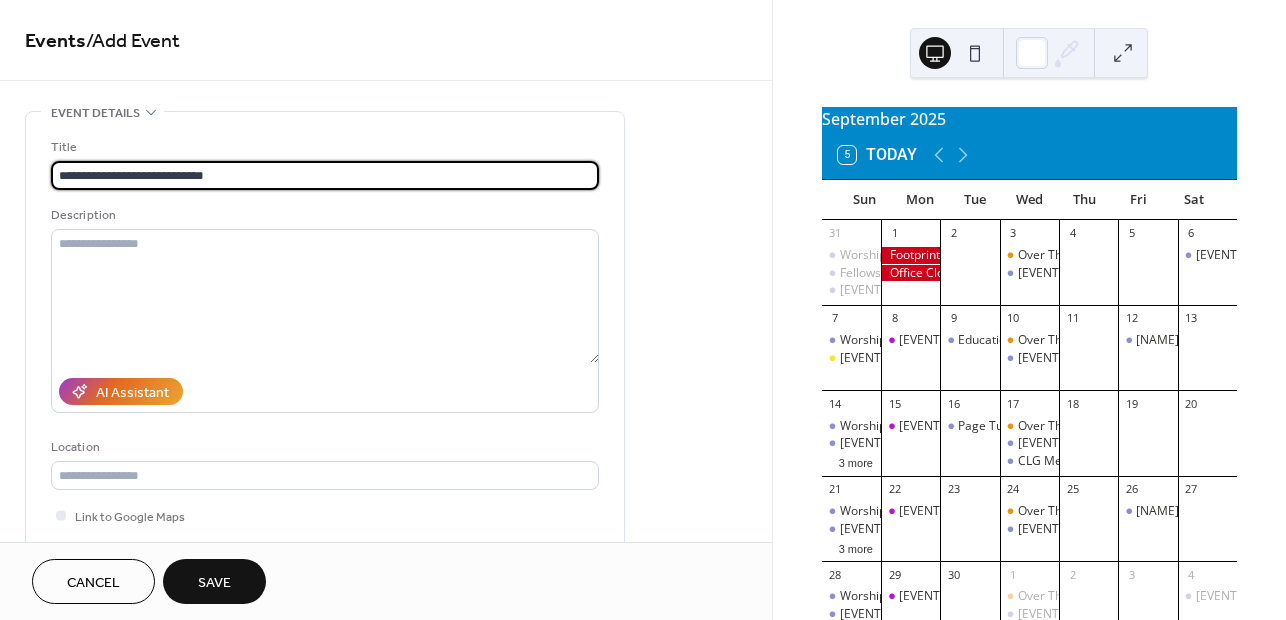 type on "**********" 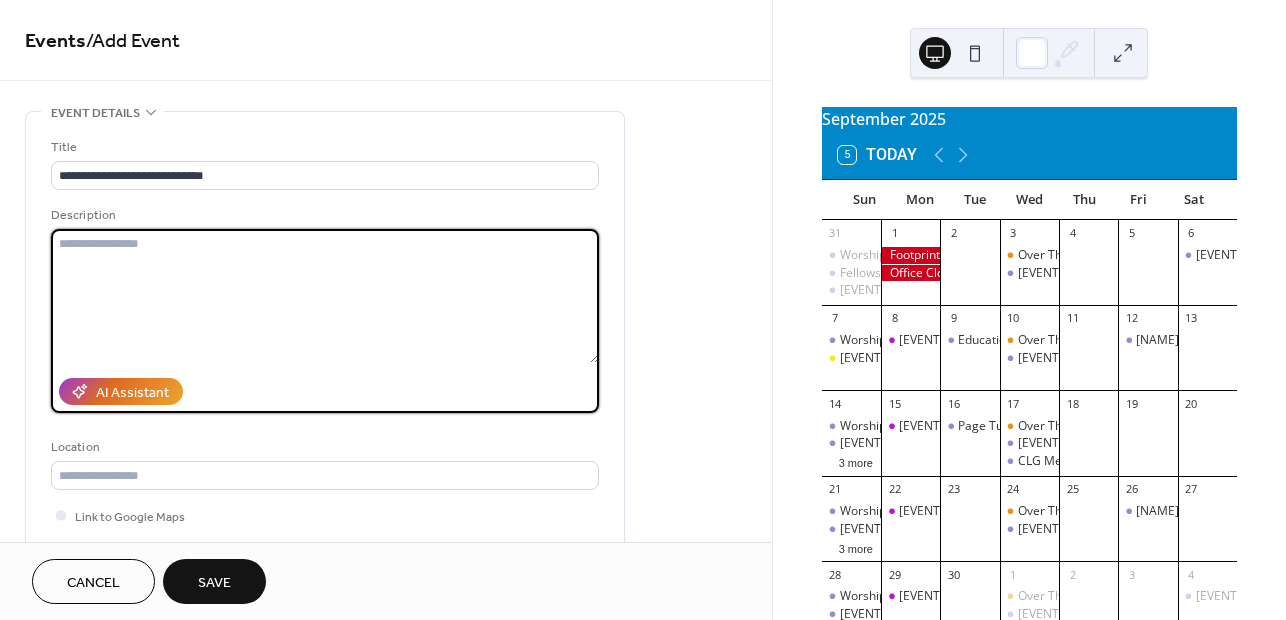 click at bounding box center (325, 296) 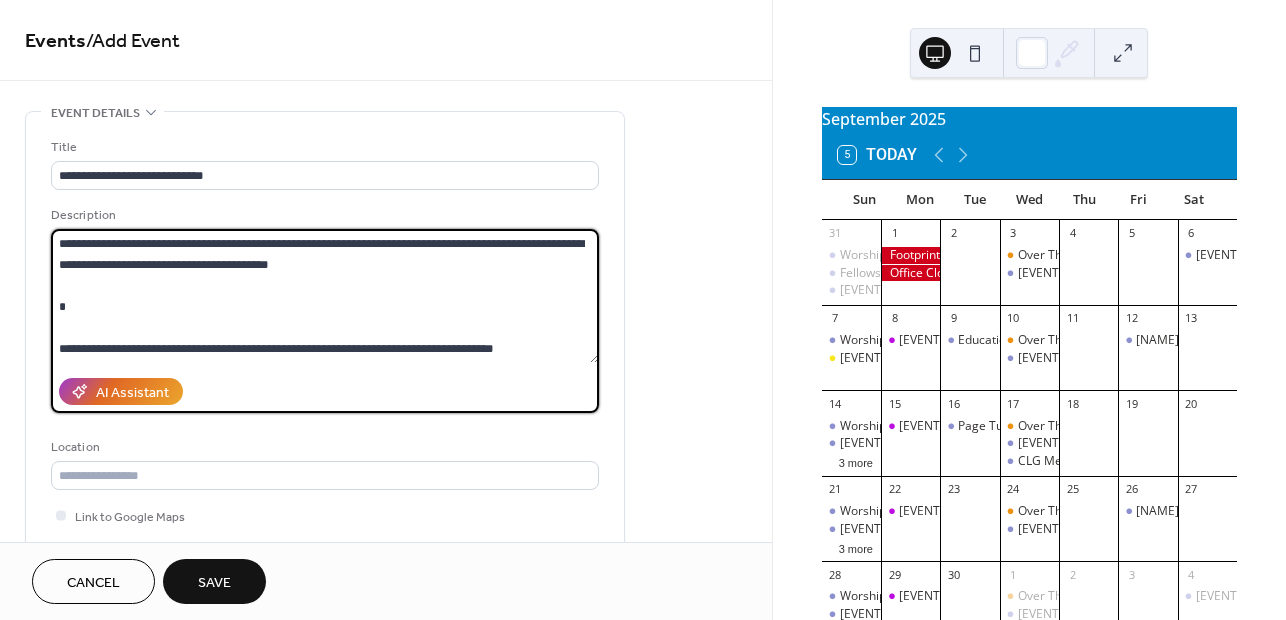 click on "**********" at bounding box center (325, 296) 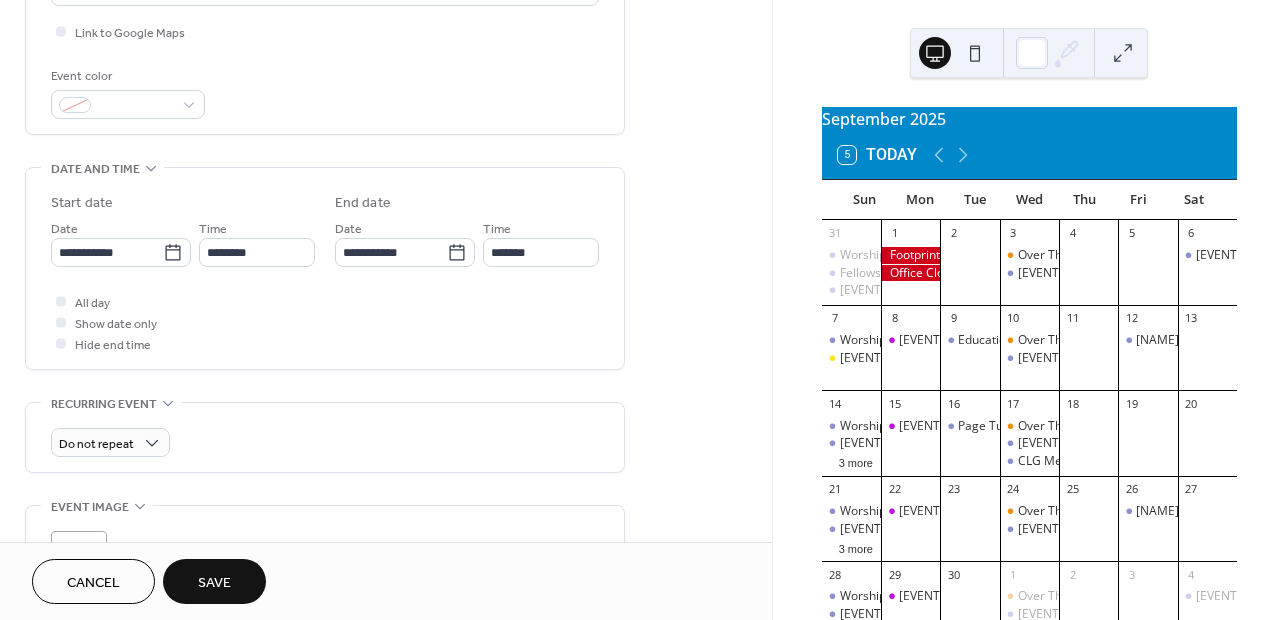 scroll, scrollTop: 500, scrollLeft: 0, axis: vertical 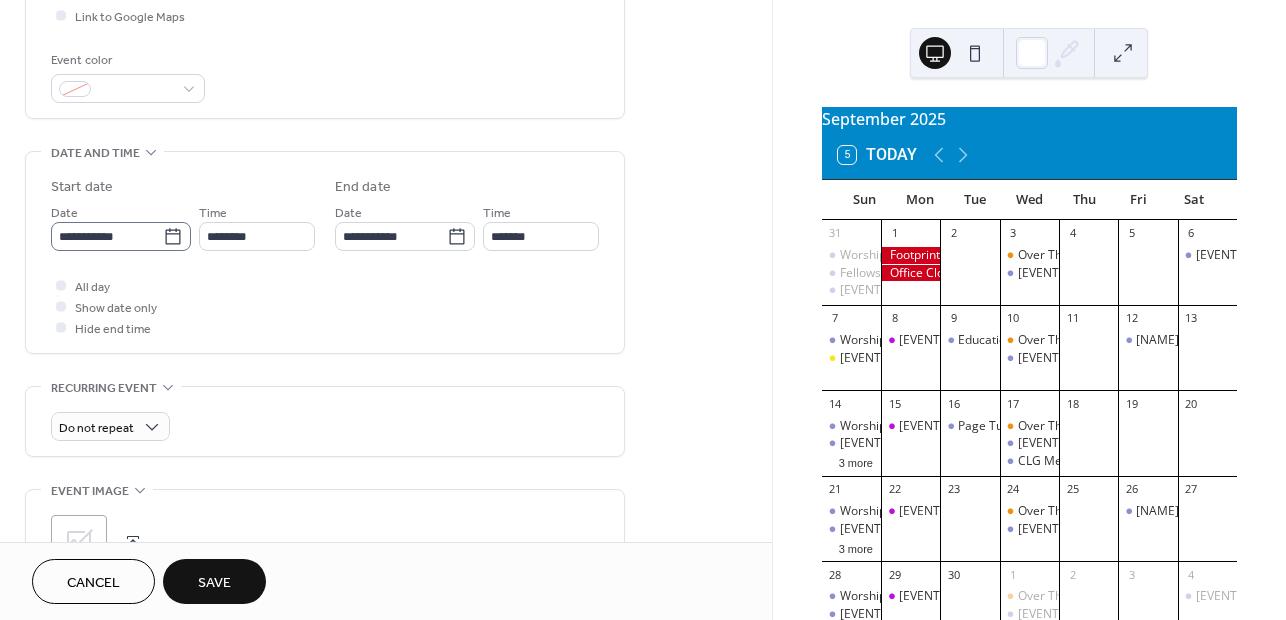type on "**********" 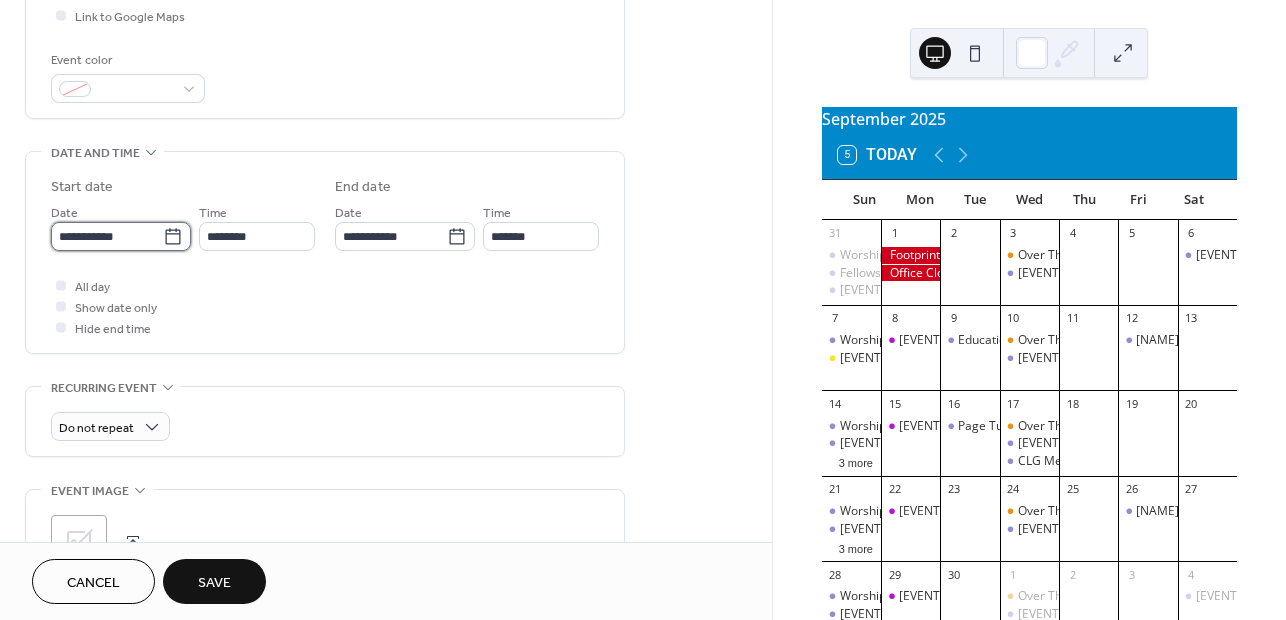 click on "**********" at bounding box center (107, 236) 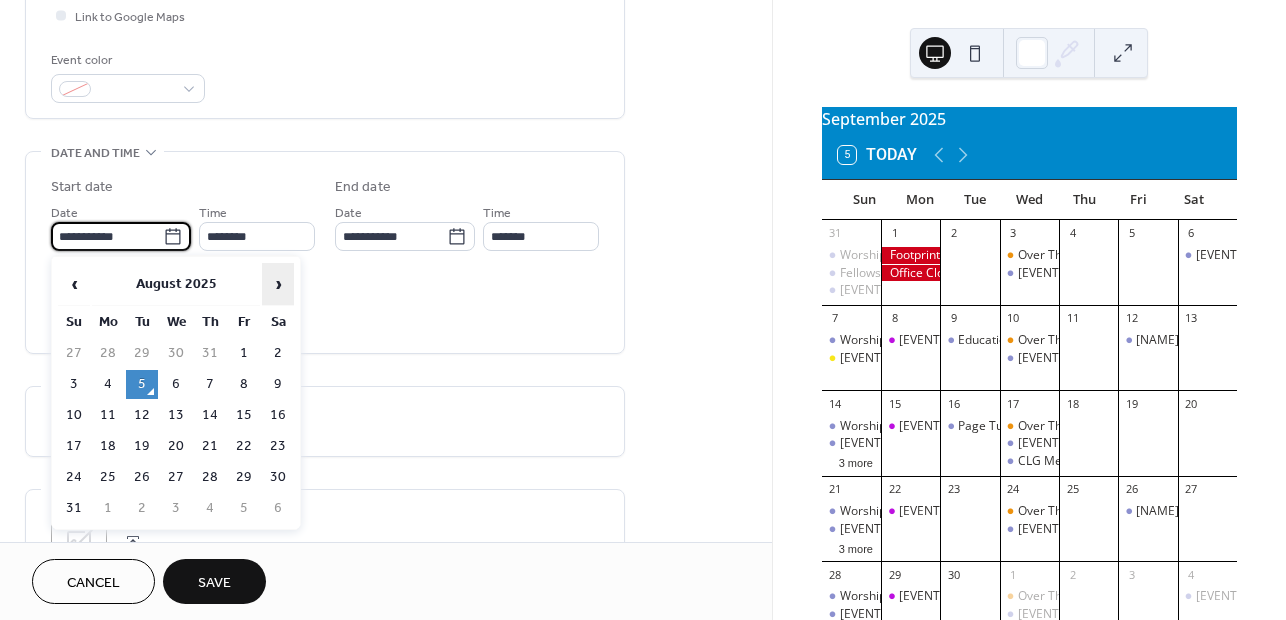 click on "›" at bounding box center [278, 284] 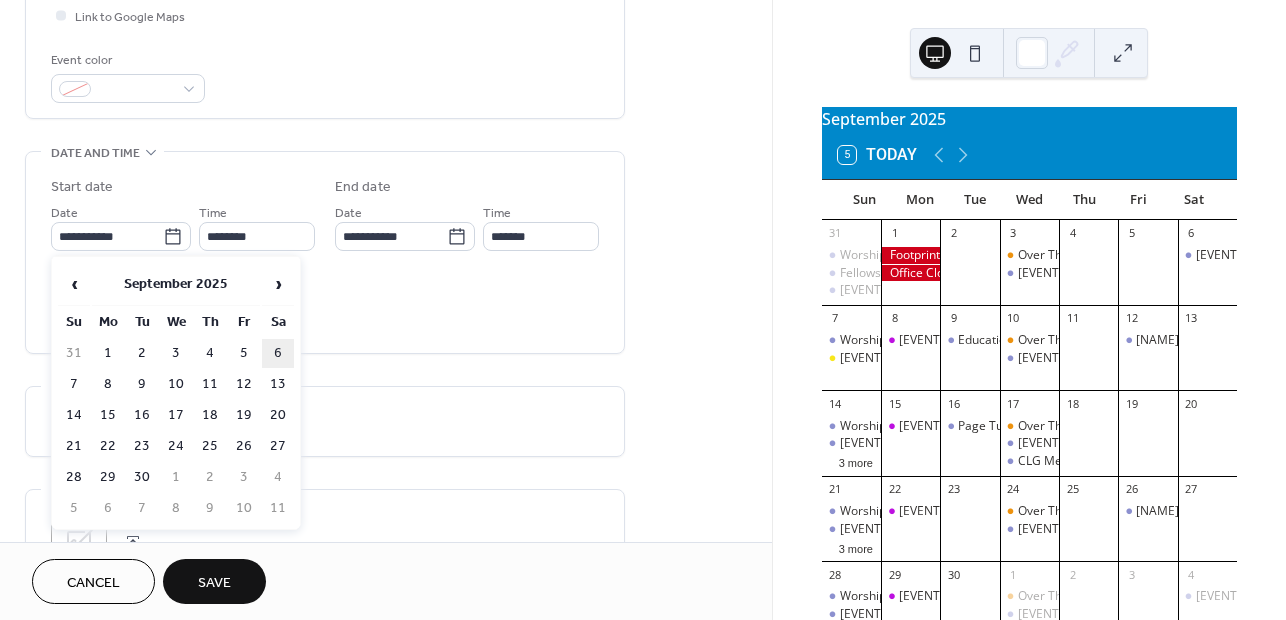 click on "6" at bounding box center [278, 353] 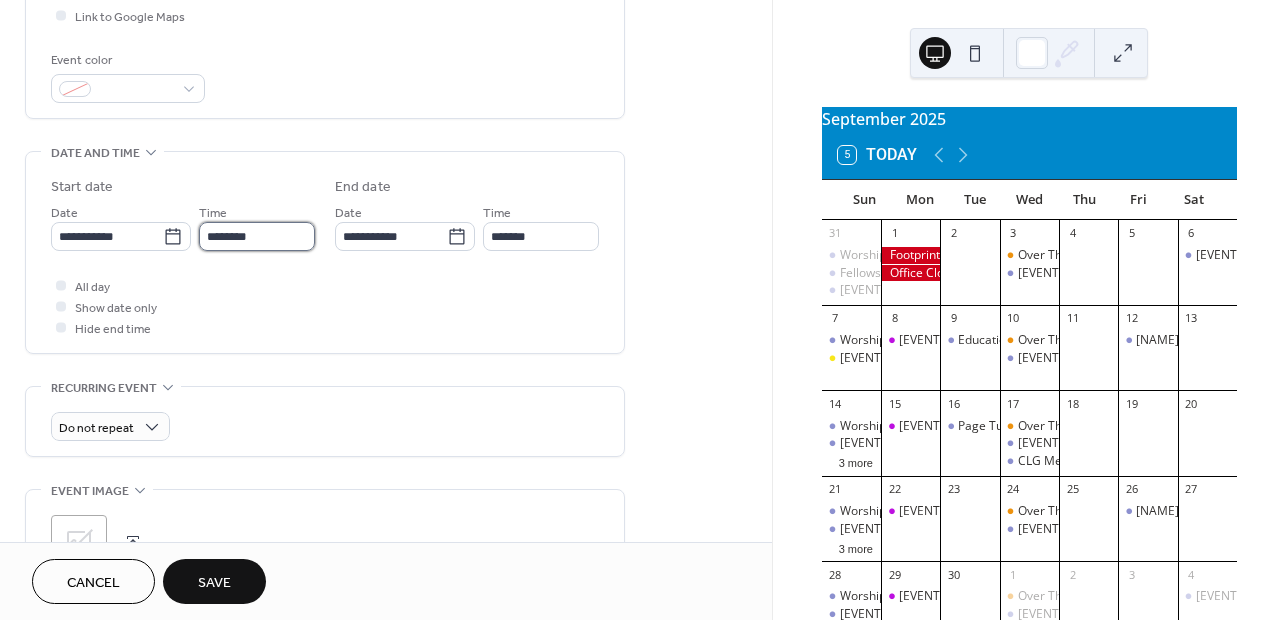 click on "********" at bounding box center [257, 236] 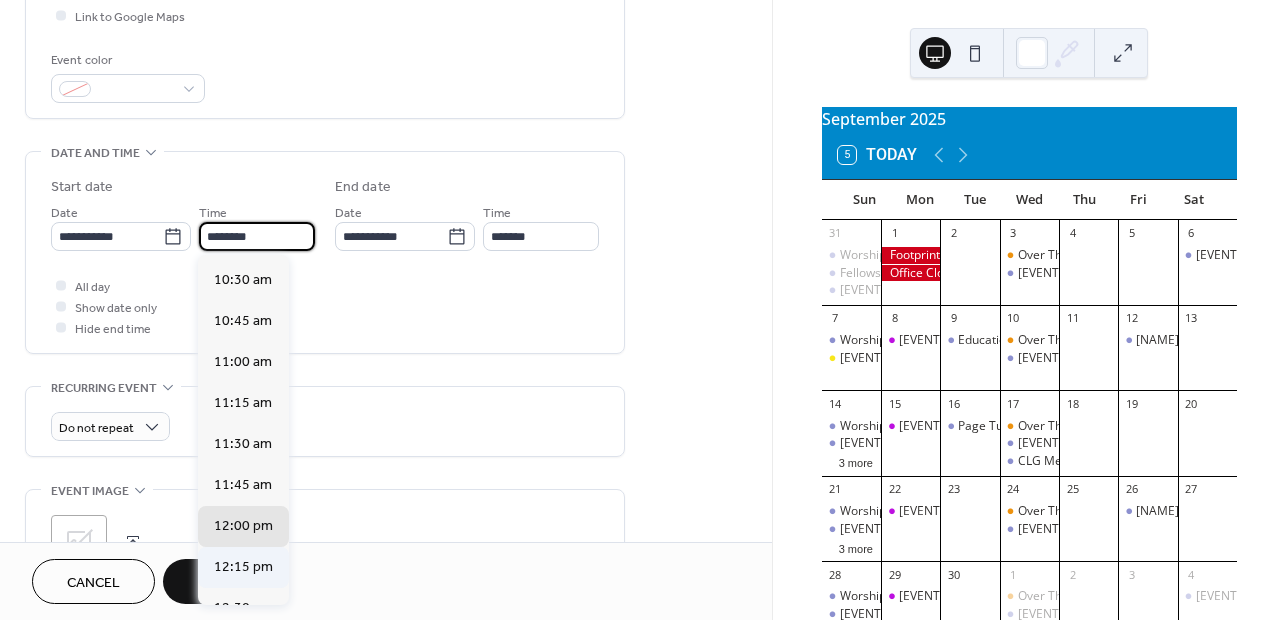 scroll, scrollTop: 1668, scrollLeft: 0, axis: vertical 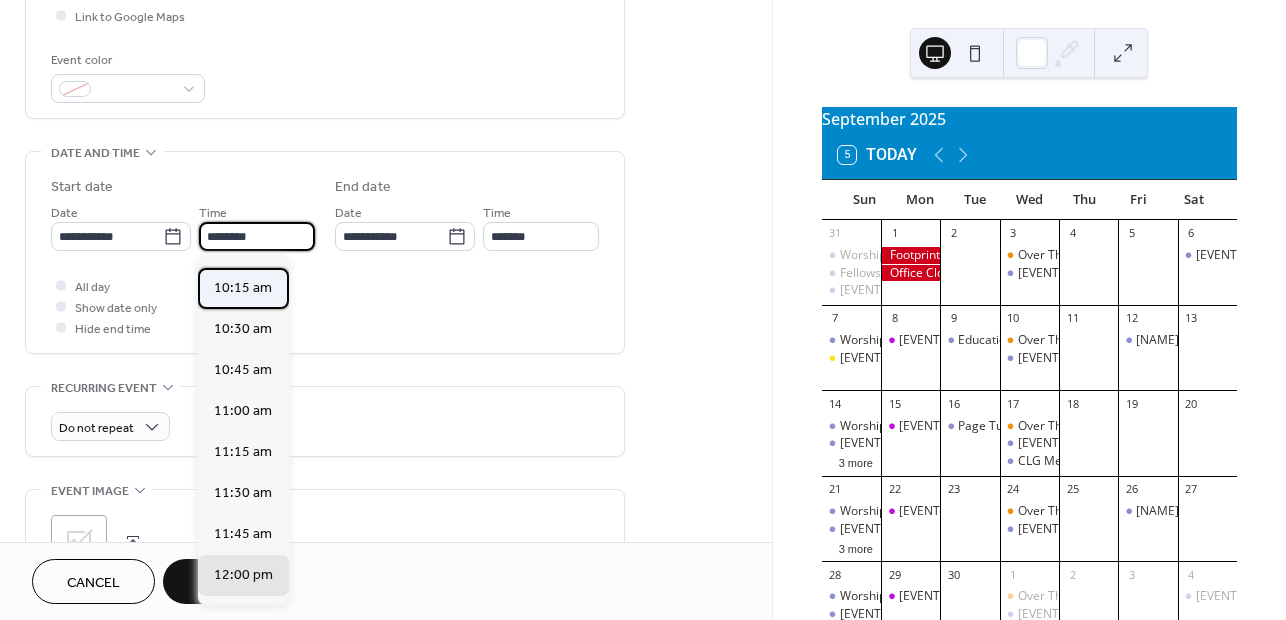 click on "10:15 am" at bounding box center (243, 288) 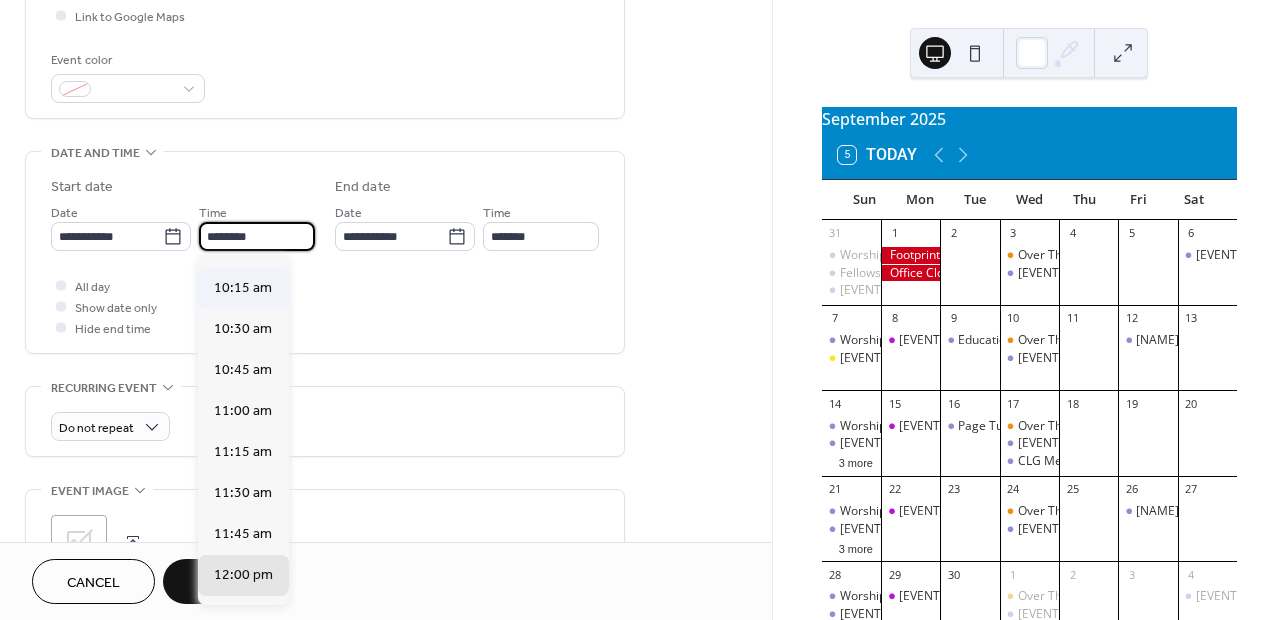 type on "********" 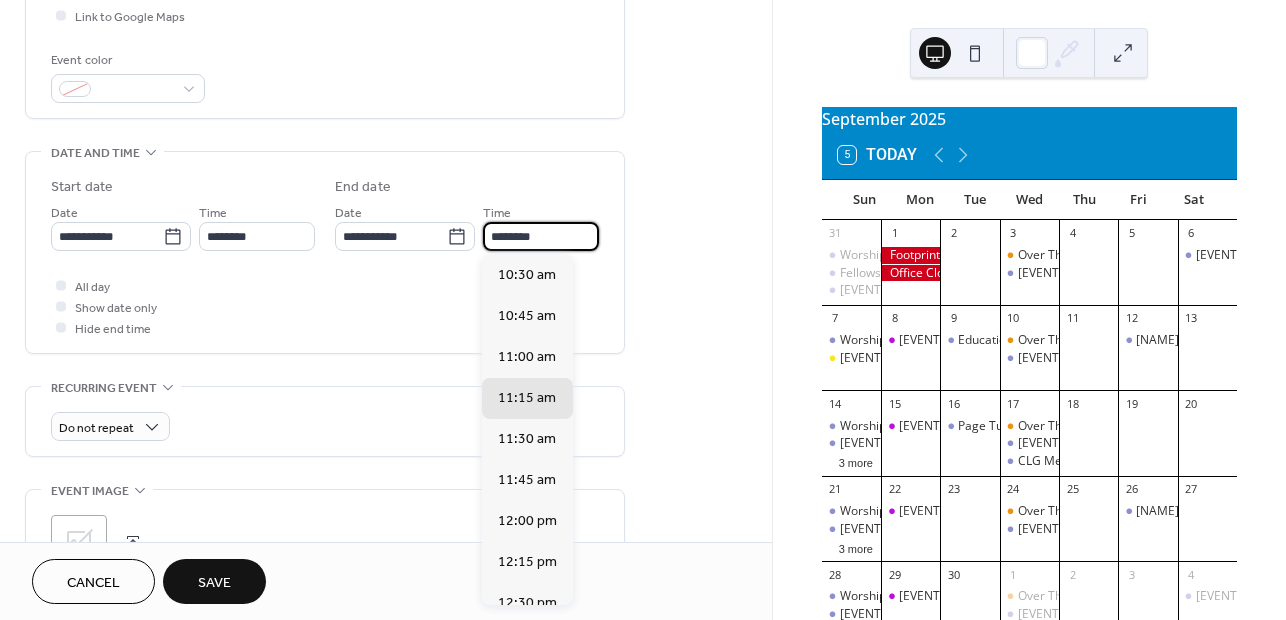 click on "********" at bounding box center [541, 236] 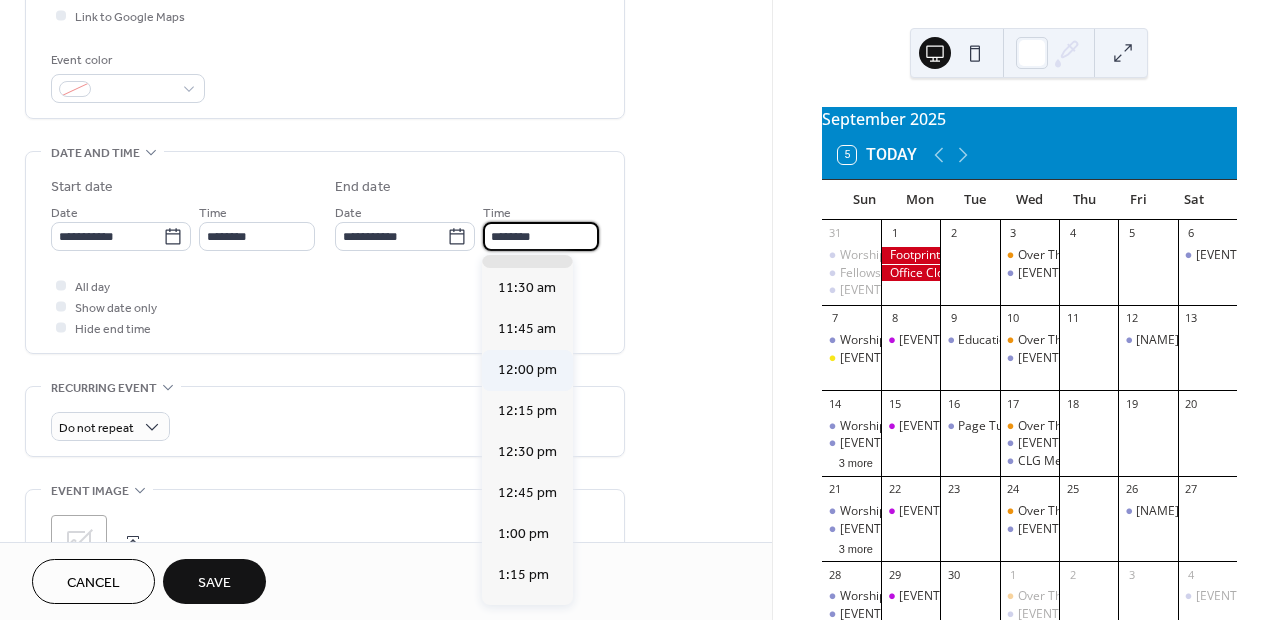scroll, scrollTop: 200, scrollLeft: 0, axis: vertical 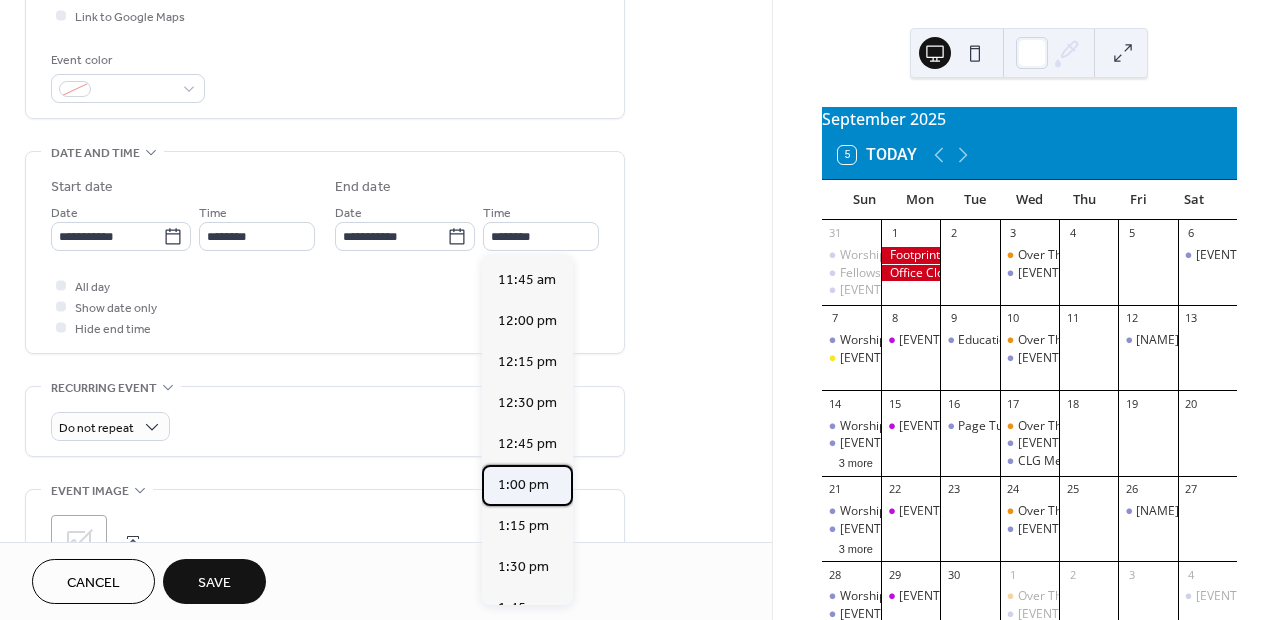 click on "1:00 pm" at bounding box center [523, 485] 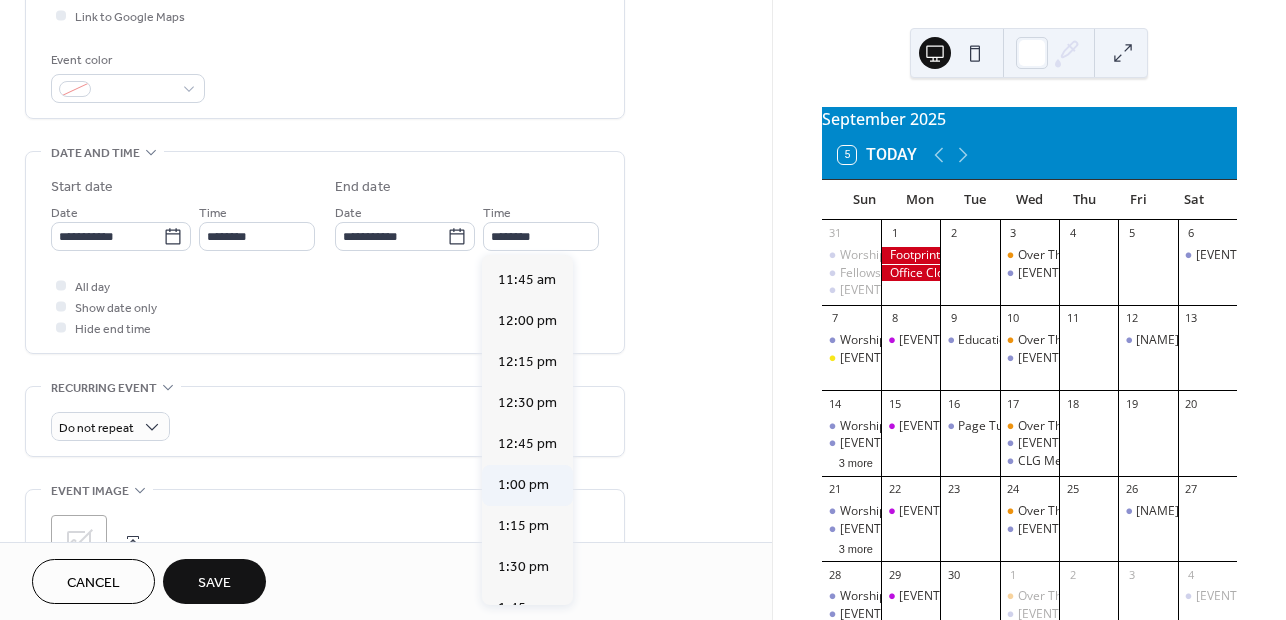 type on "*******" 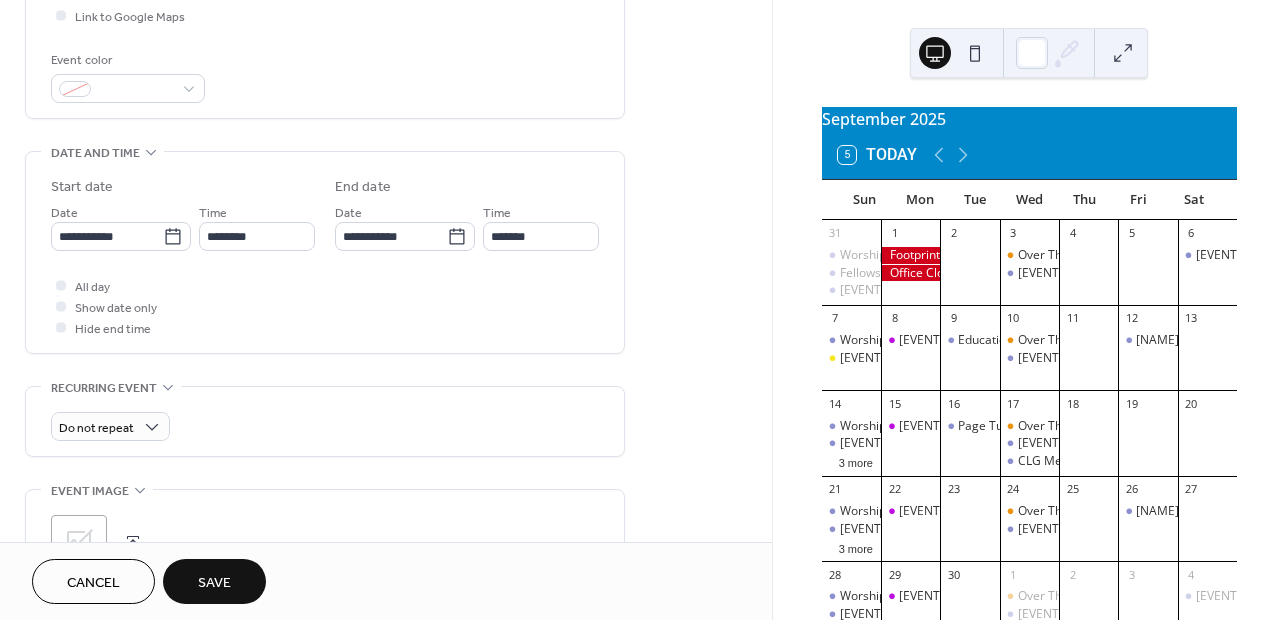 click on "**********" at bounding box center [386, 220] 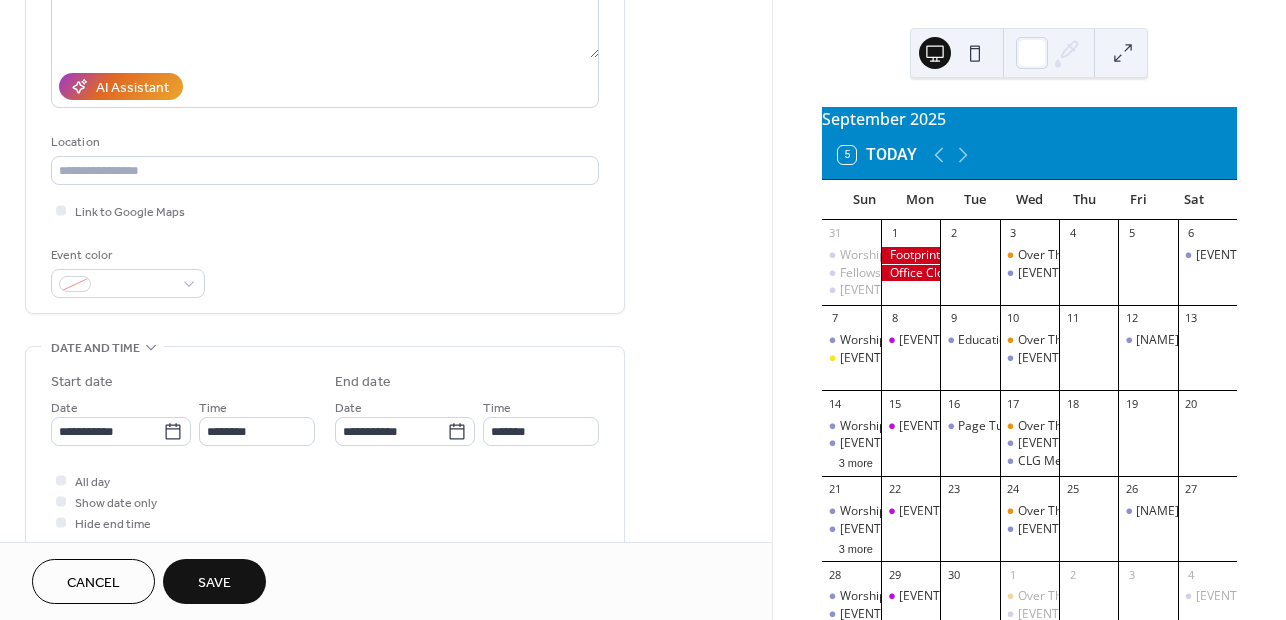 scroll, scrollTop: 300, scrollLeft: 0, axis: vertical 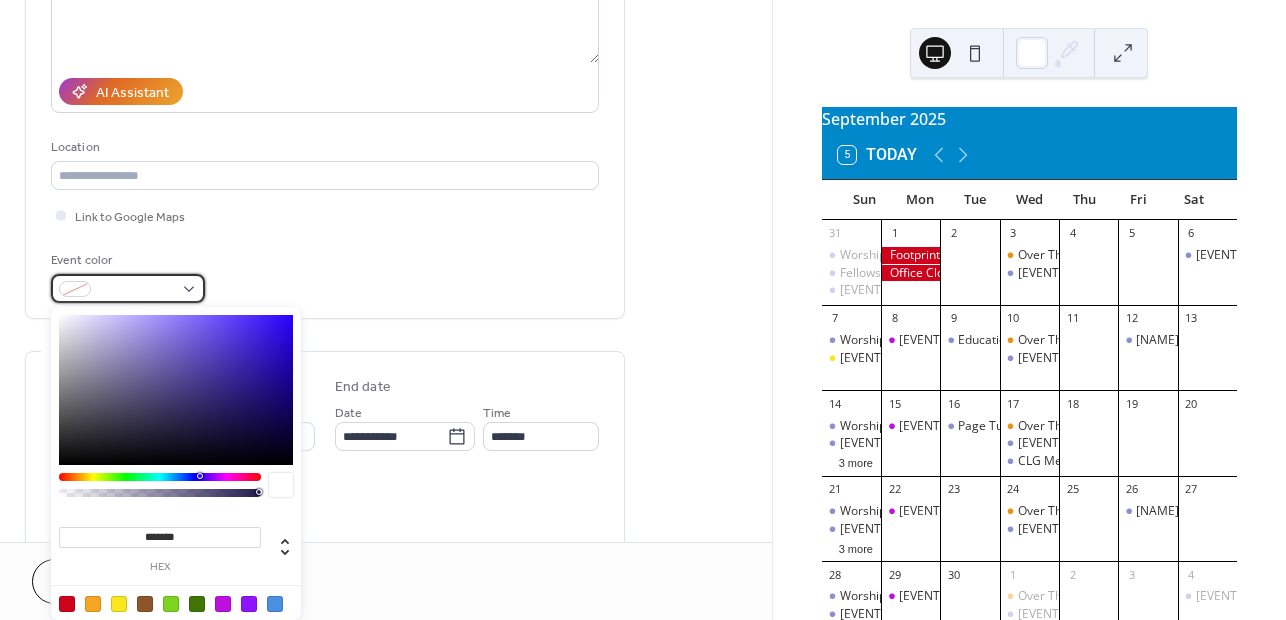 click at bounding box center (128, 288) 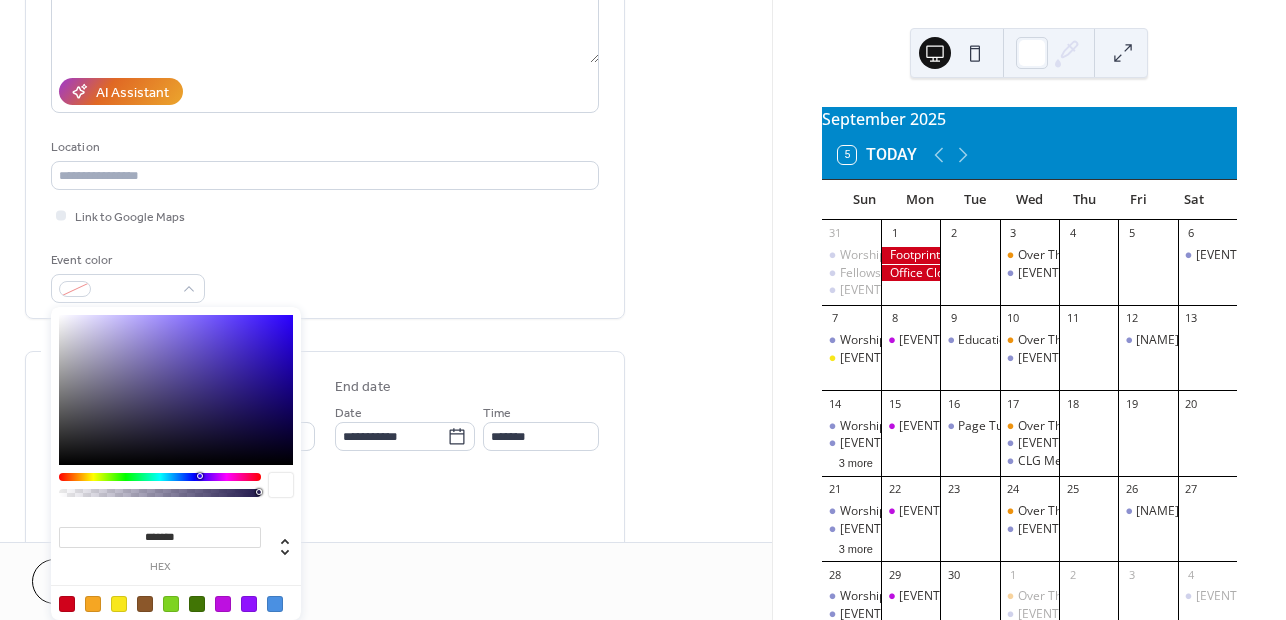 click at bounding box center (249, 604) 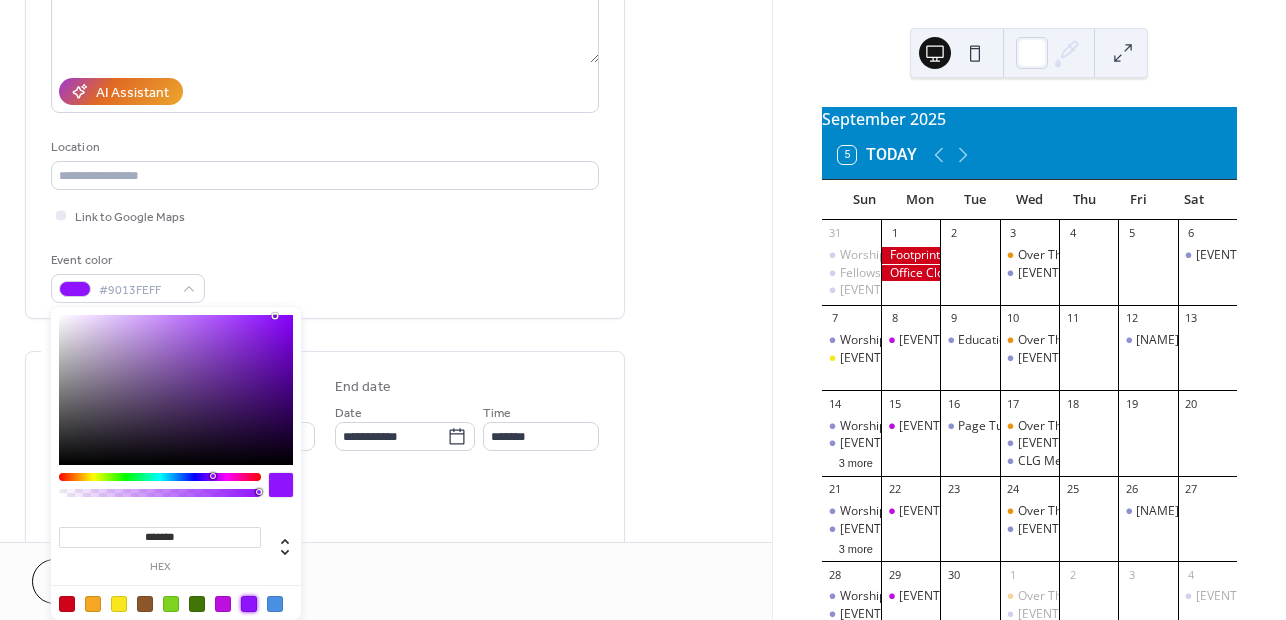 click on "All day Show date only Hide end time" at bounding box center [325, 506] 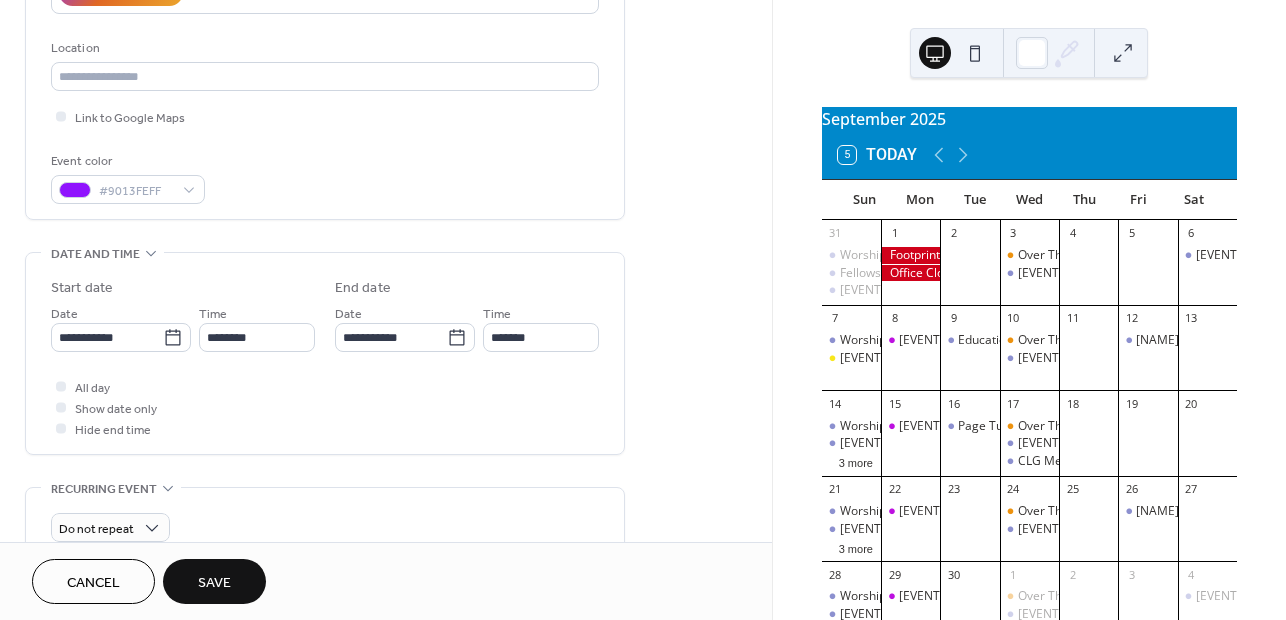 scroll, scrollTop: 400, scrollLeft: 0, axis: vertical 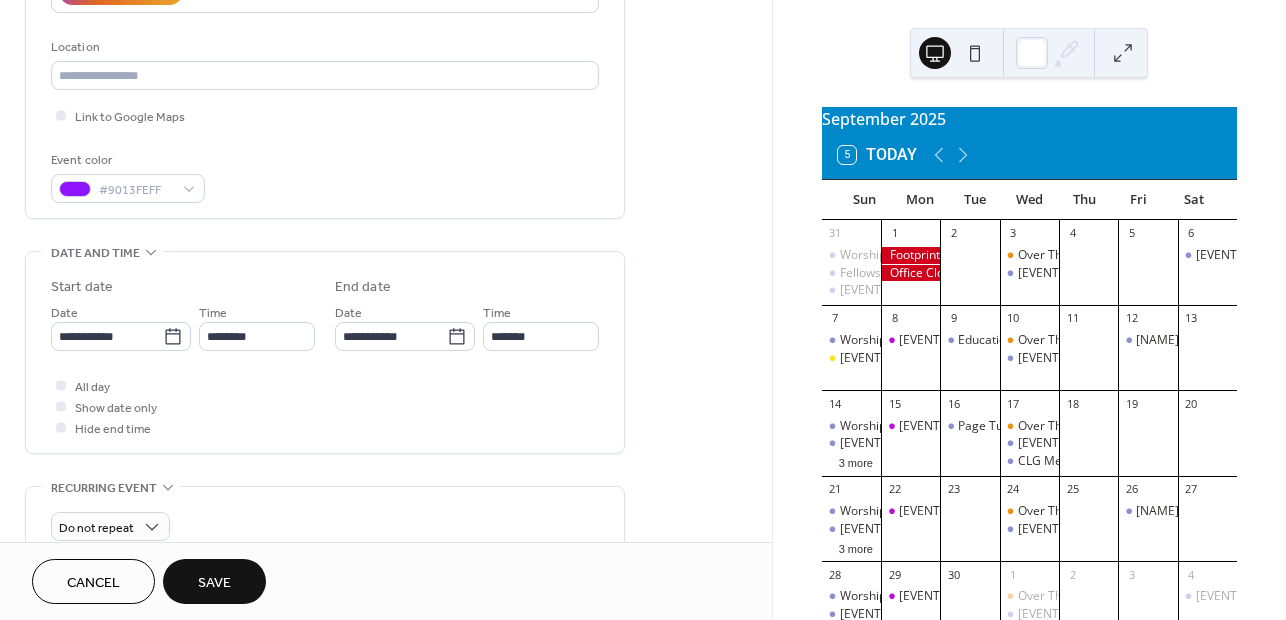 click on "Save" at bounding box center (214, 583) 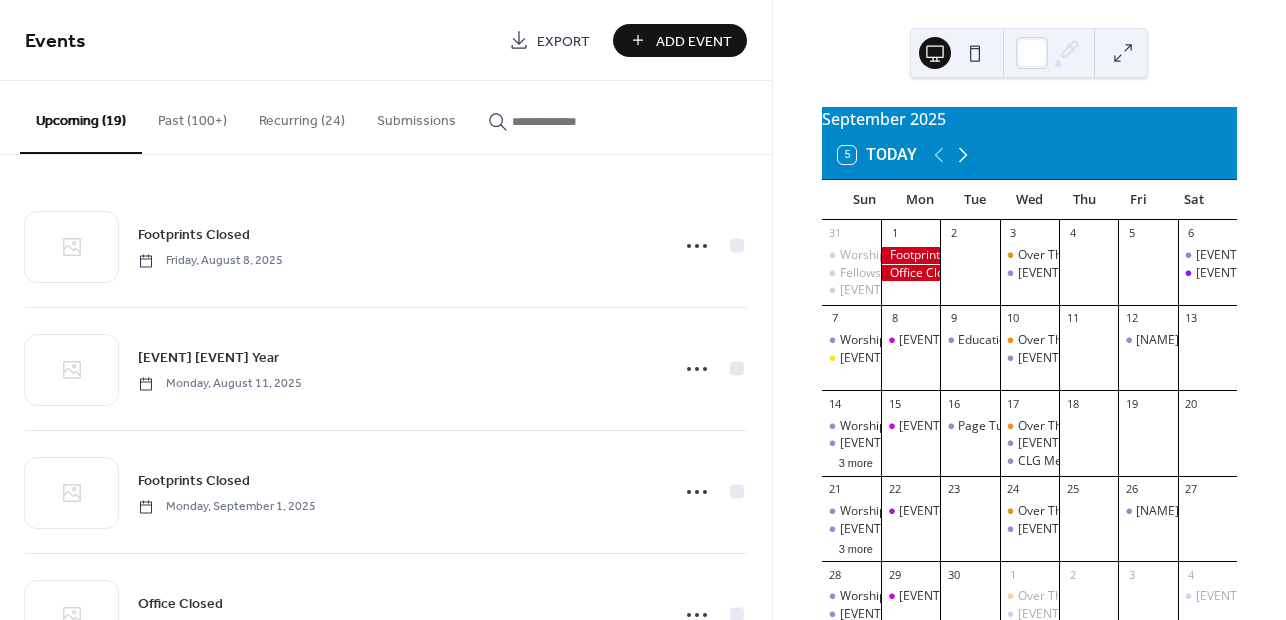 click 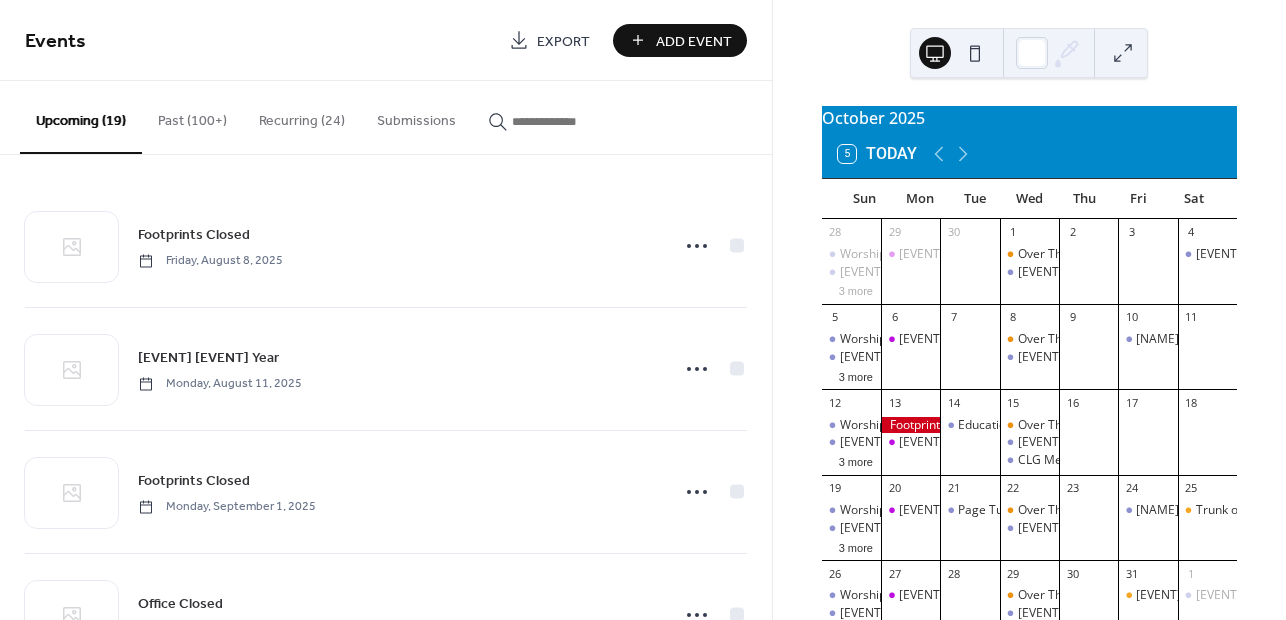 scroll, scrollTop: 0, scrollLeft: 0, axis: both 